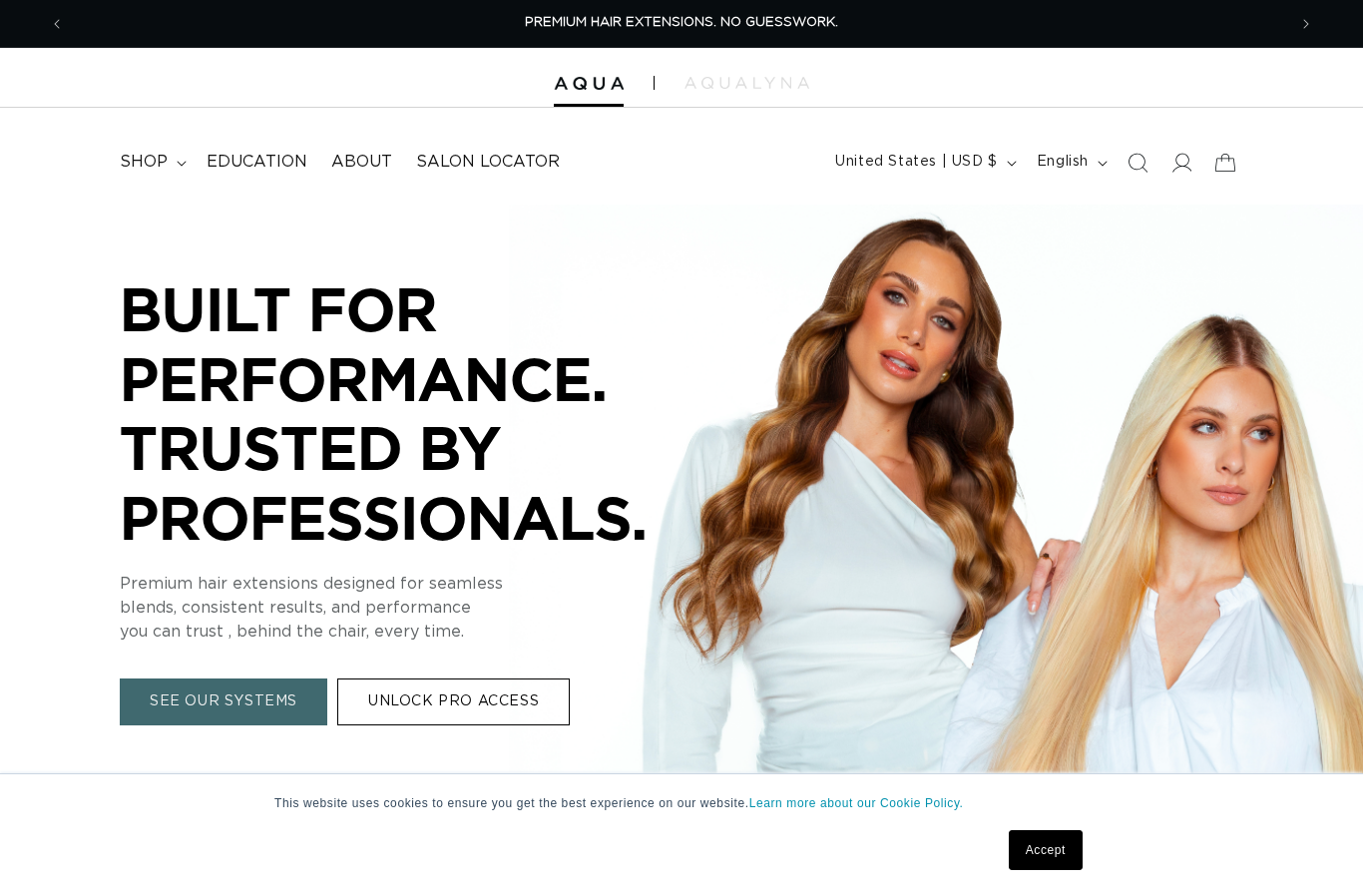 scroll, scrollTop: 0, scrollLeft: 0, axis: both 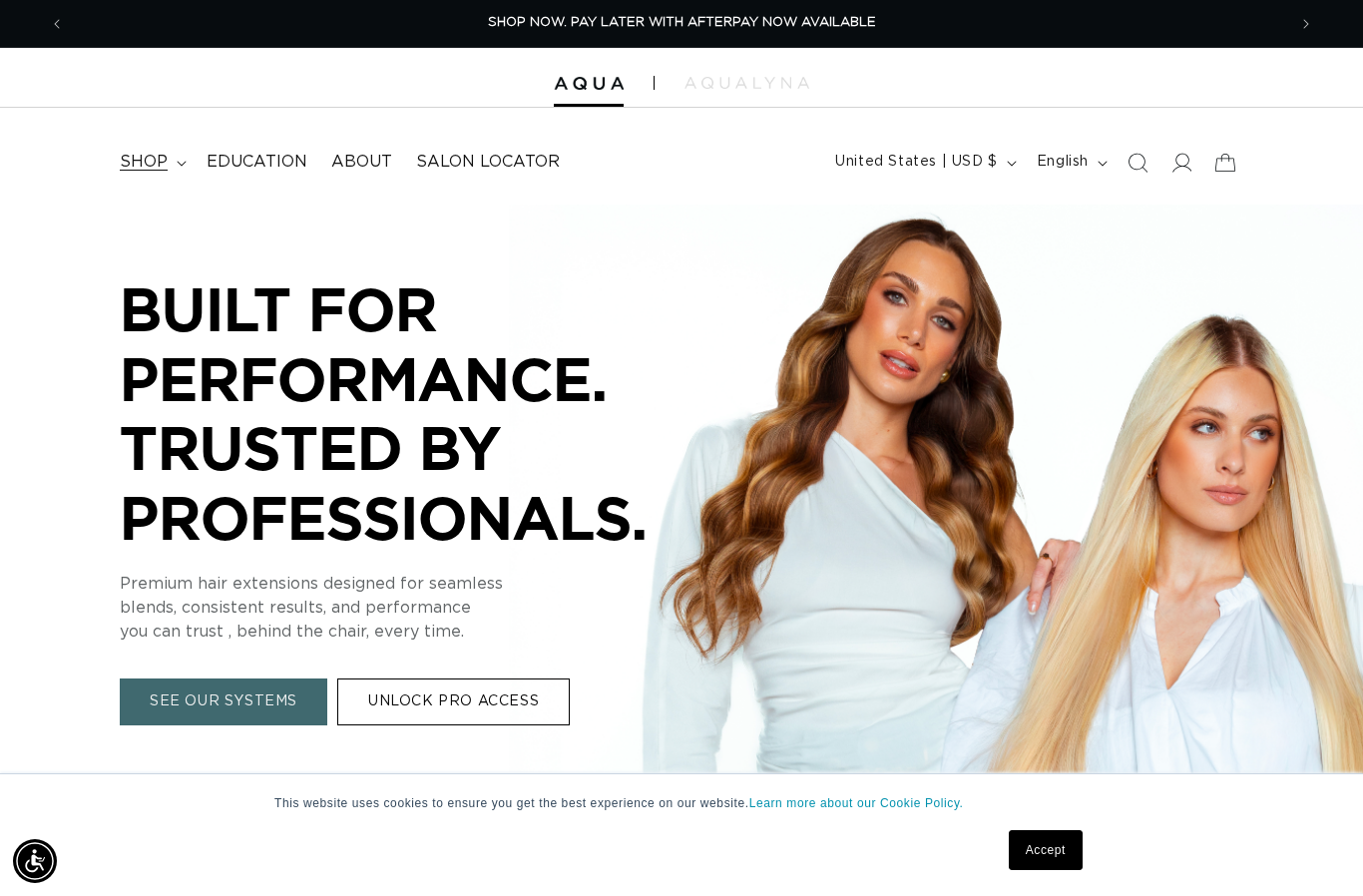 click on "shop" at bounding box center (144, 162) 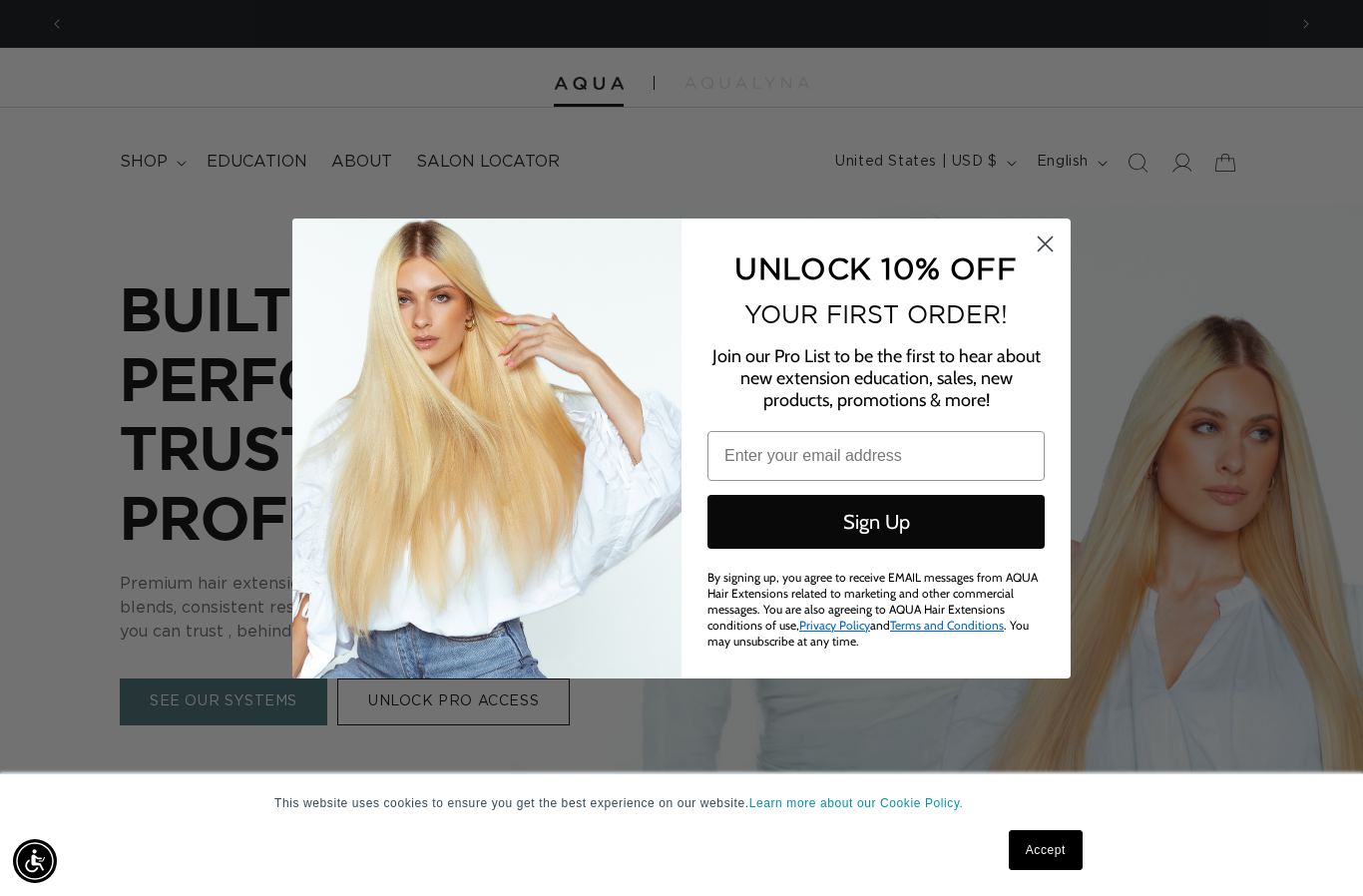 scroll, scrollTop: 0, scrollLeft: 0, axis: both 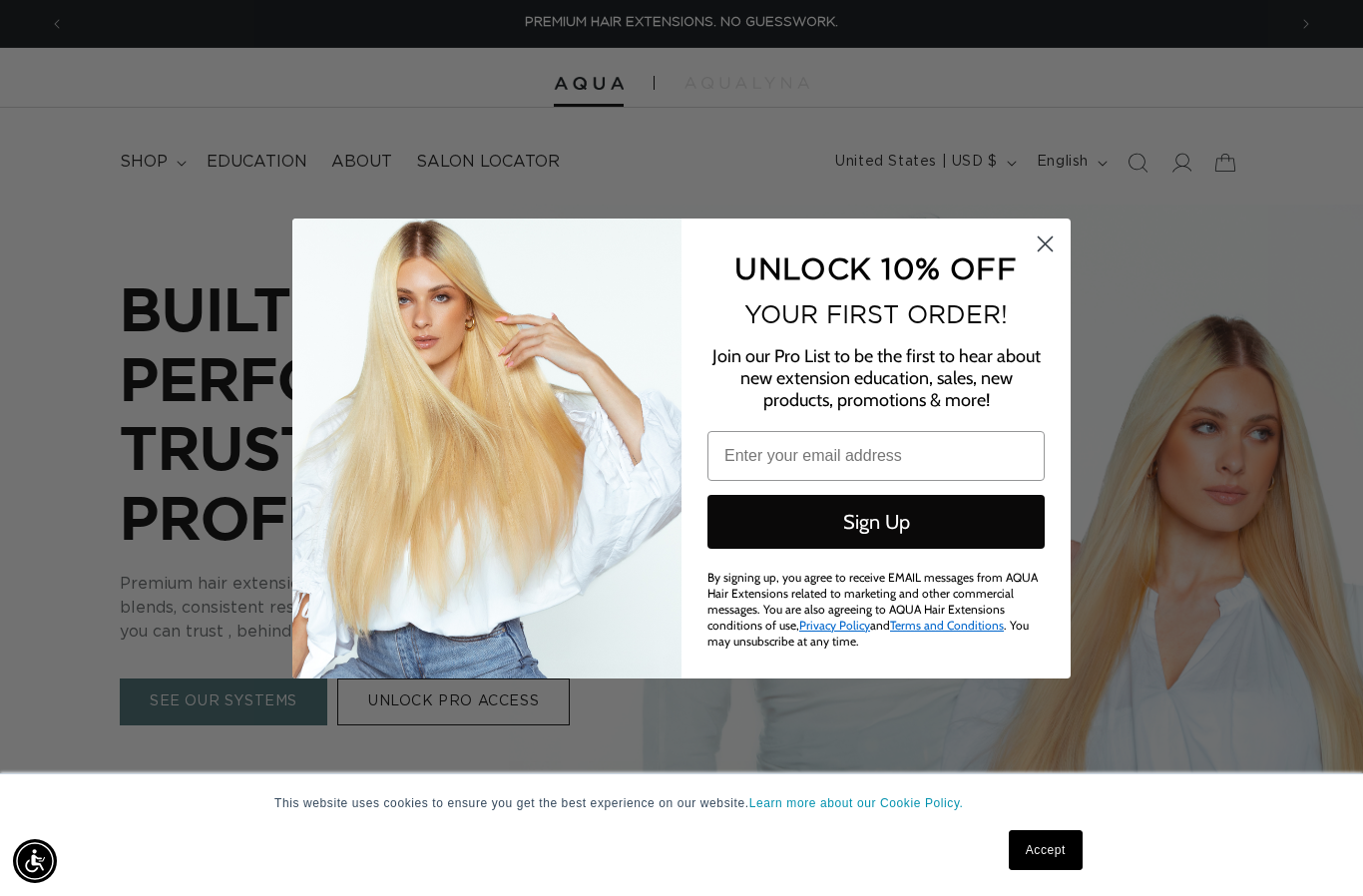 click 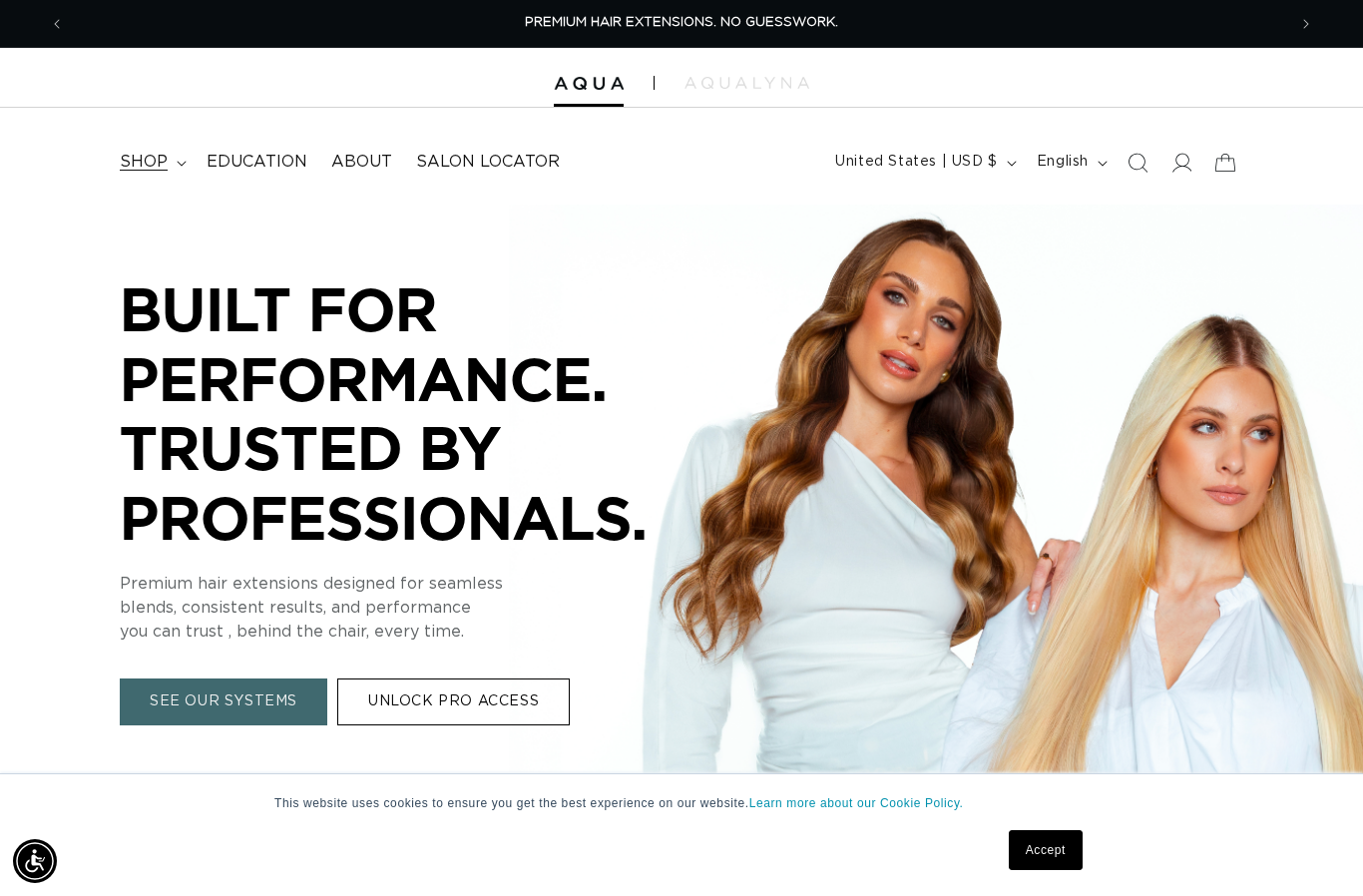 click on "shop" at bounding box center (151, 162) 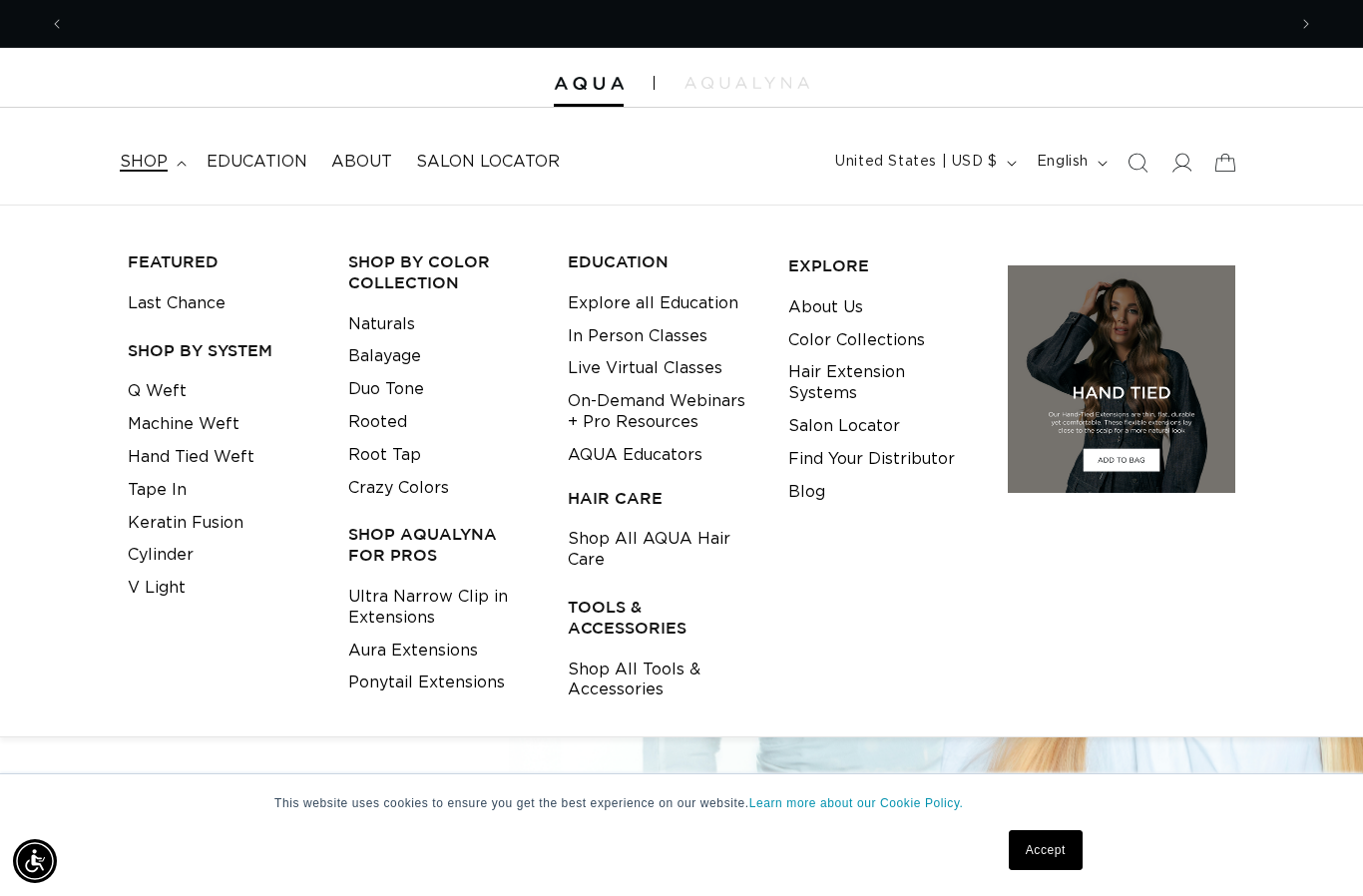 scroll, scrollTop: 0, scrollLeft: 1221, axis: horizontal 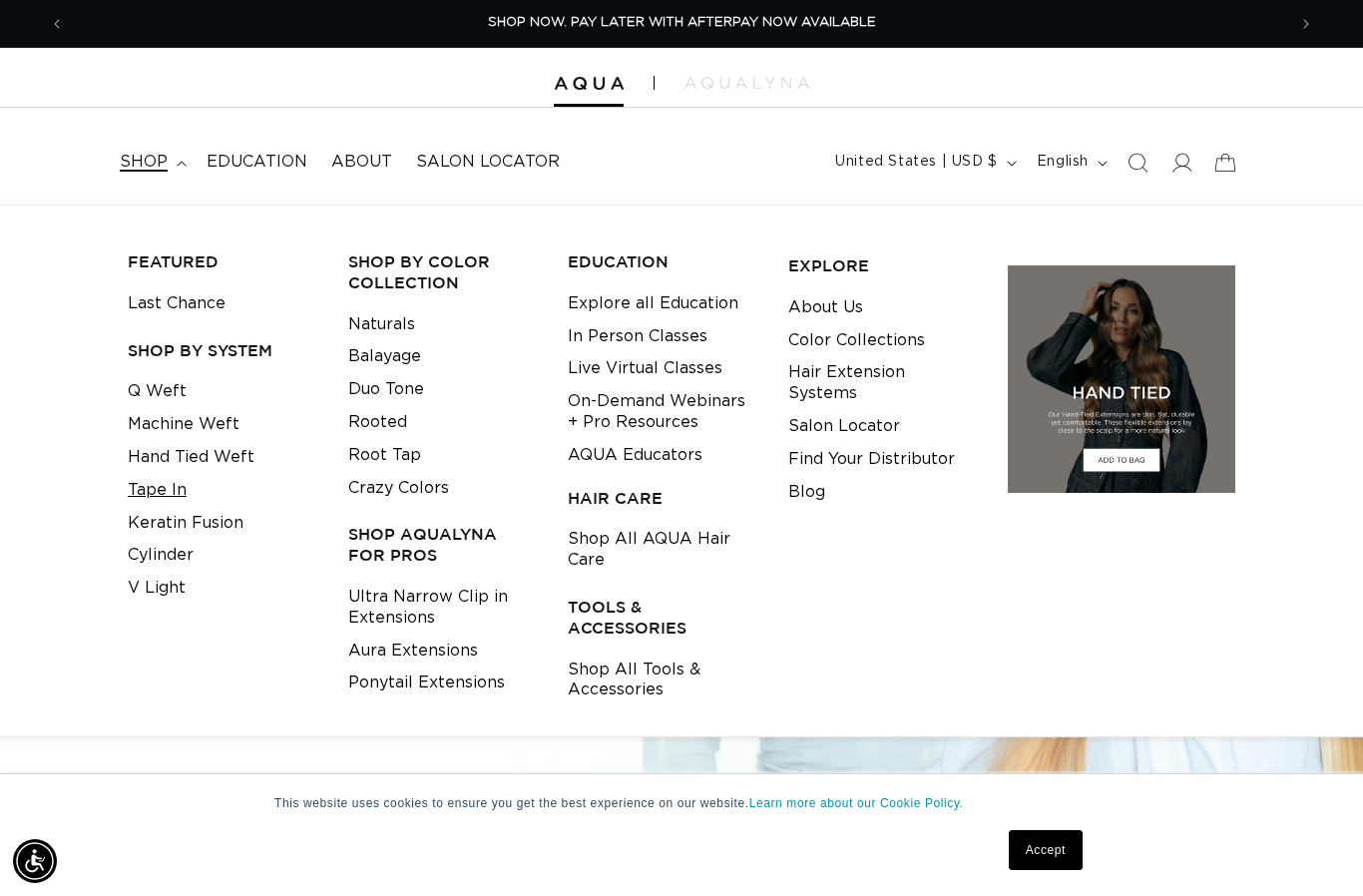 click on "Tape In" at bounding box center (157, 490) 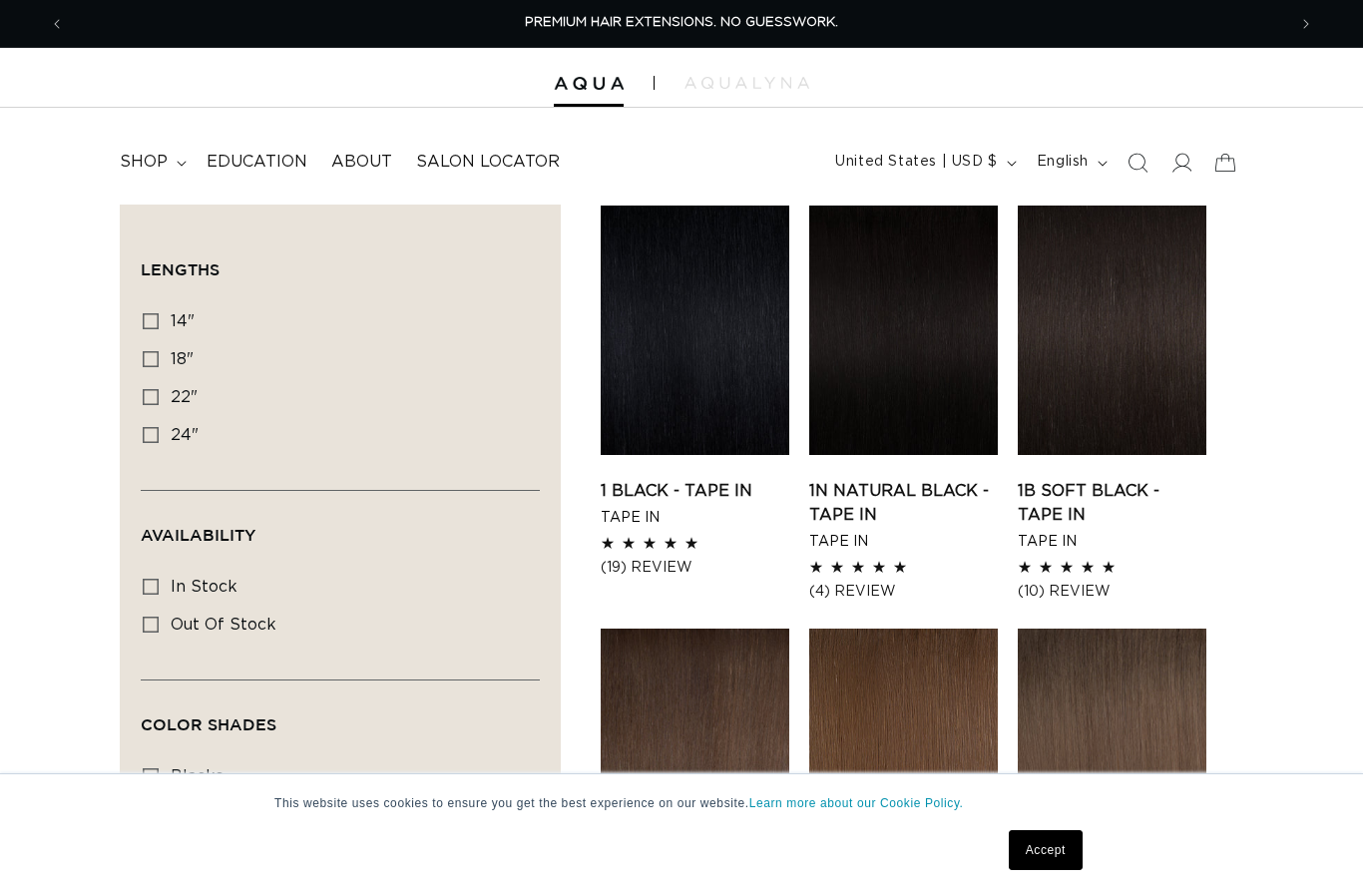 scroll, scrollTop: 0, scrollLeft: 0, axis: both 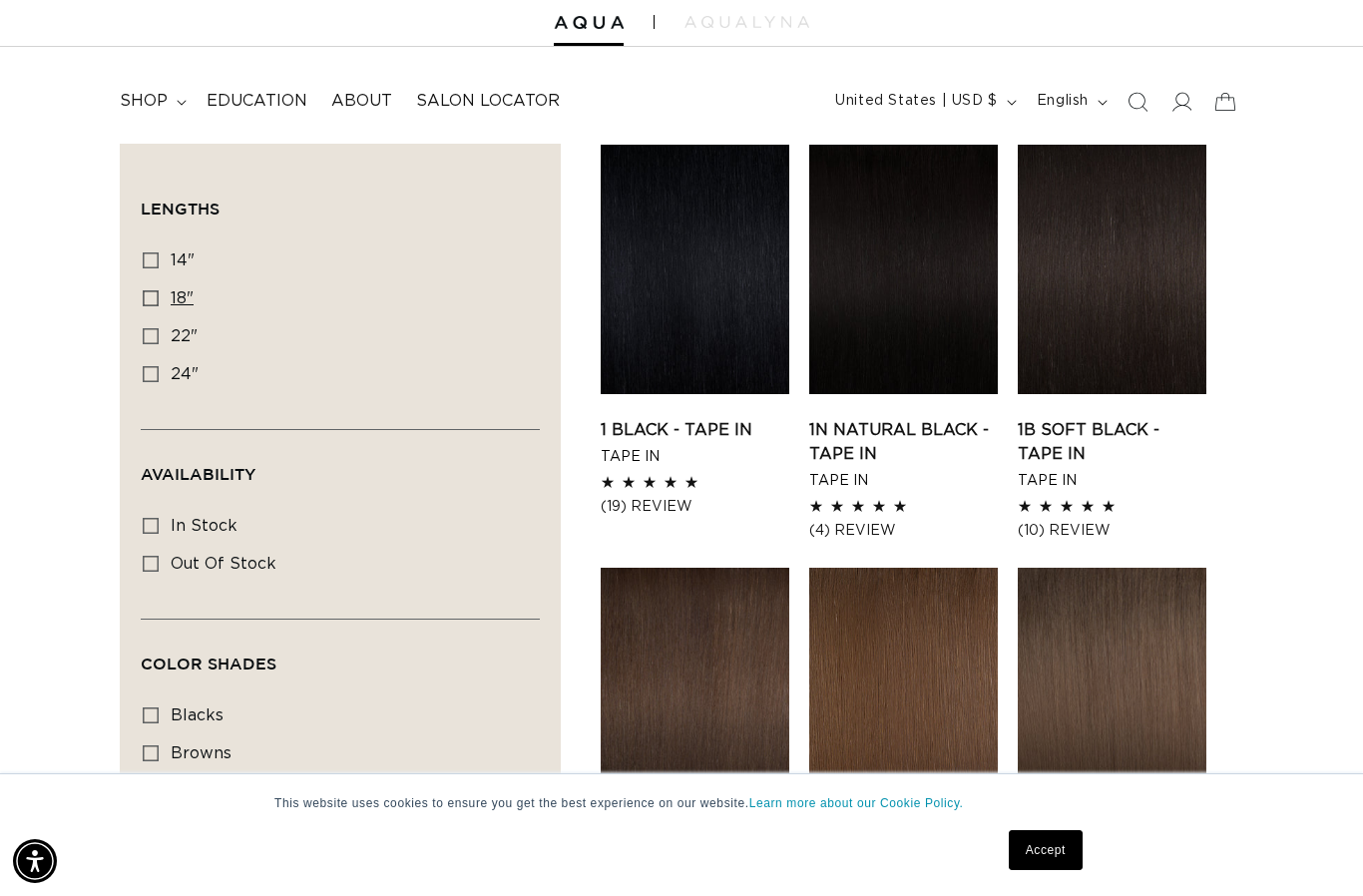 click 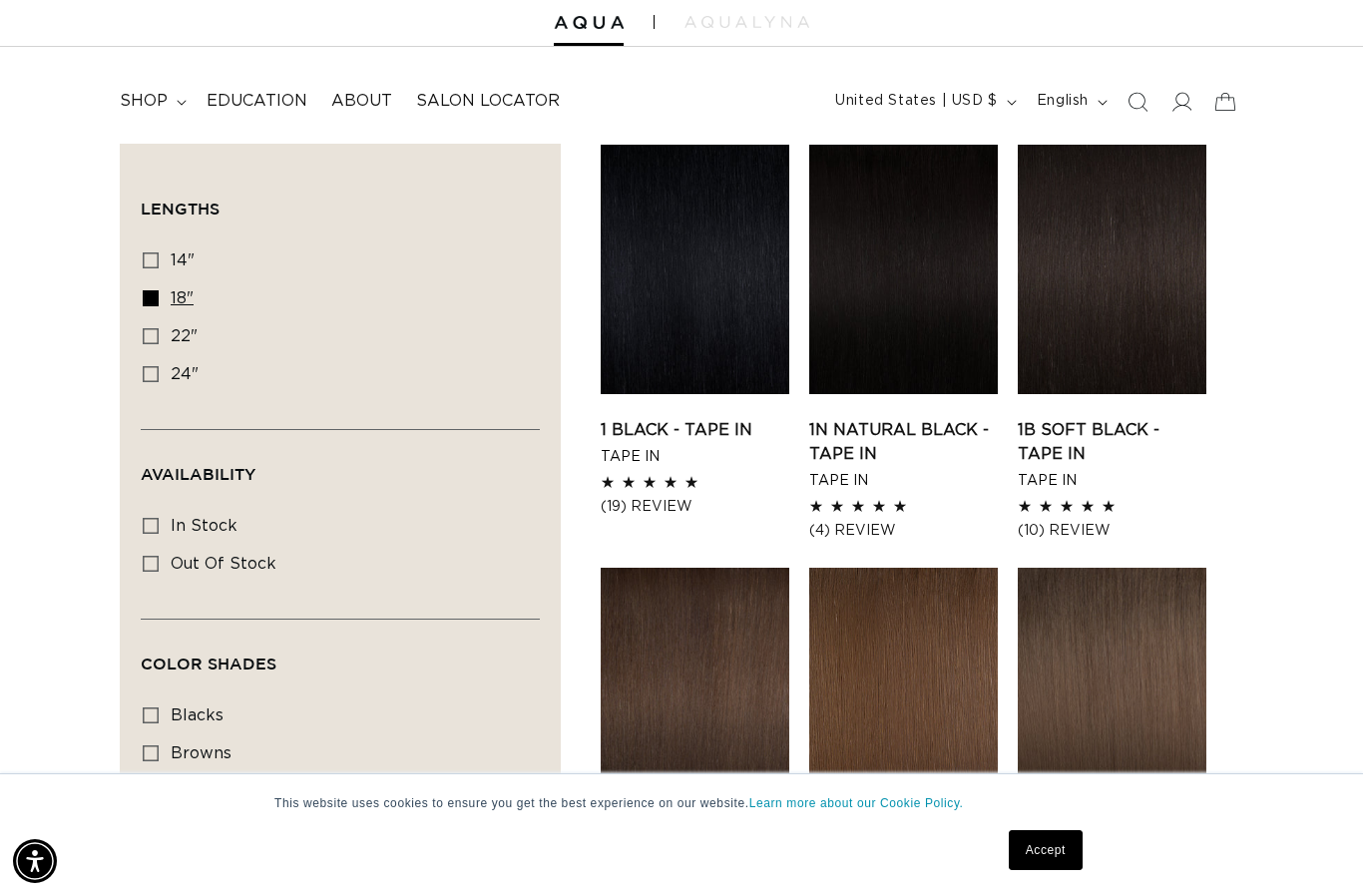 scroll, scrollTop: 0, scrollLeft: 1221, axis: horizontal 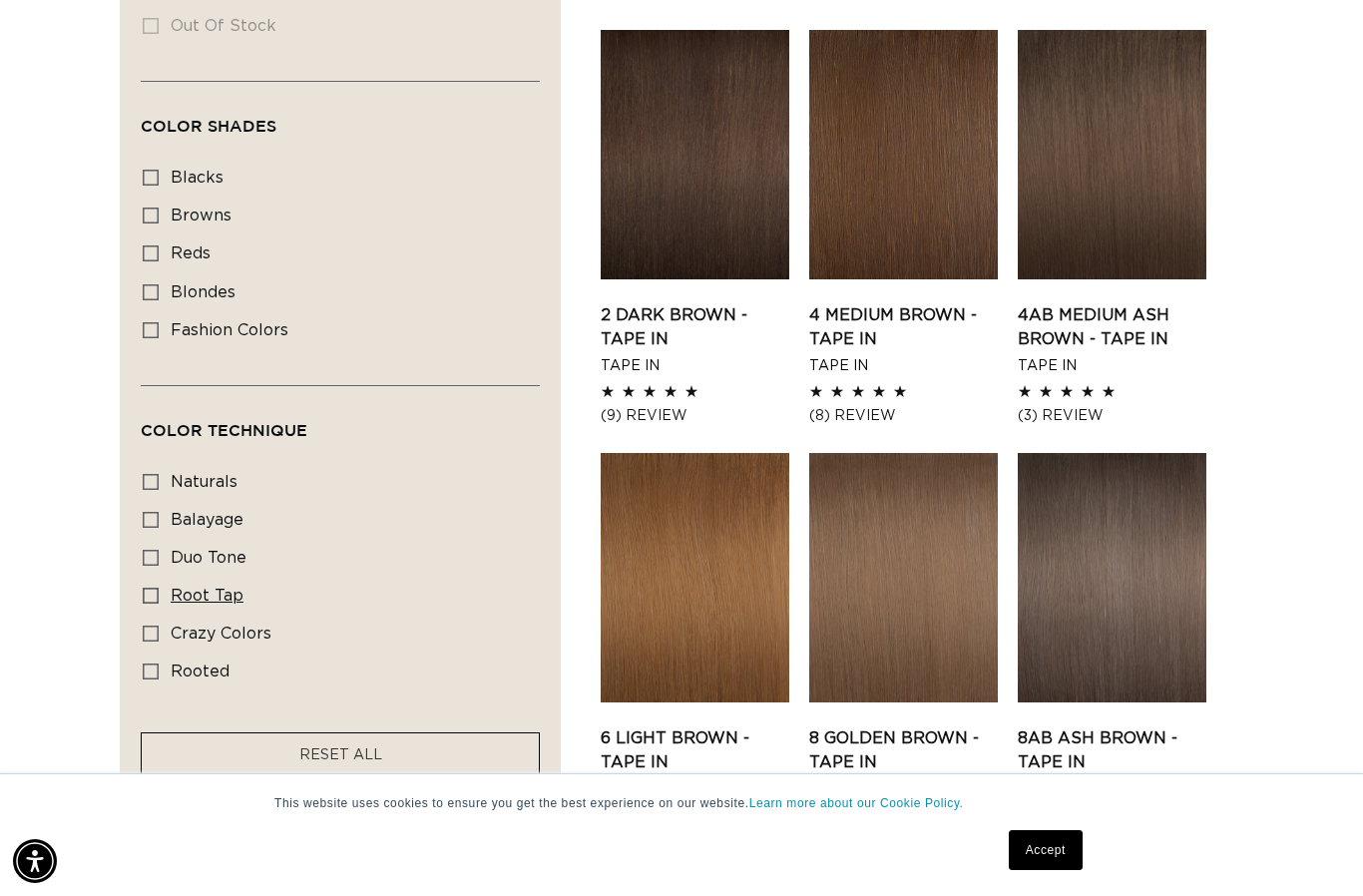 click 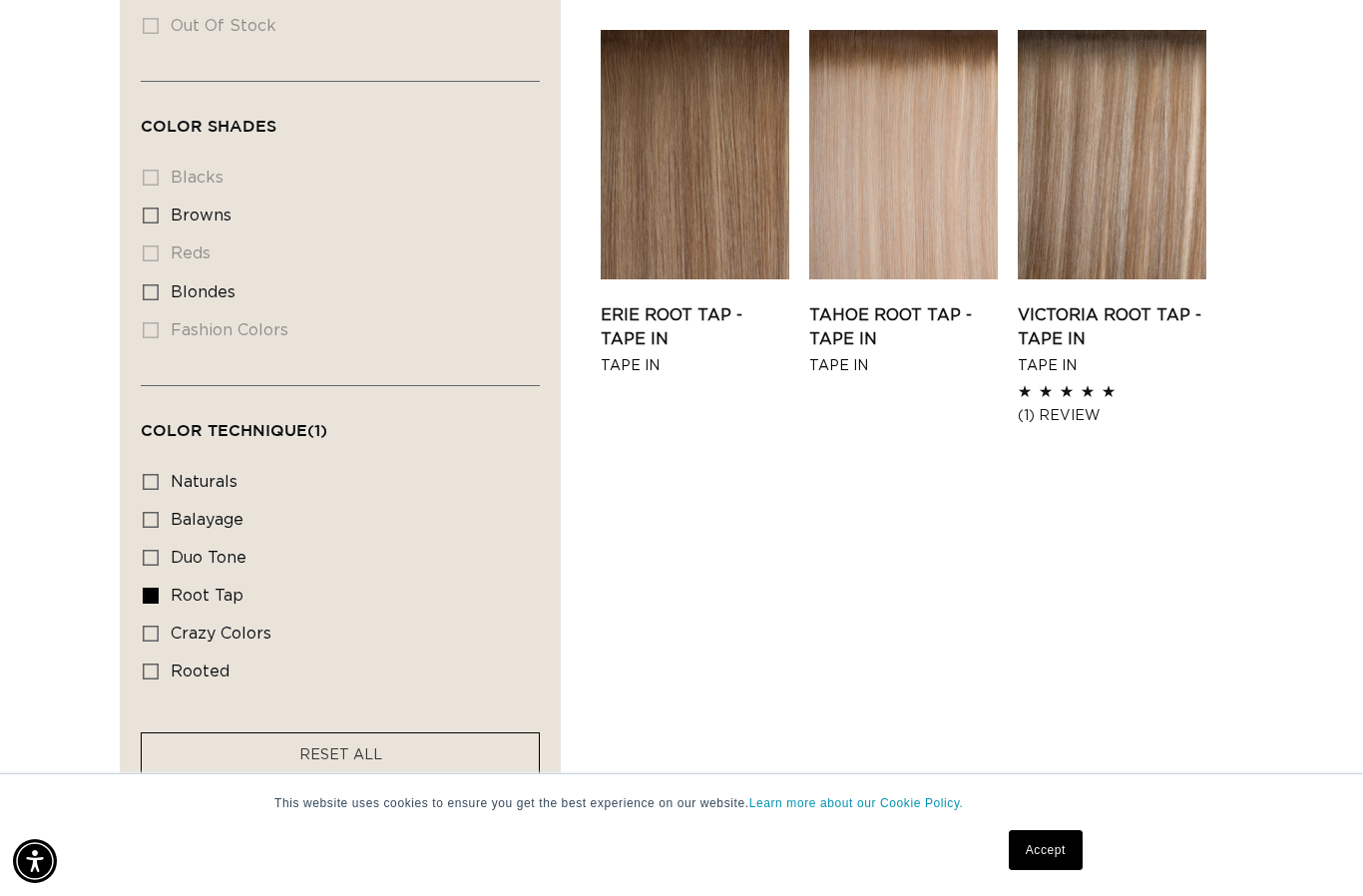 scroll, scrollTop: 0, scrollLeft: 0, axis: both 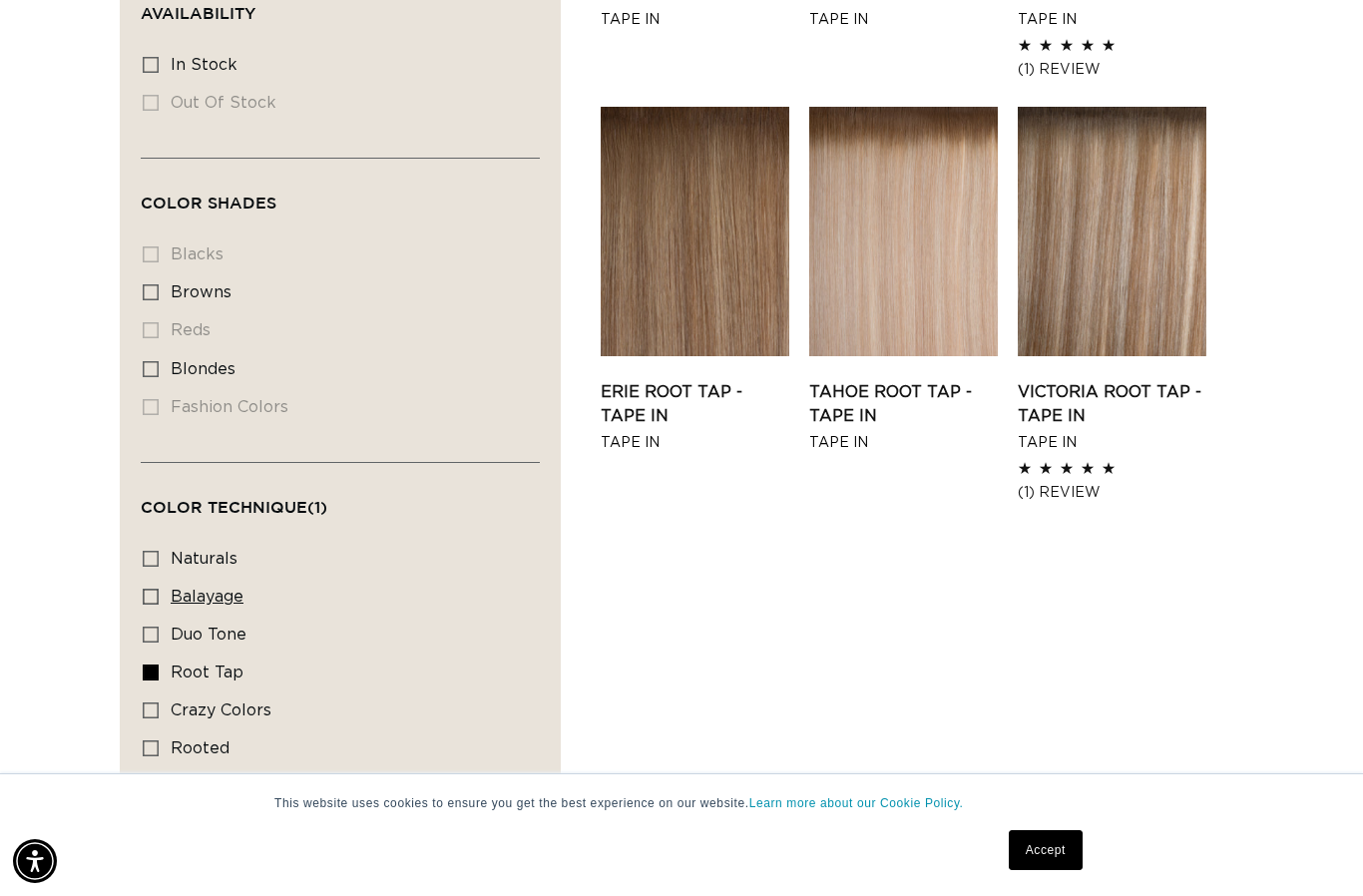 click 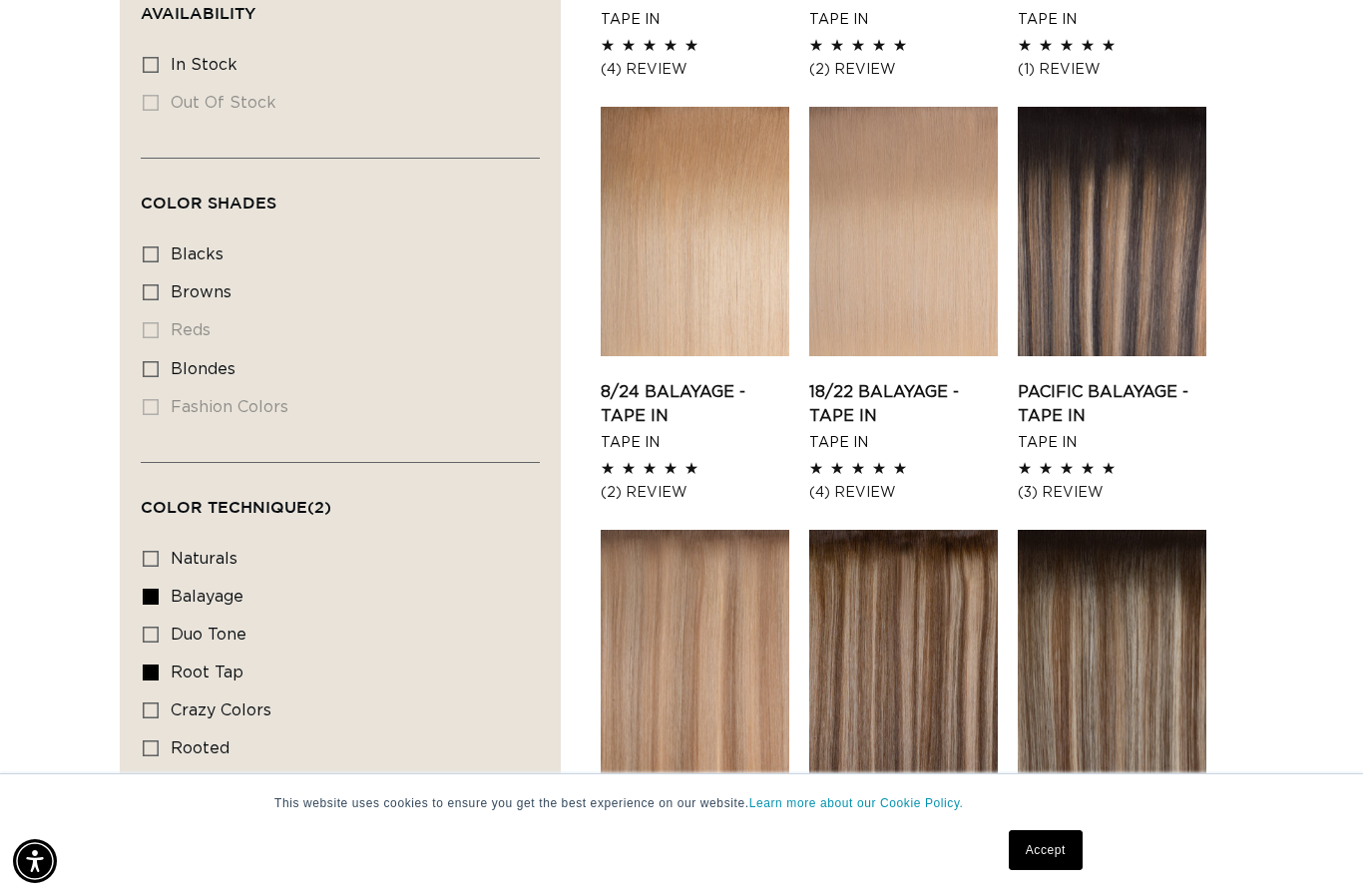 scroll, scrollTop: 574, scrollLeft: 0, axis: vertical 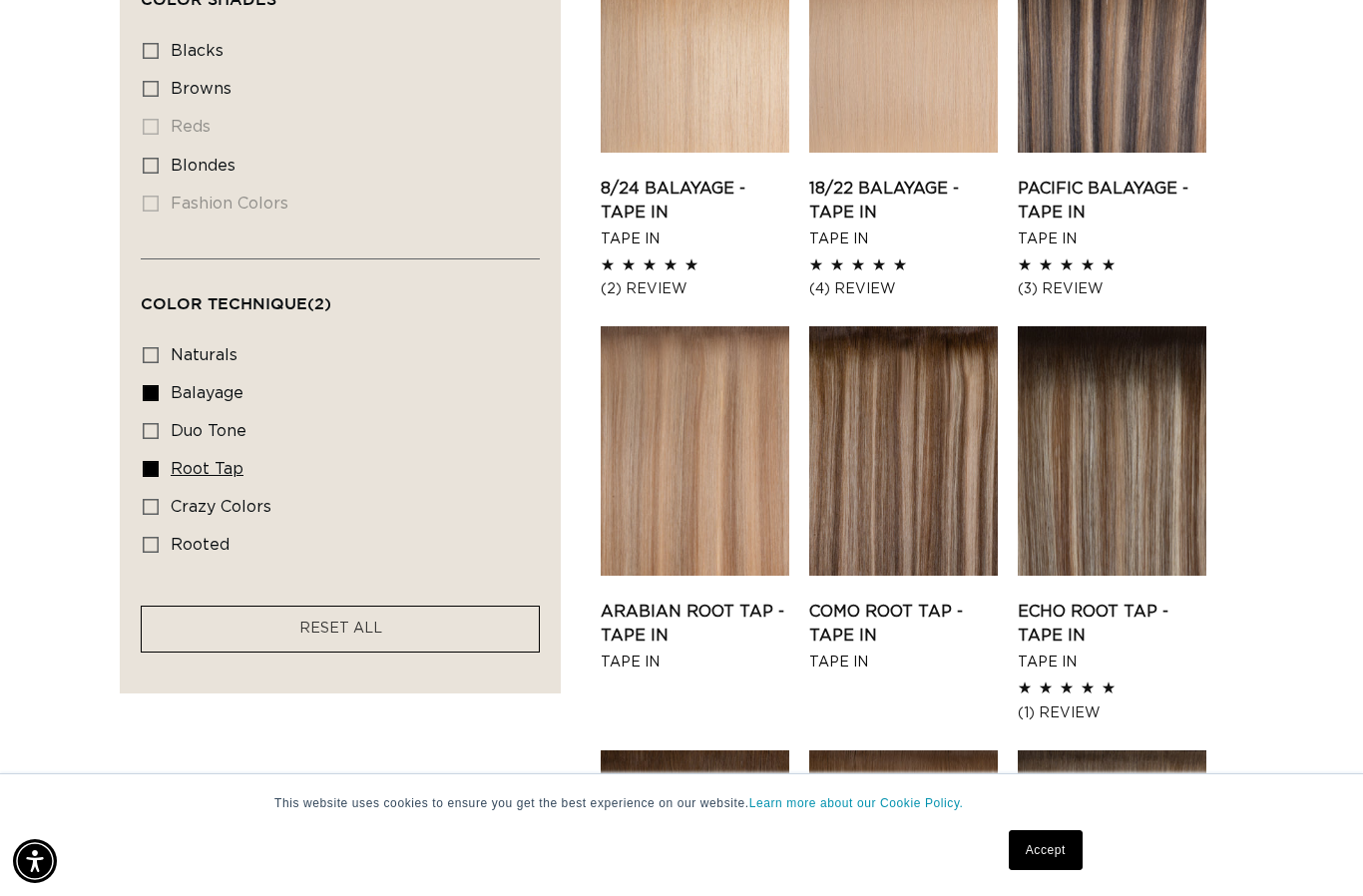 click 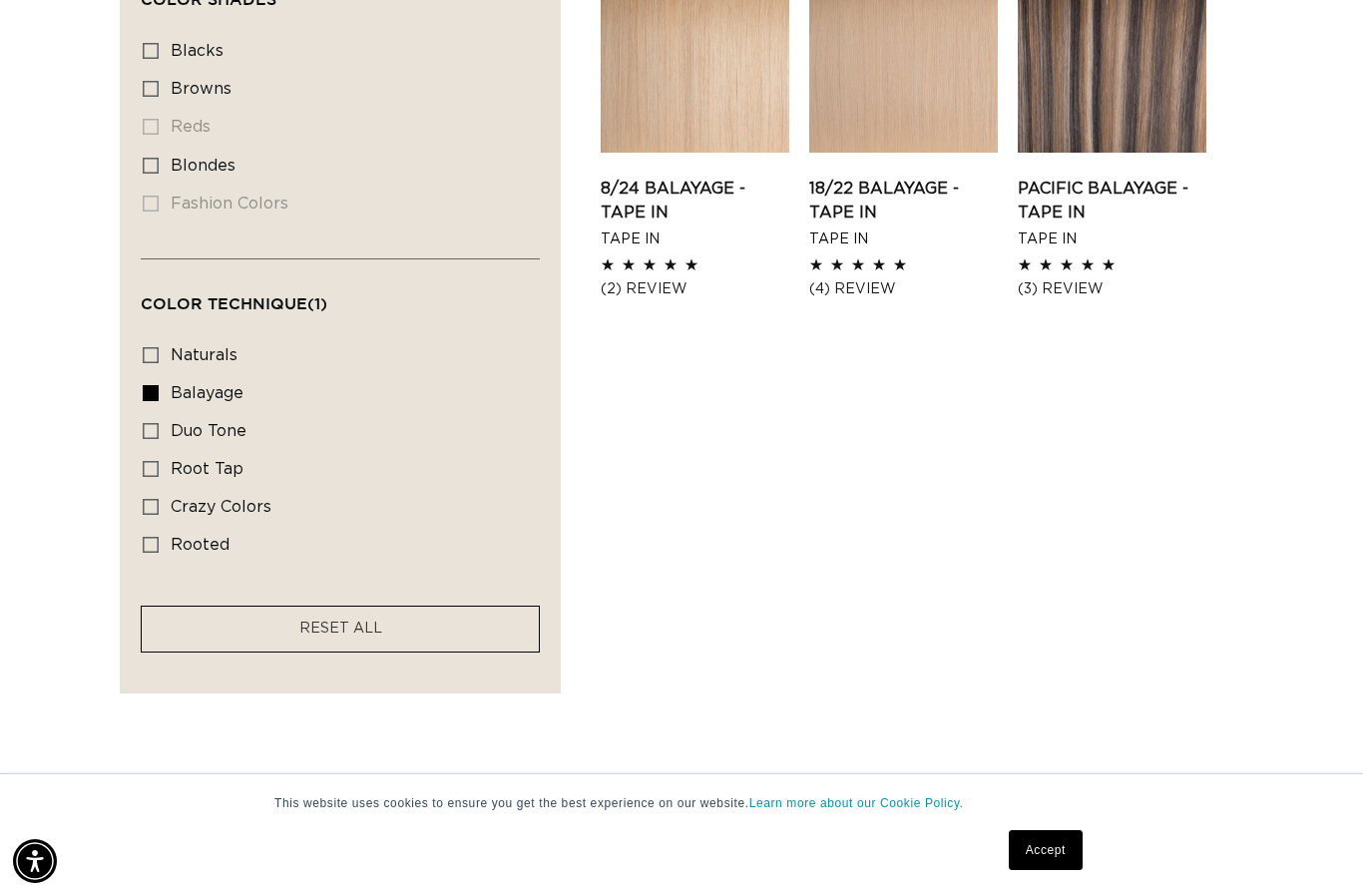 click 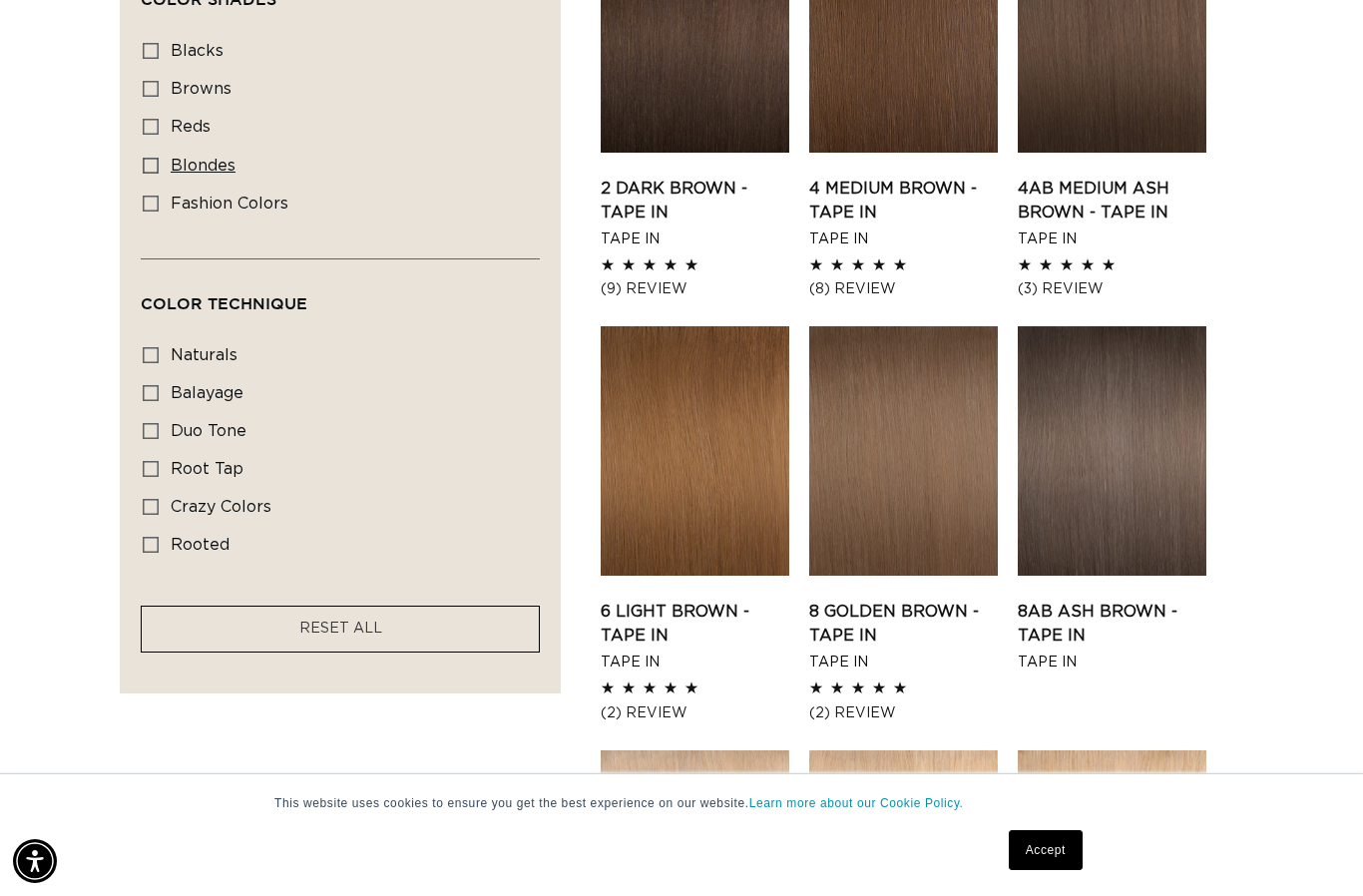 click 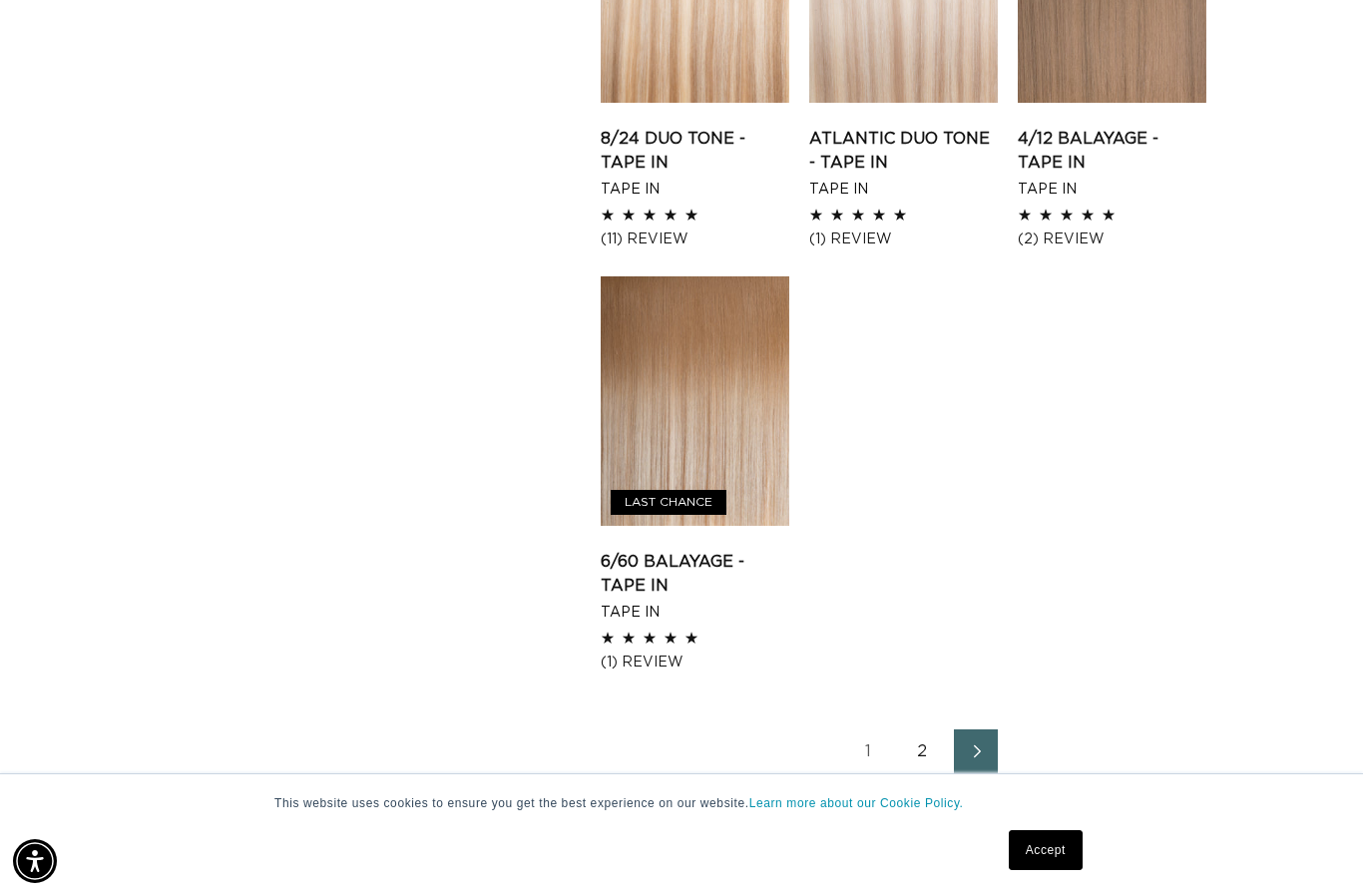 click 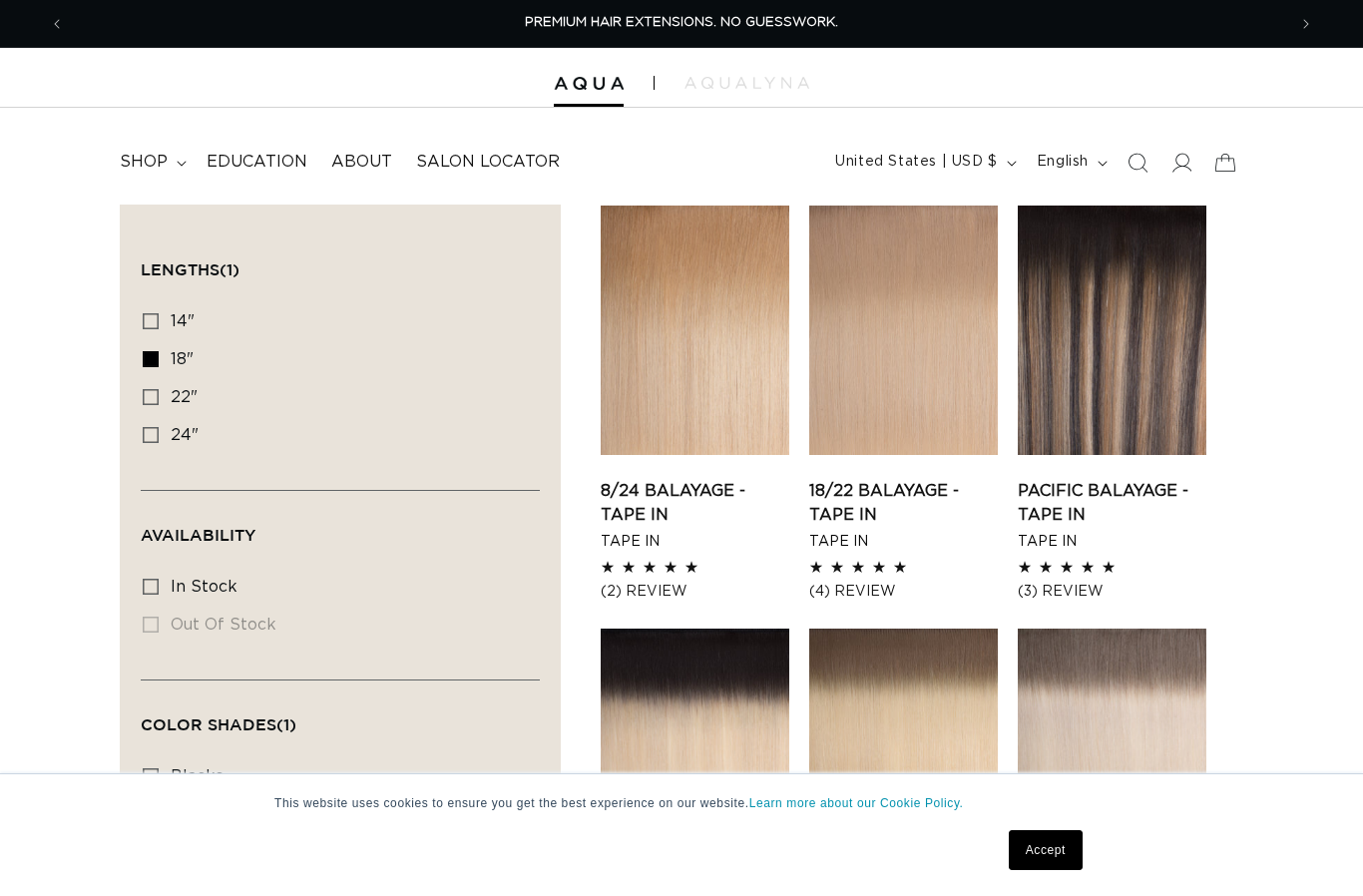 scroll, scrollTop: 0, scrollLeft: 0, axis: both 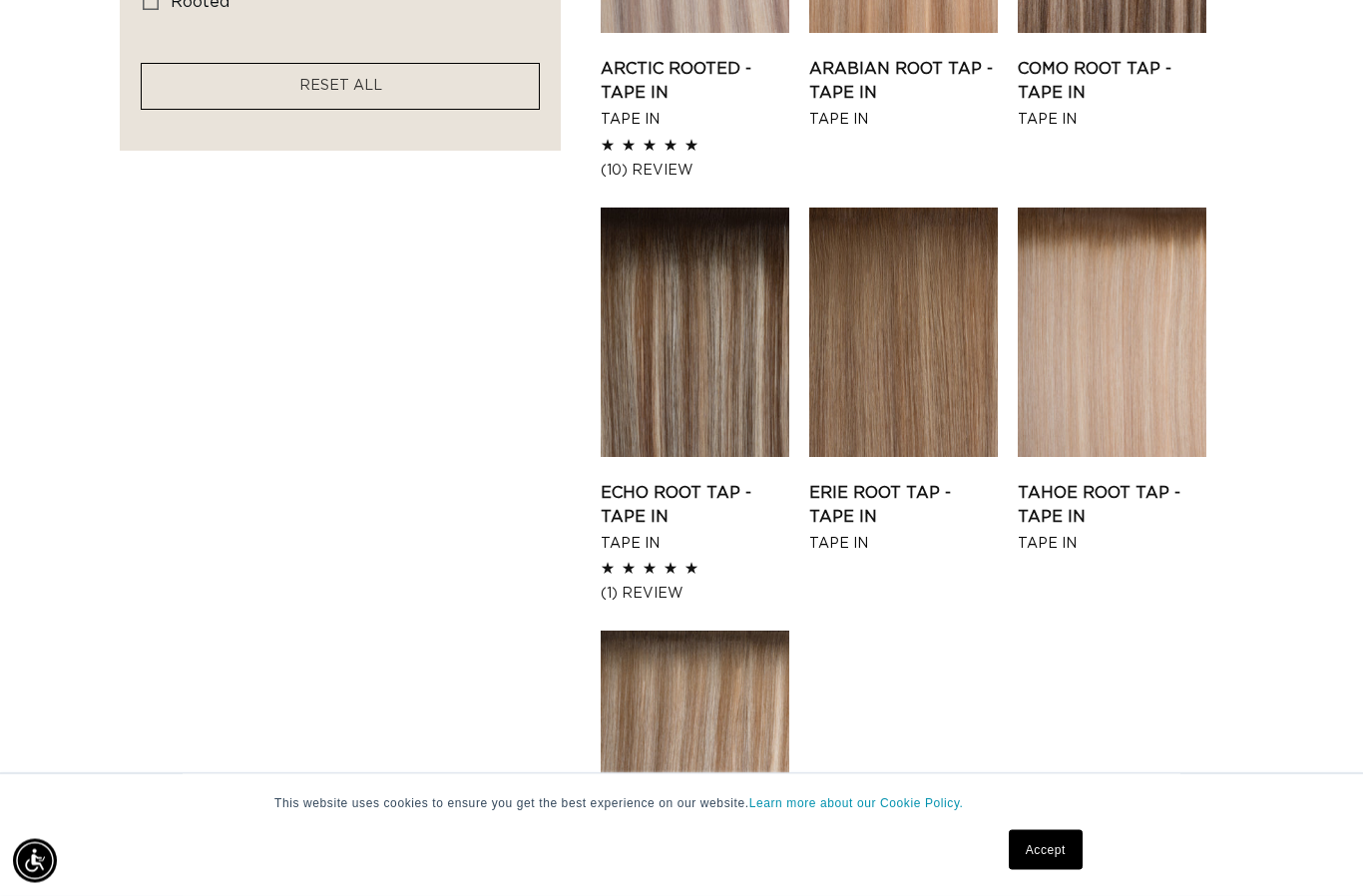 click on "Filter:
Lengths
(1)
Lengths
14"
14" (23 products)
18"
18" (29 products)
22"
24"" at bounding box center [682, 33] 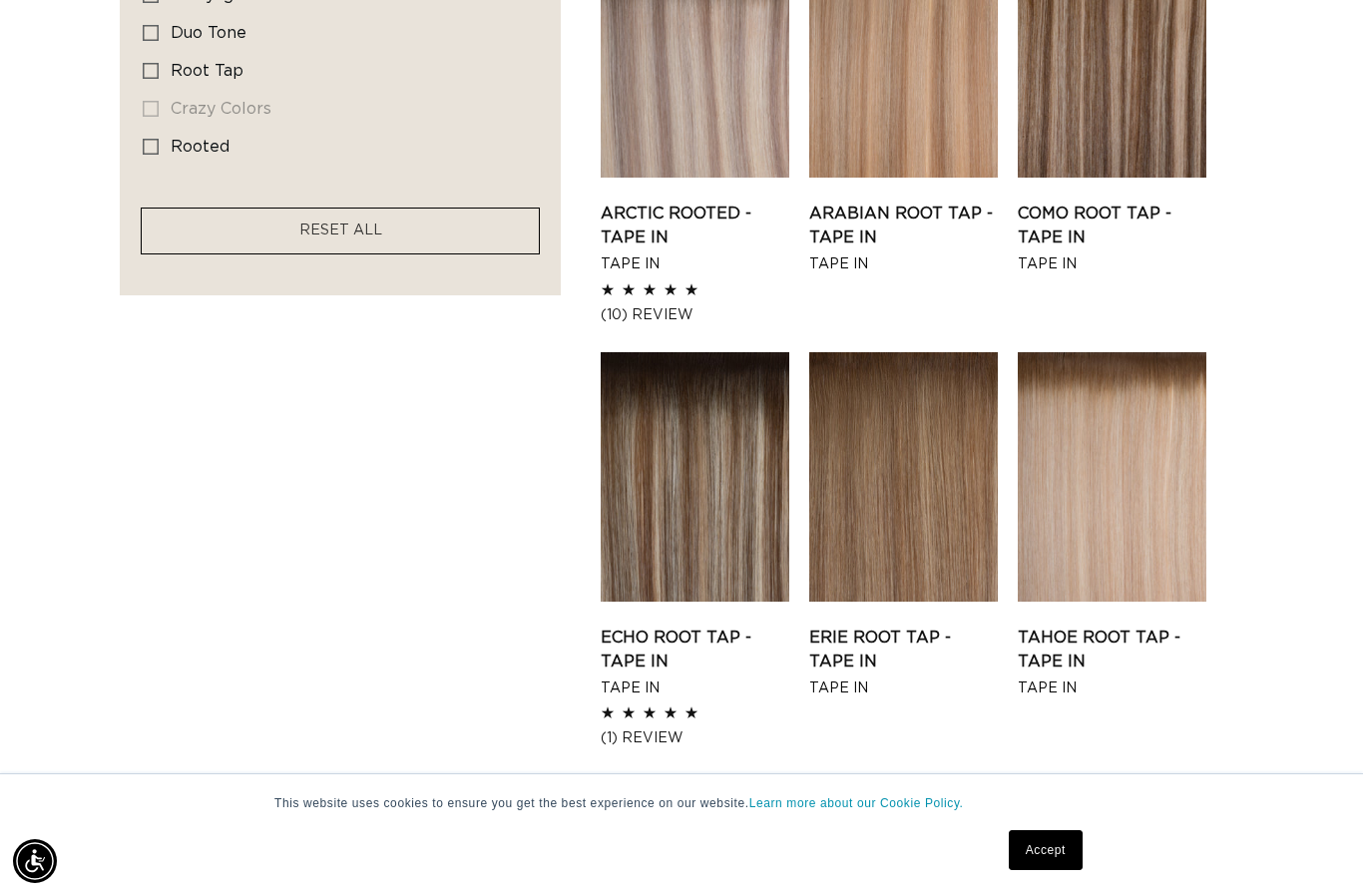 scroll, scrollTop: 1110, scrollLeft: 0, axis: vertical 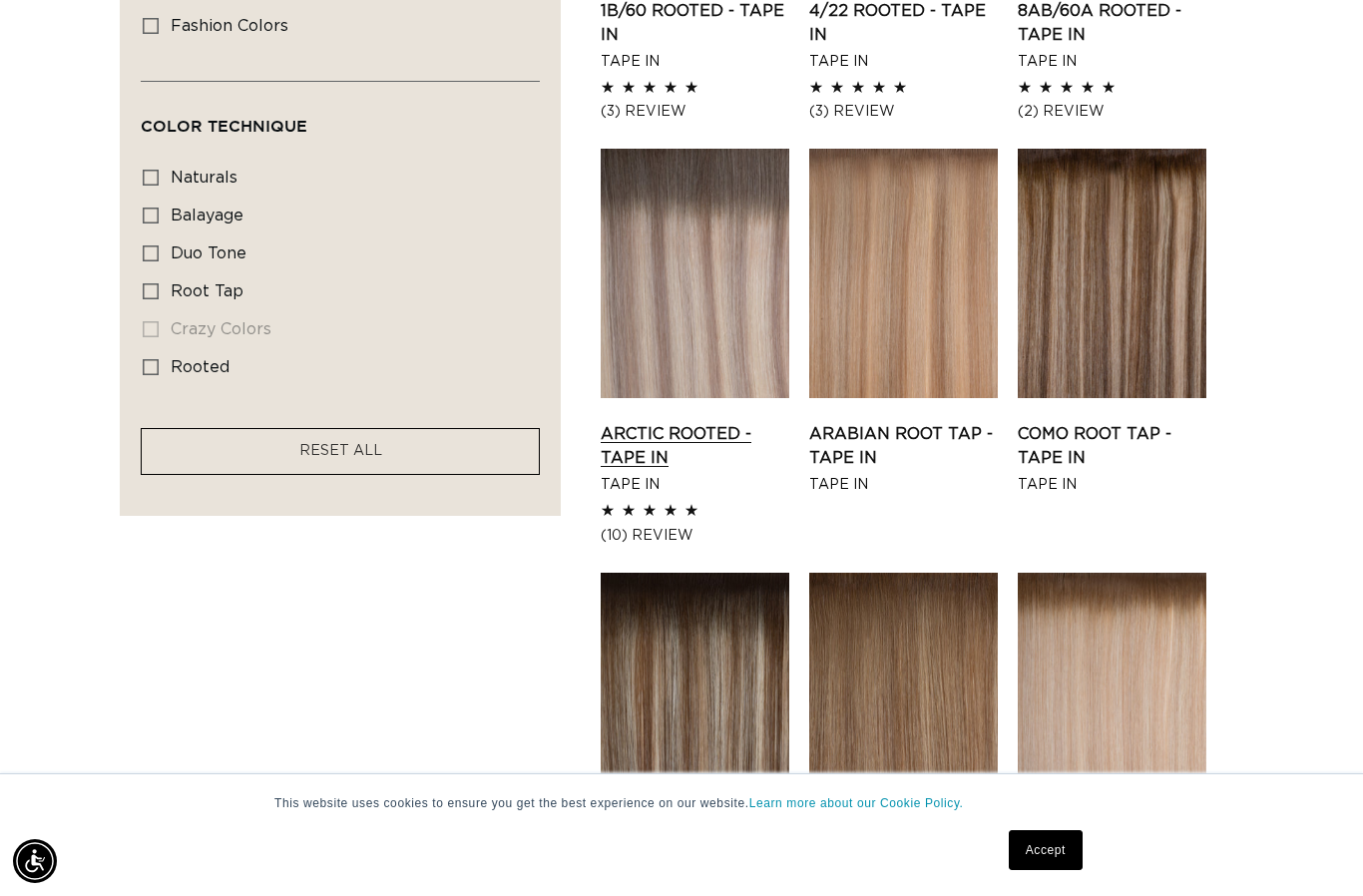 click on "Arctic Rooted - Tape In" at bounding box center (694, 446) 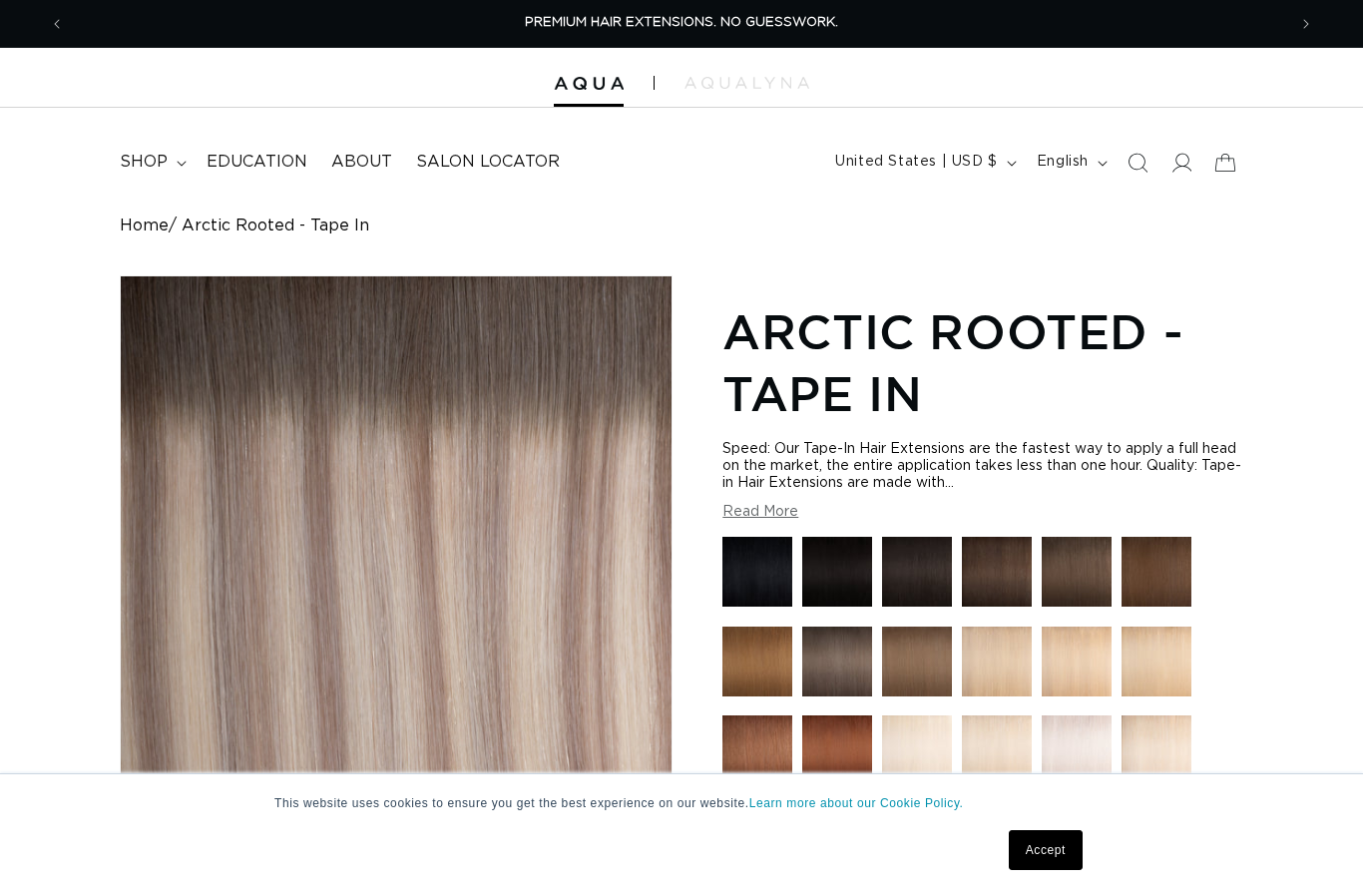 scroll, scrollTop: 0, scrollLeft: 0, axis: both 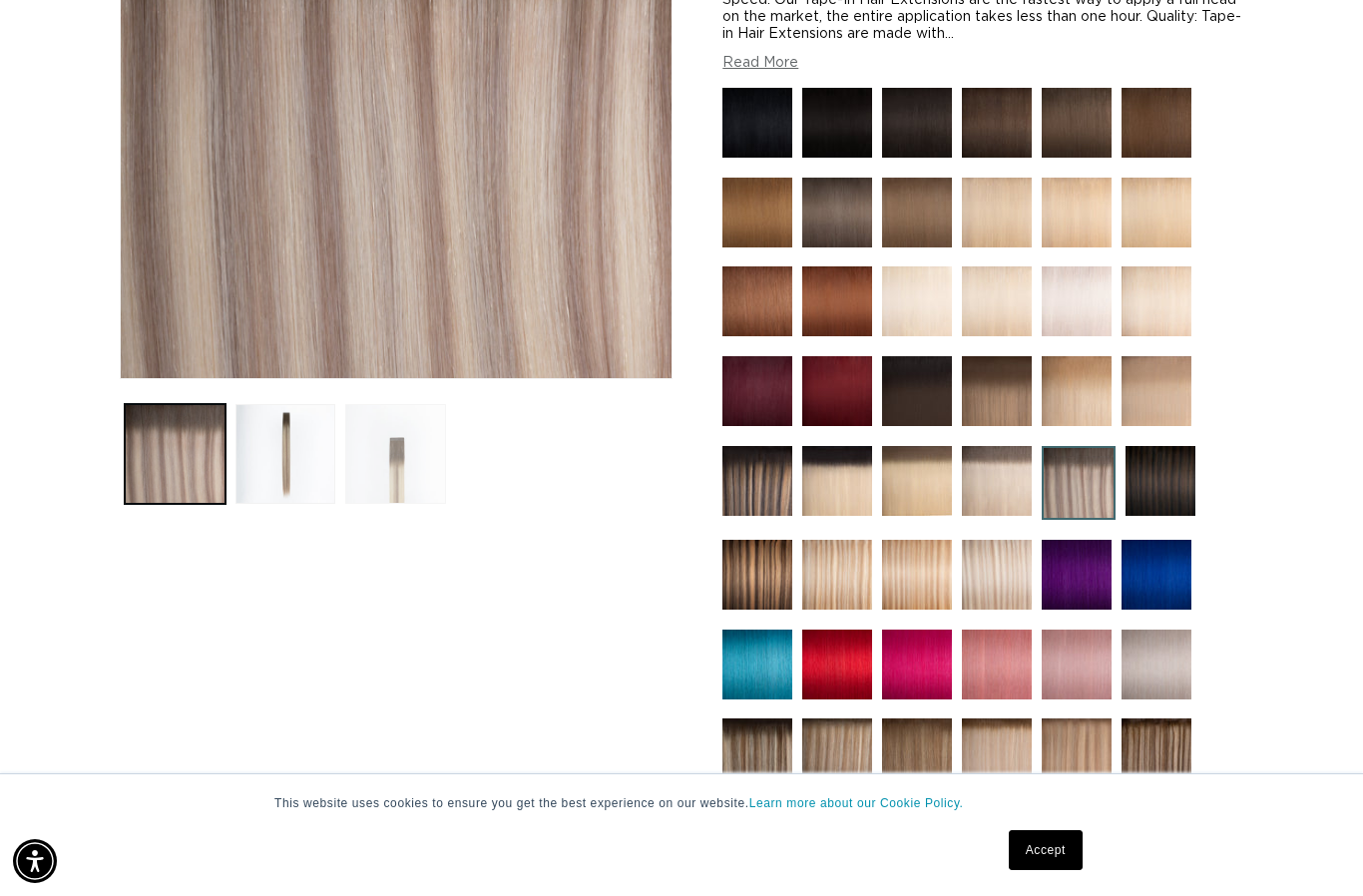 click at bounding box center (395, 454) 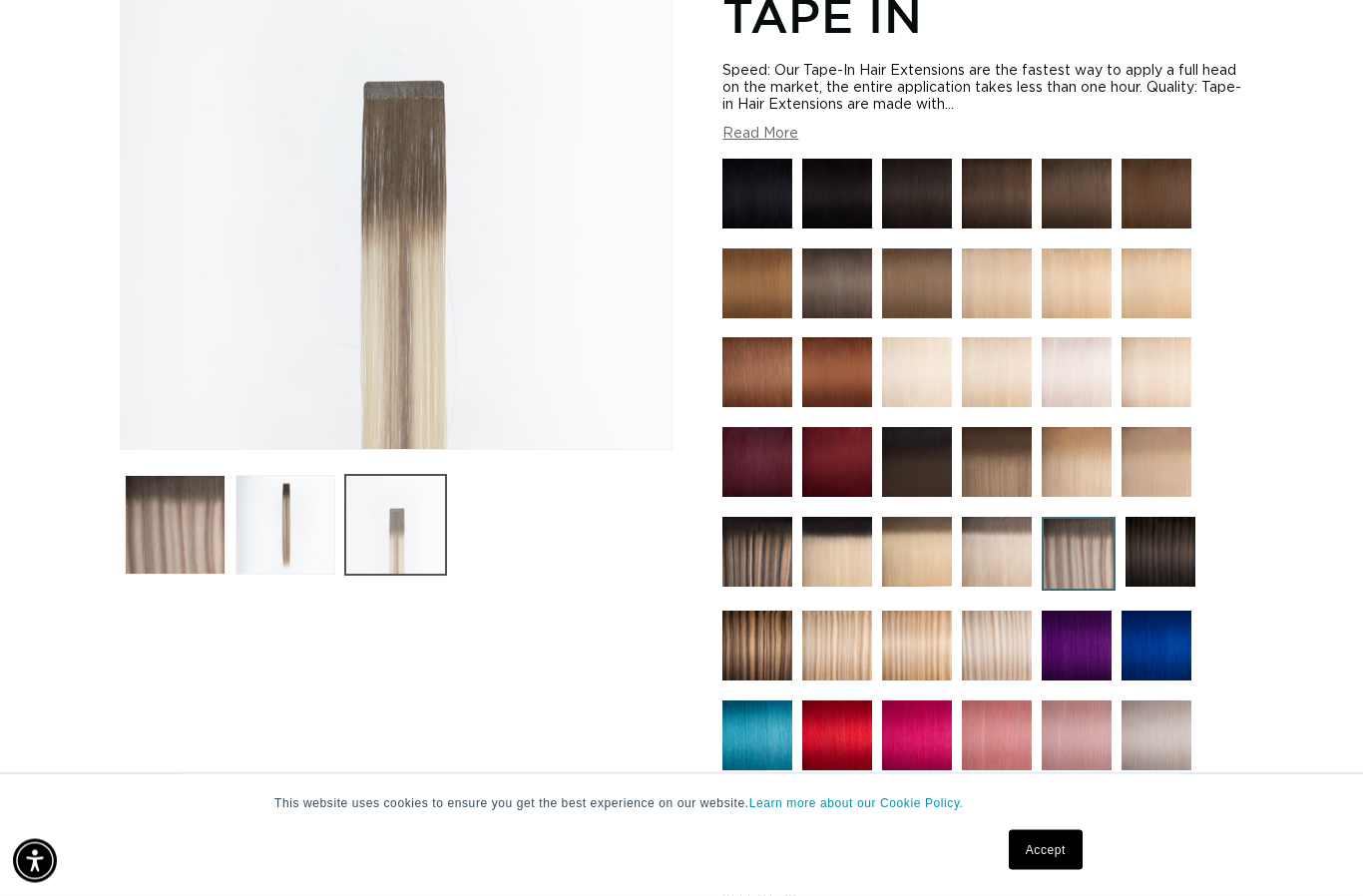 scroll, scrollTop: 273, scrollLeft: 0, axis: vertical 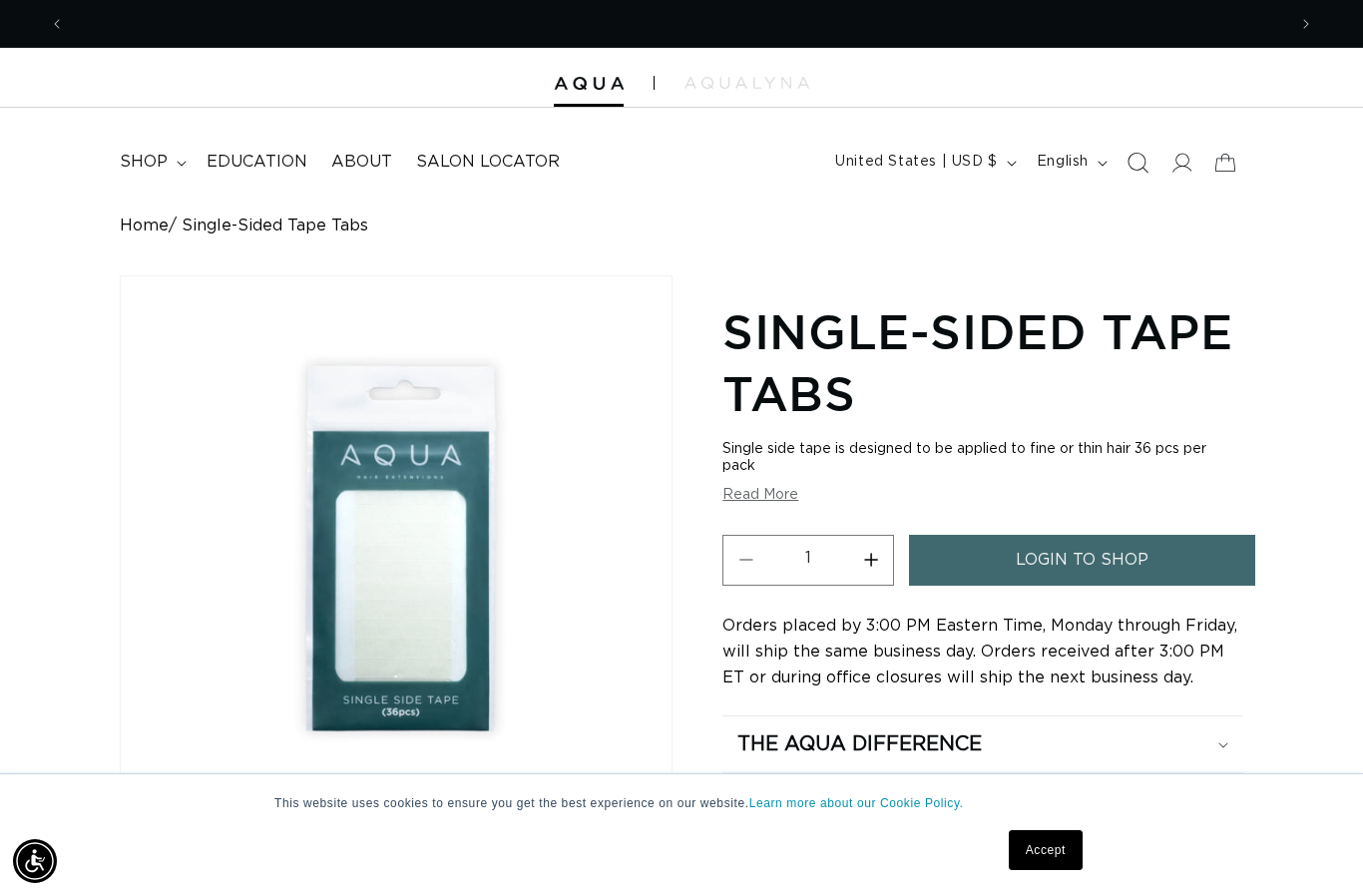 click 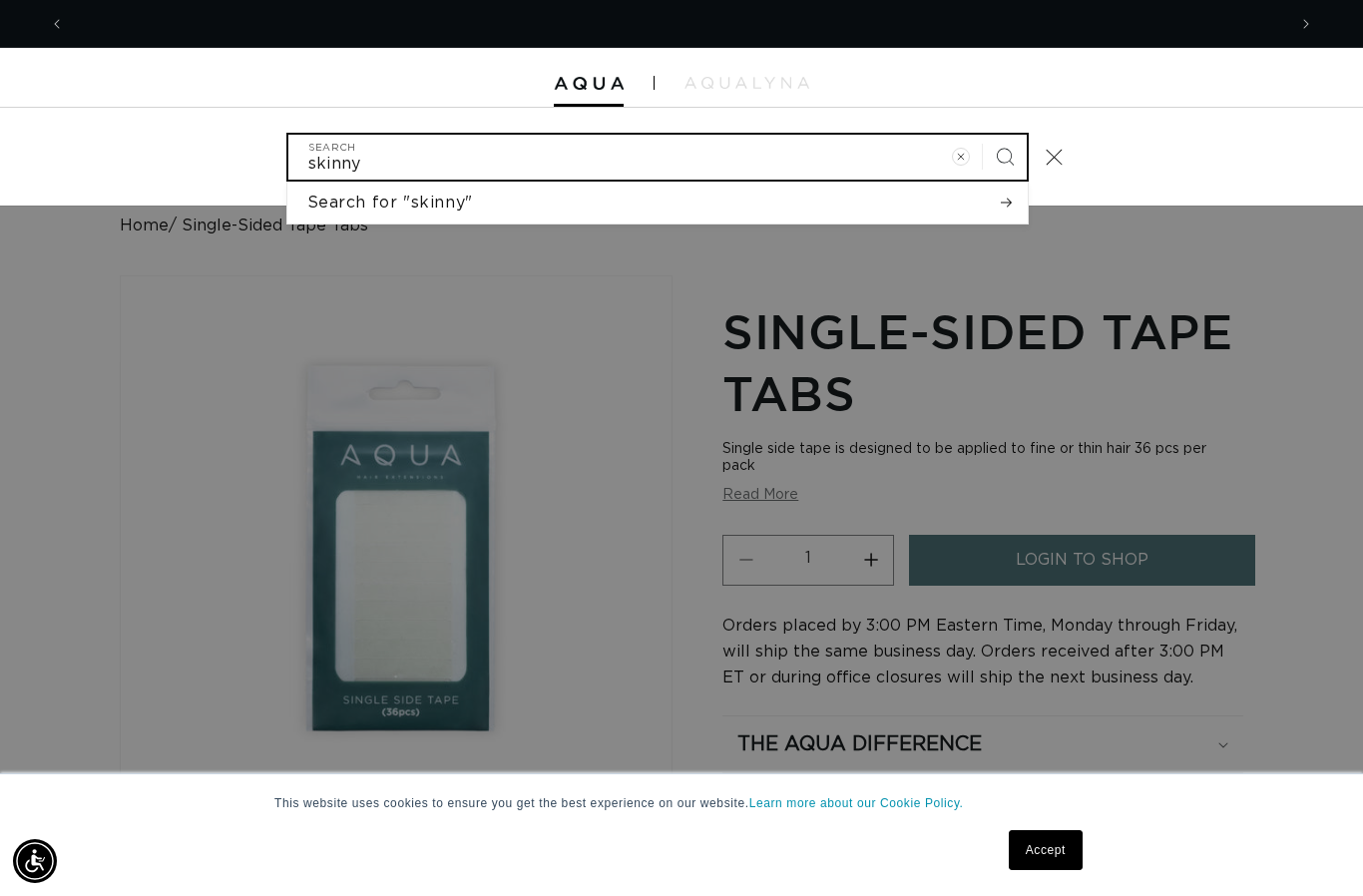 scroll, scrollTop: 0, scrollLeft: 2443, axis: horizontal 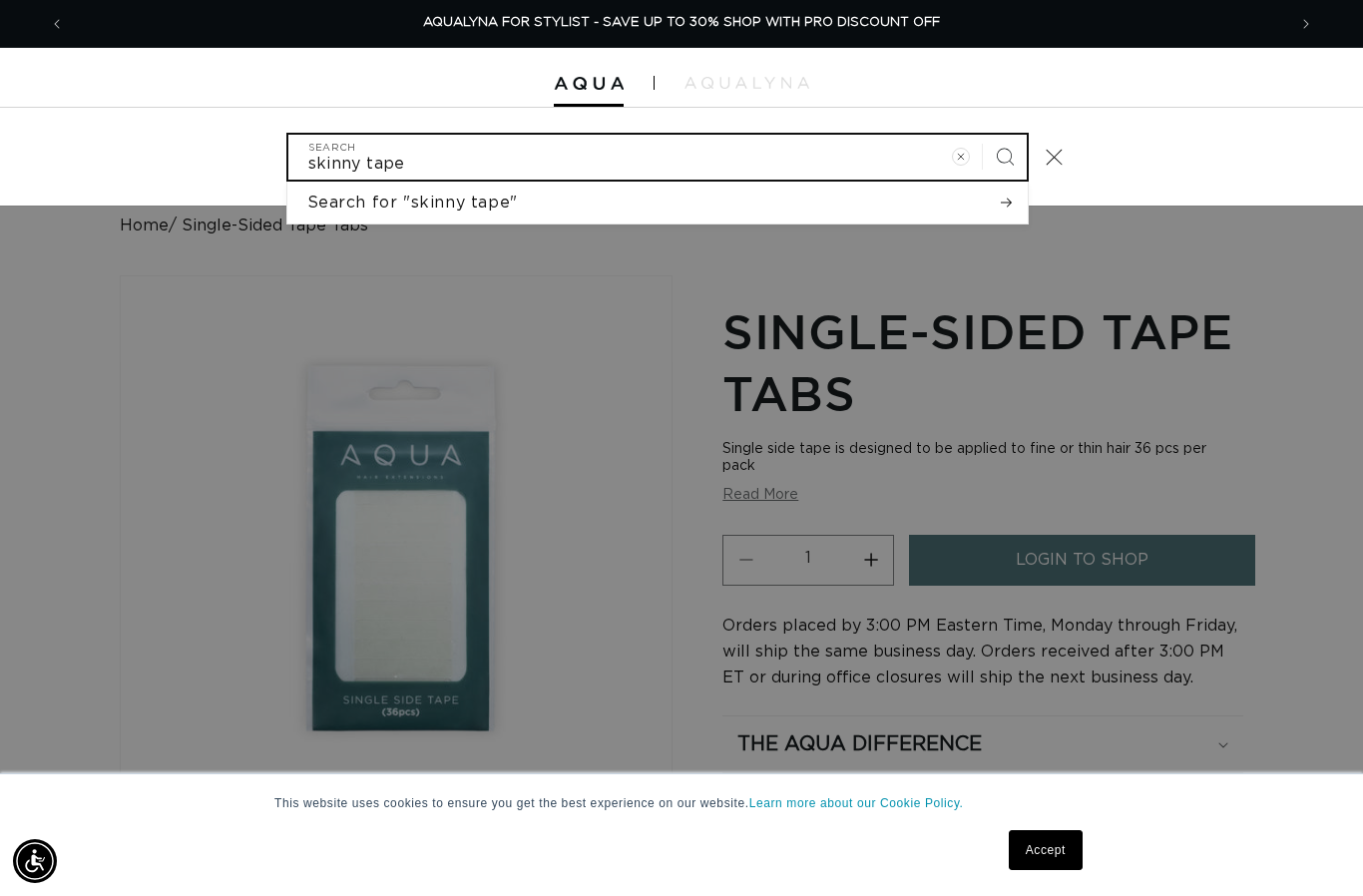 type on "skinny tape" 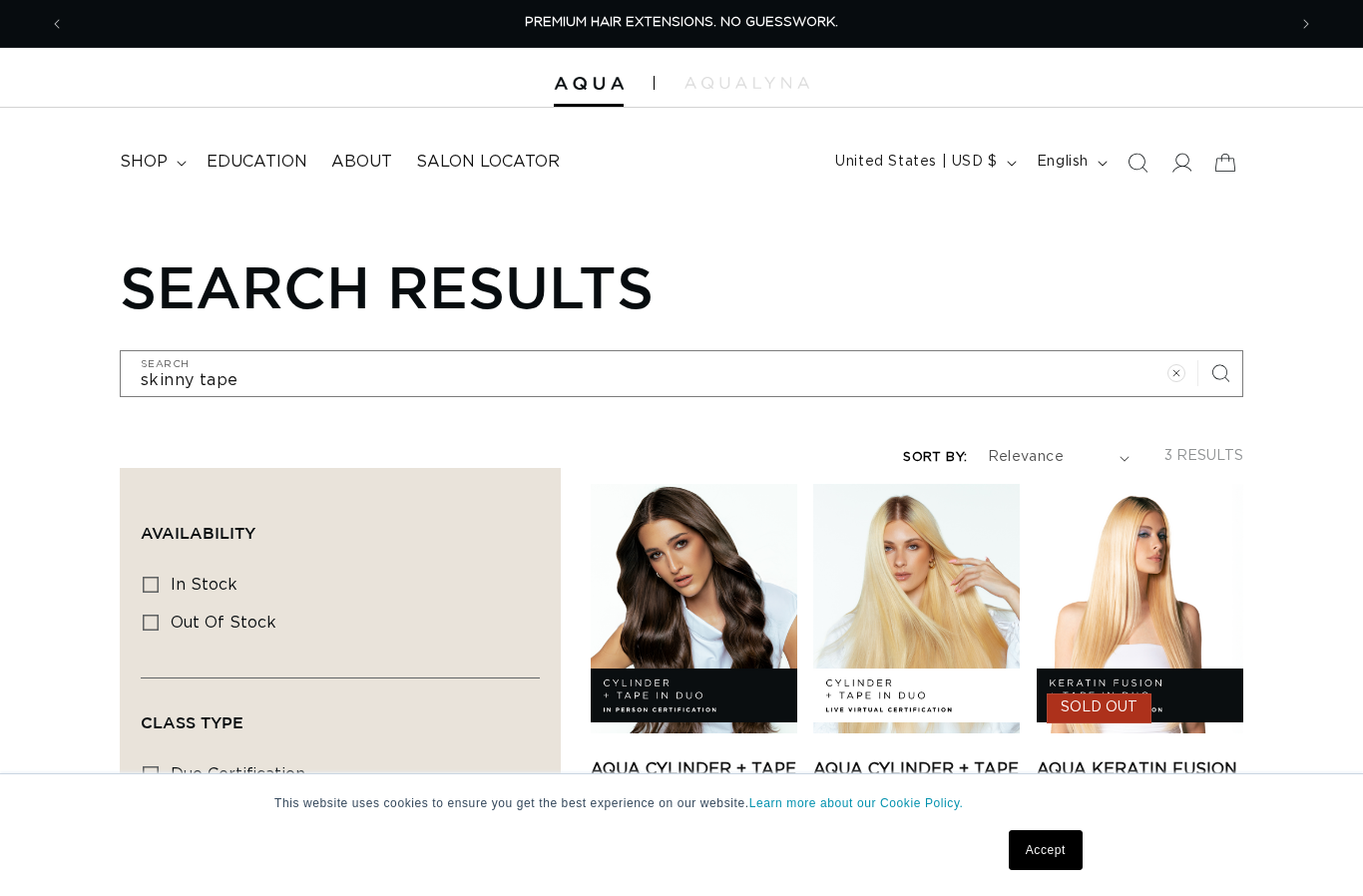 scroll, scrollTop: 0, scrollLeft: 0, axis: both 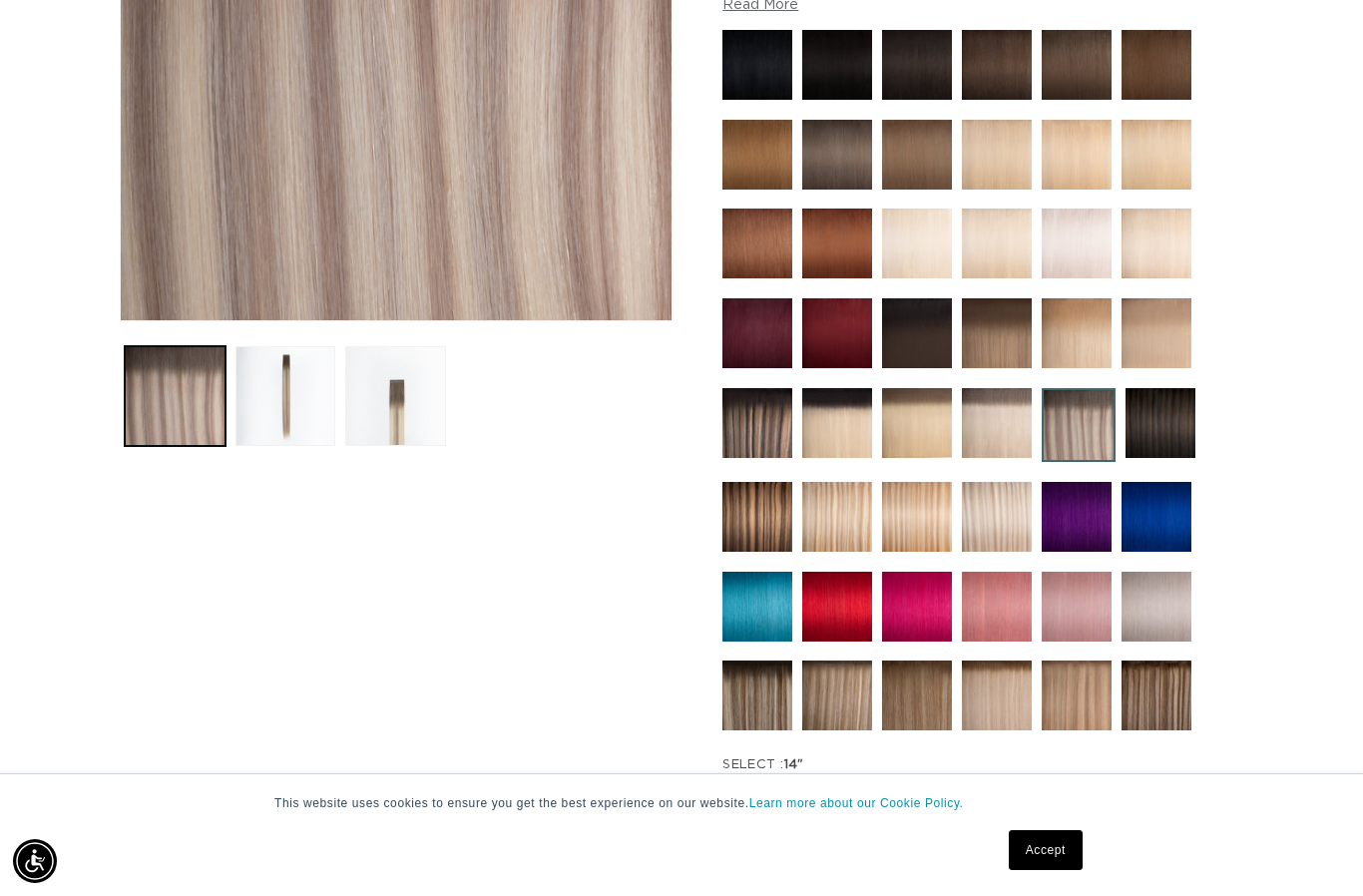 click on "18" Variant sold out or unavailable" at bounding box center [984, 802] 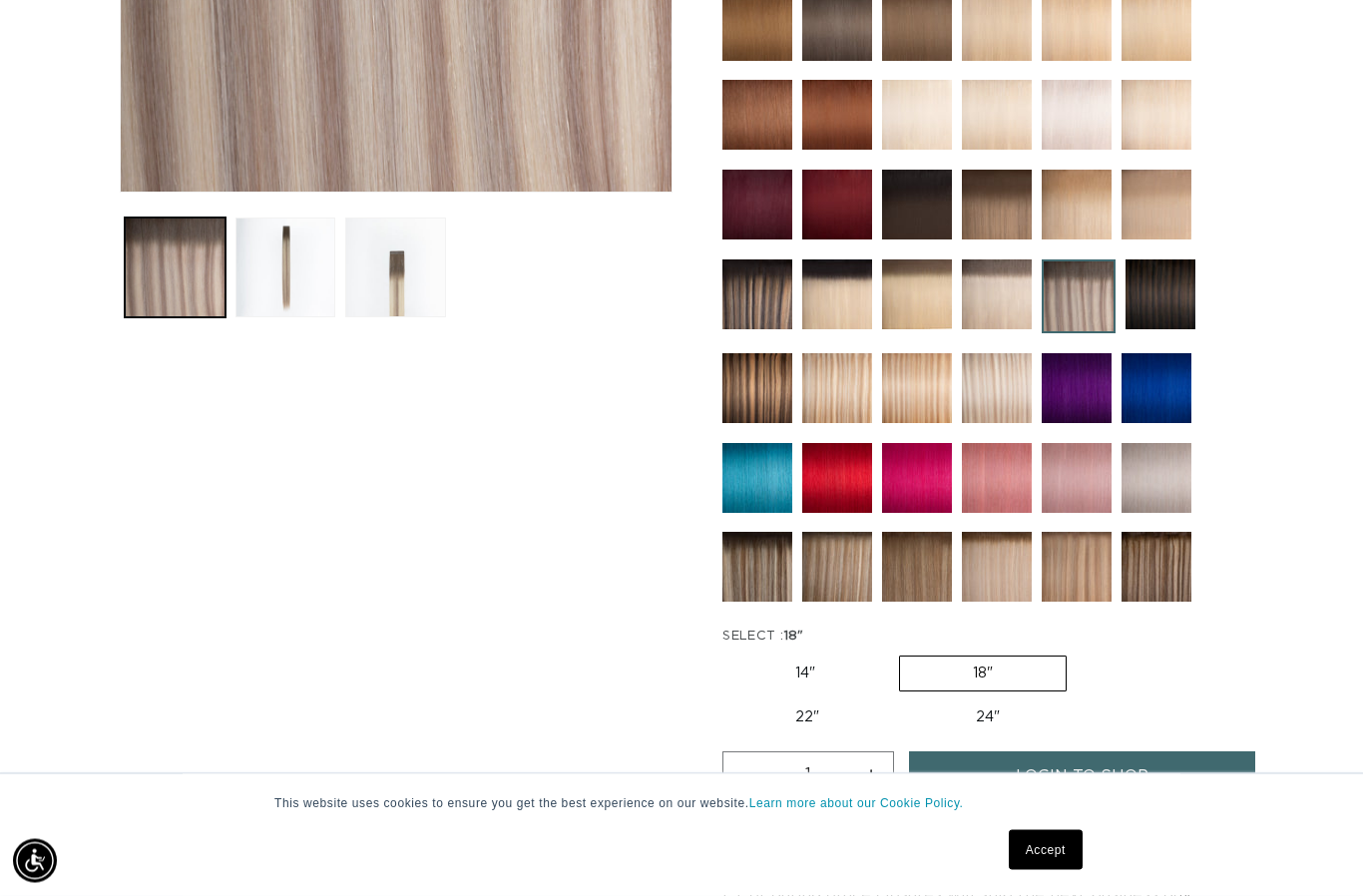 scroll, scrollTop: 636, scrollLeft: 0, axis: vertical 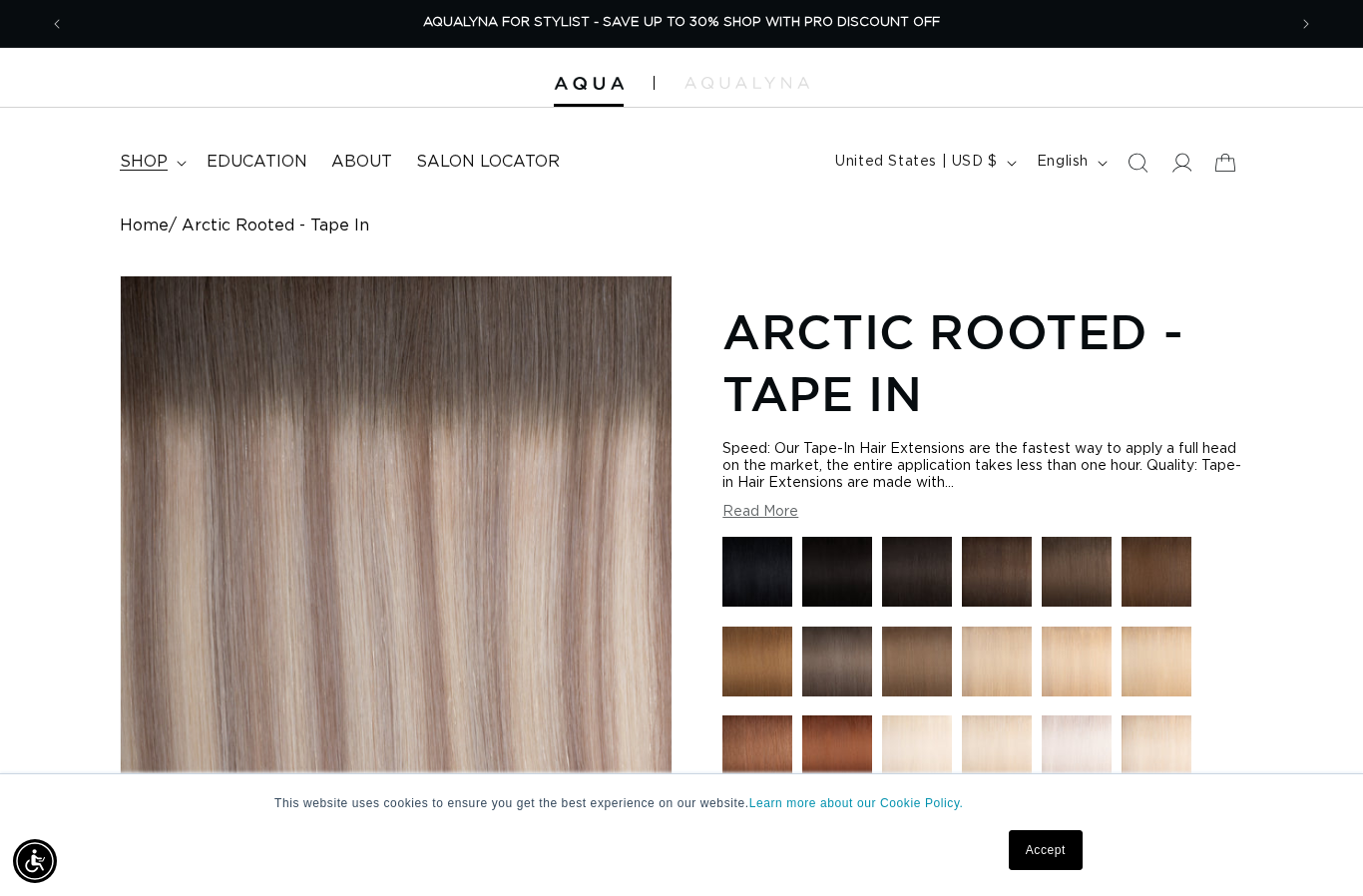 click on "shop" at bounding box center [144, 162] 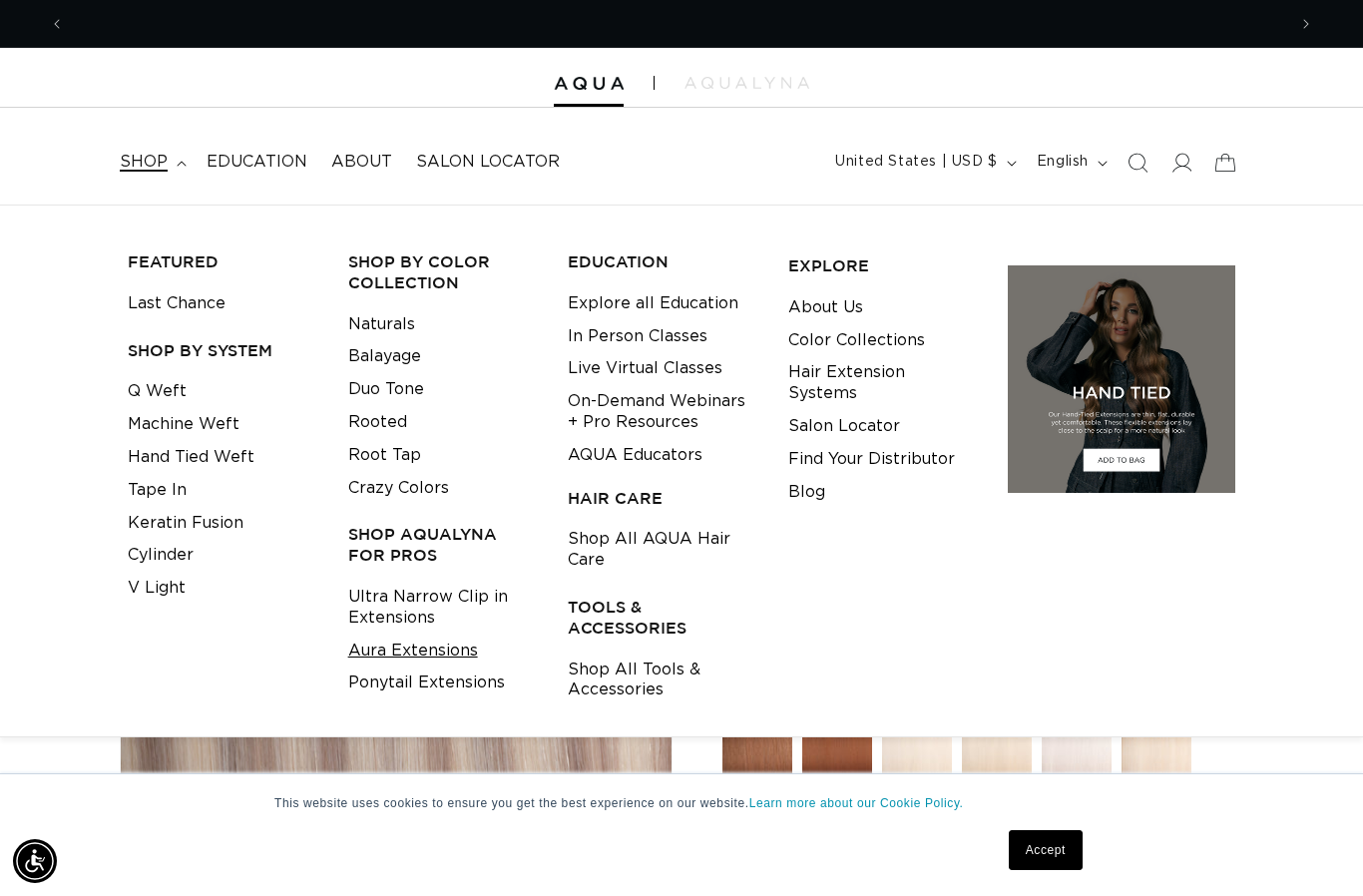 scroll, scrollTop: 0, scrollLeft: 2443, axis: horizontal 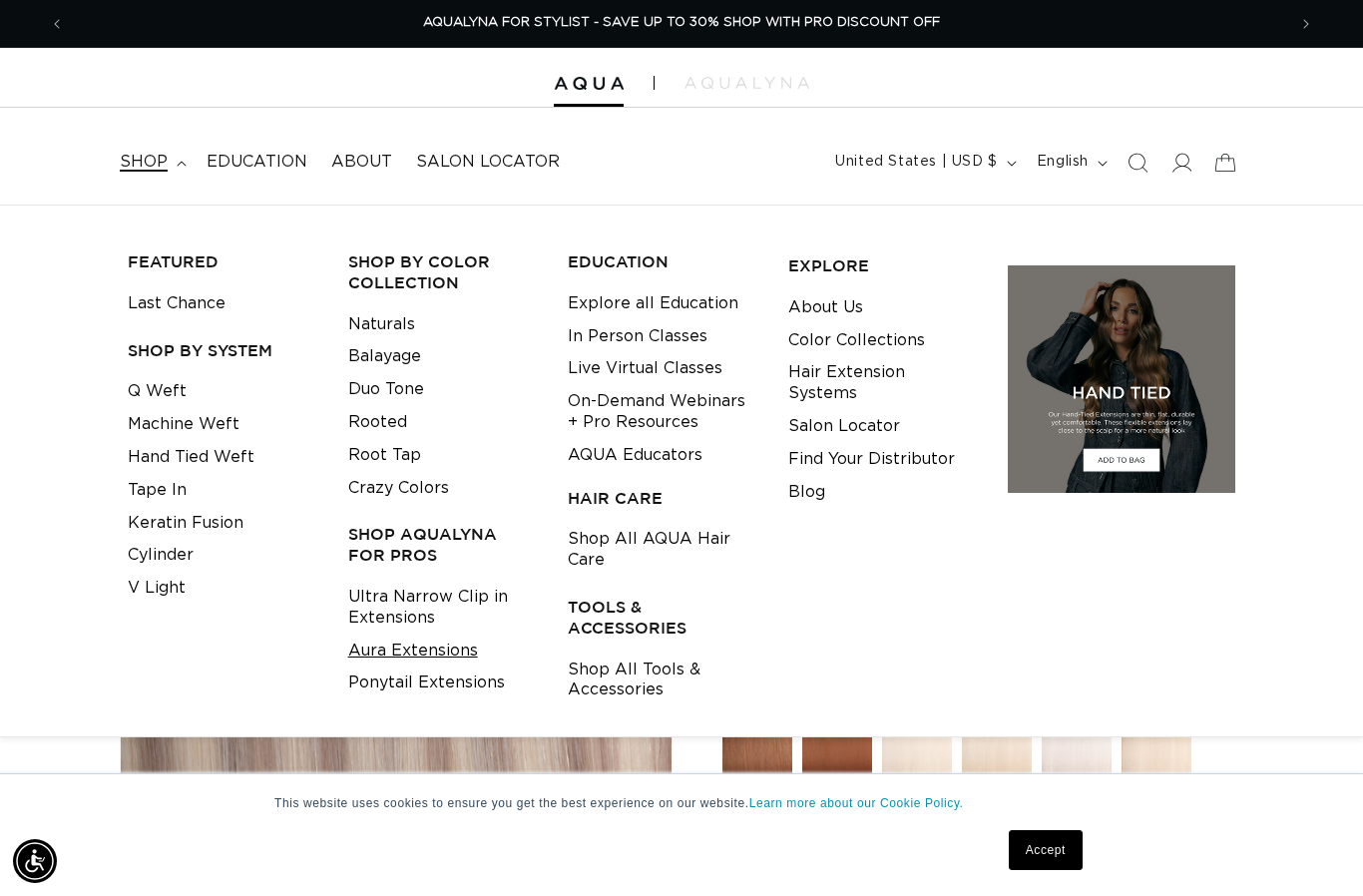 click on "Aura Extensions" at bounding box center (413, 651) 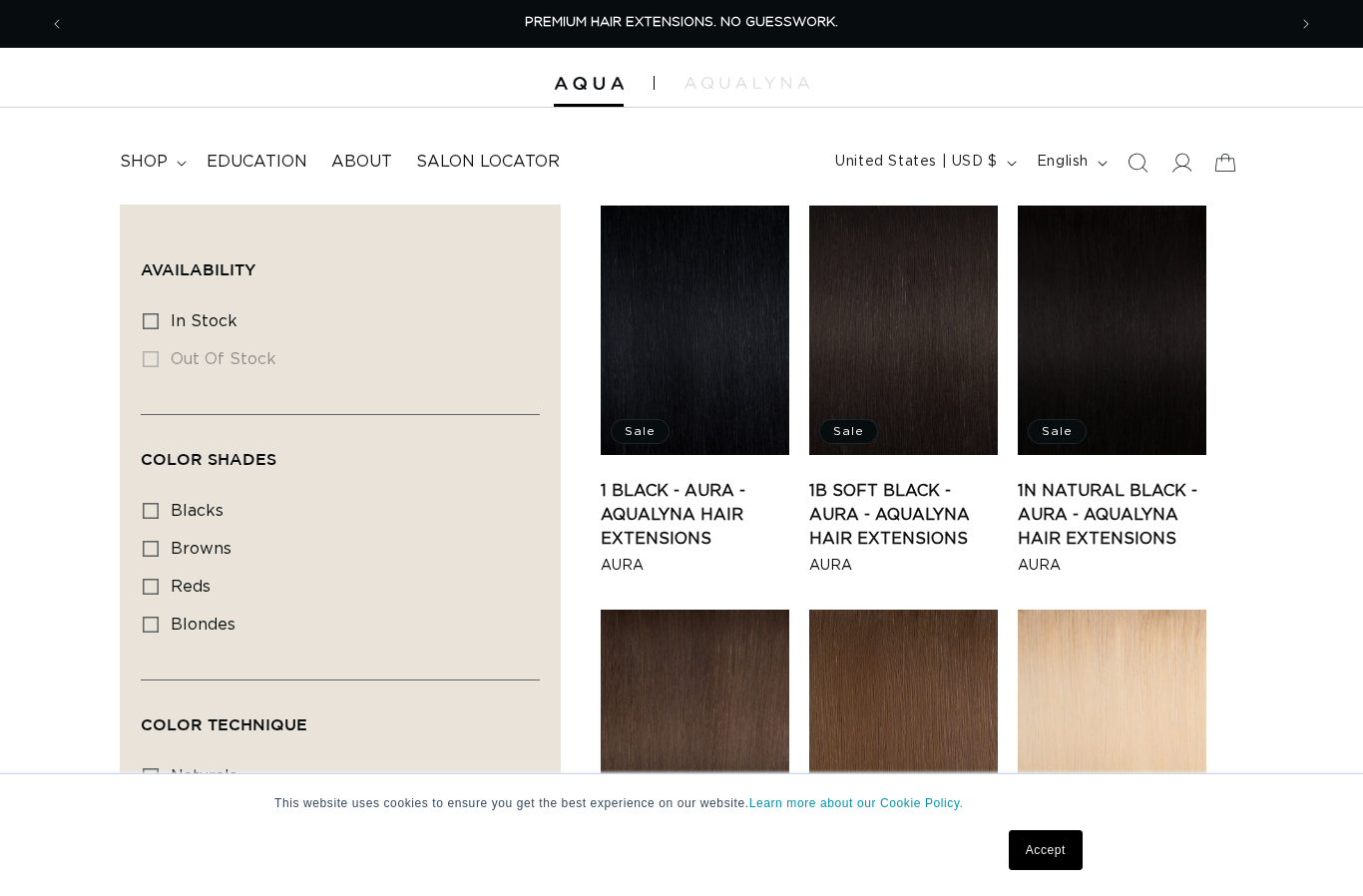 scroll, scrollTop: 0, scrollLeft: 0, axis: both 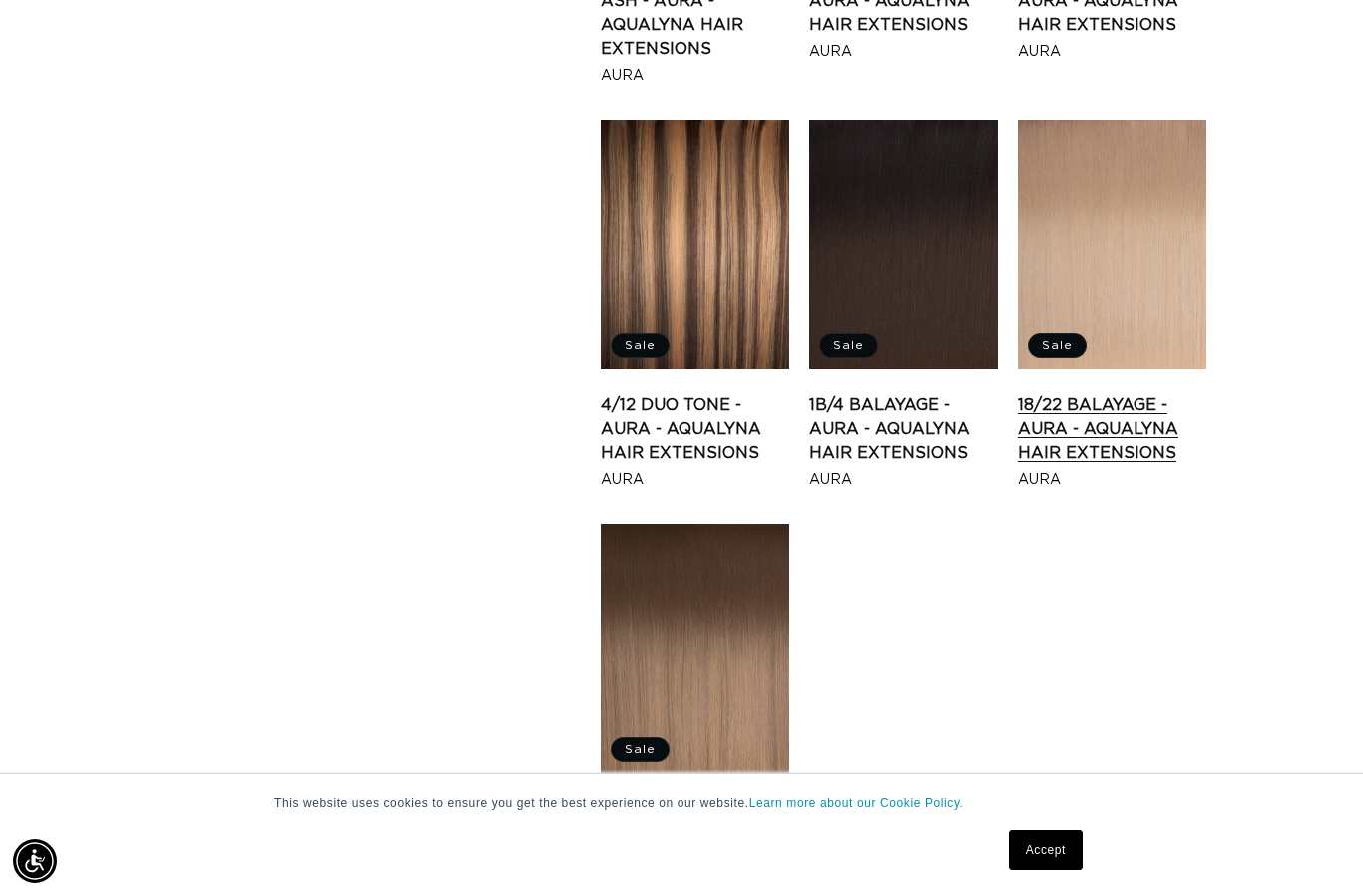 click on "18/22 Balayage - Aura - AquaLyna Hair Extensions" at bounding box center [1112, 429] 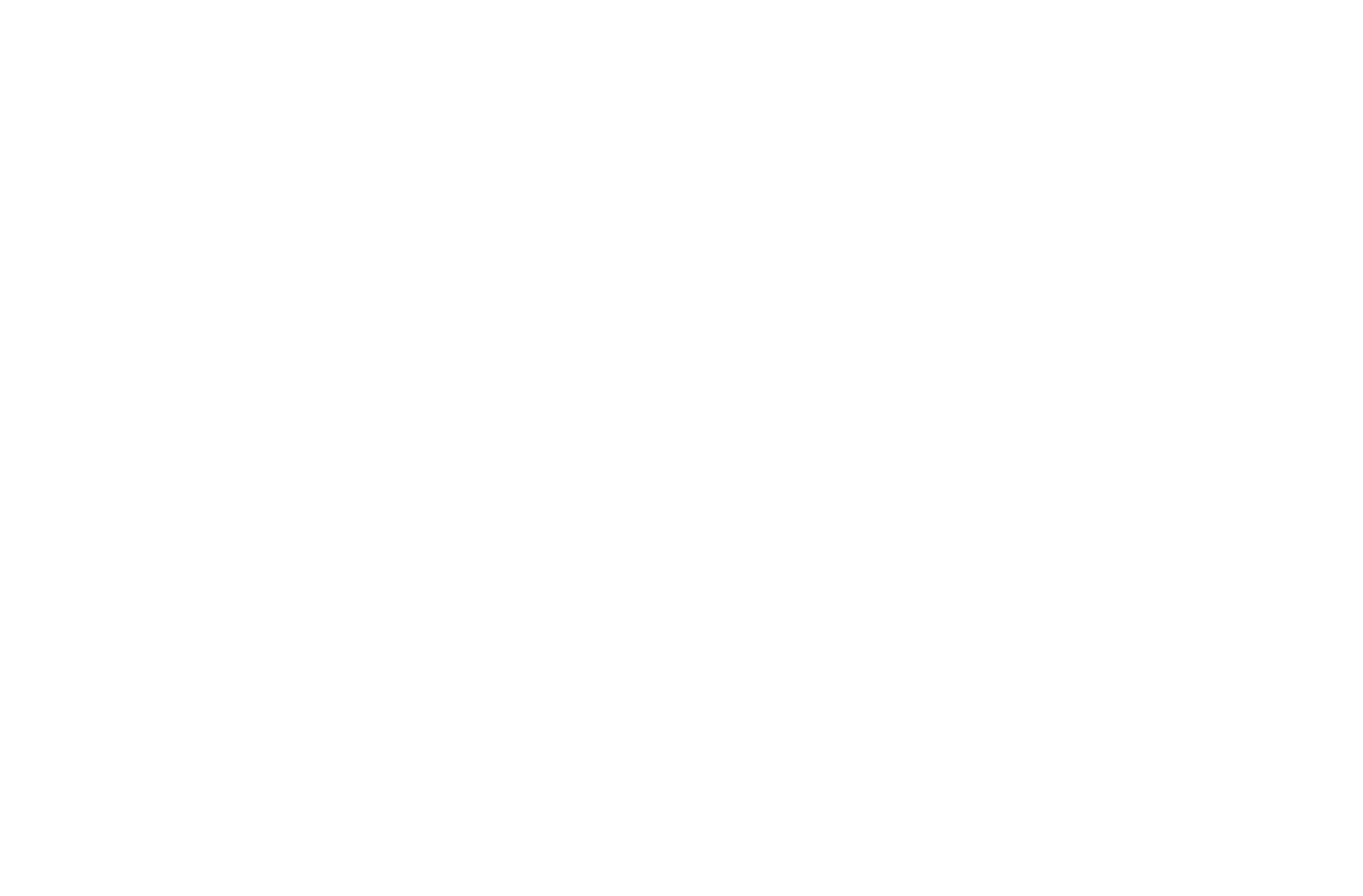 scroll, scrollTop: 0, scrollLeft: 1221, axis: horizontal 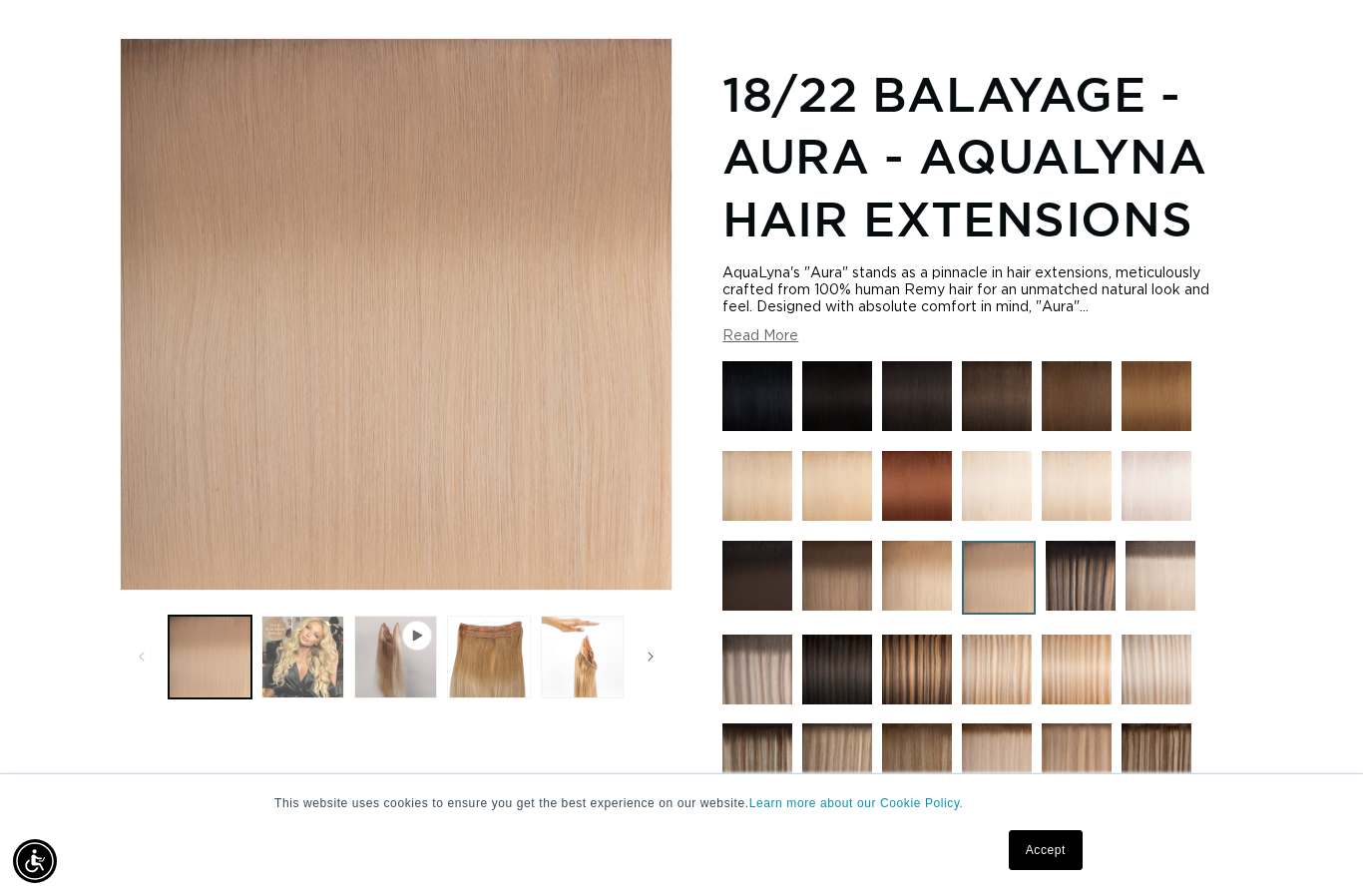 click at bounding box center [302, 657] 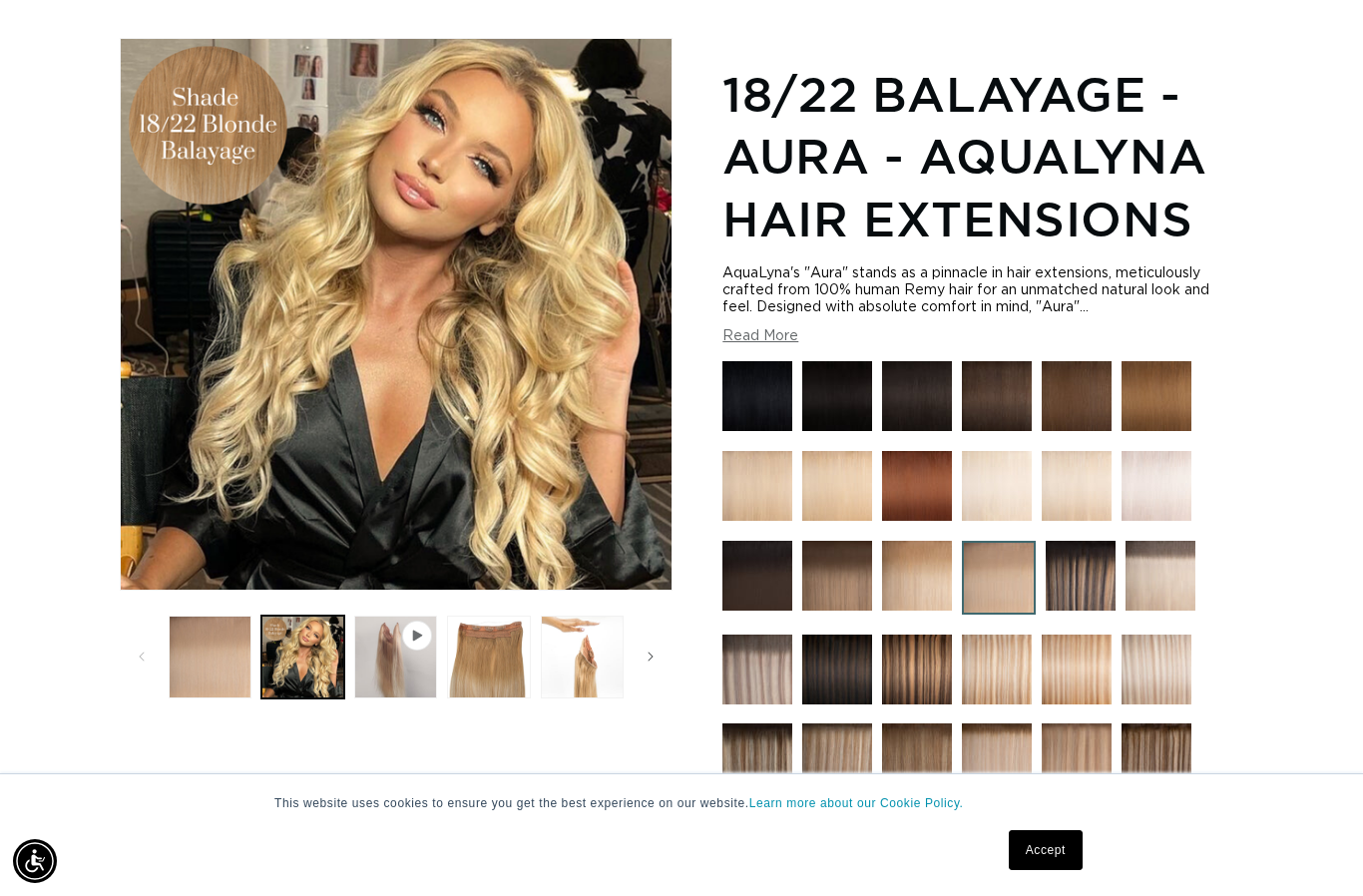 scroll, scrollTop: 0, scrollLeft: 1221, axis: horizontal 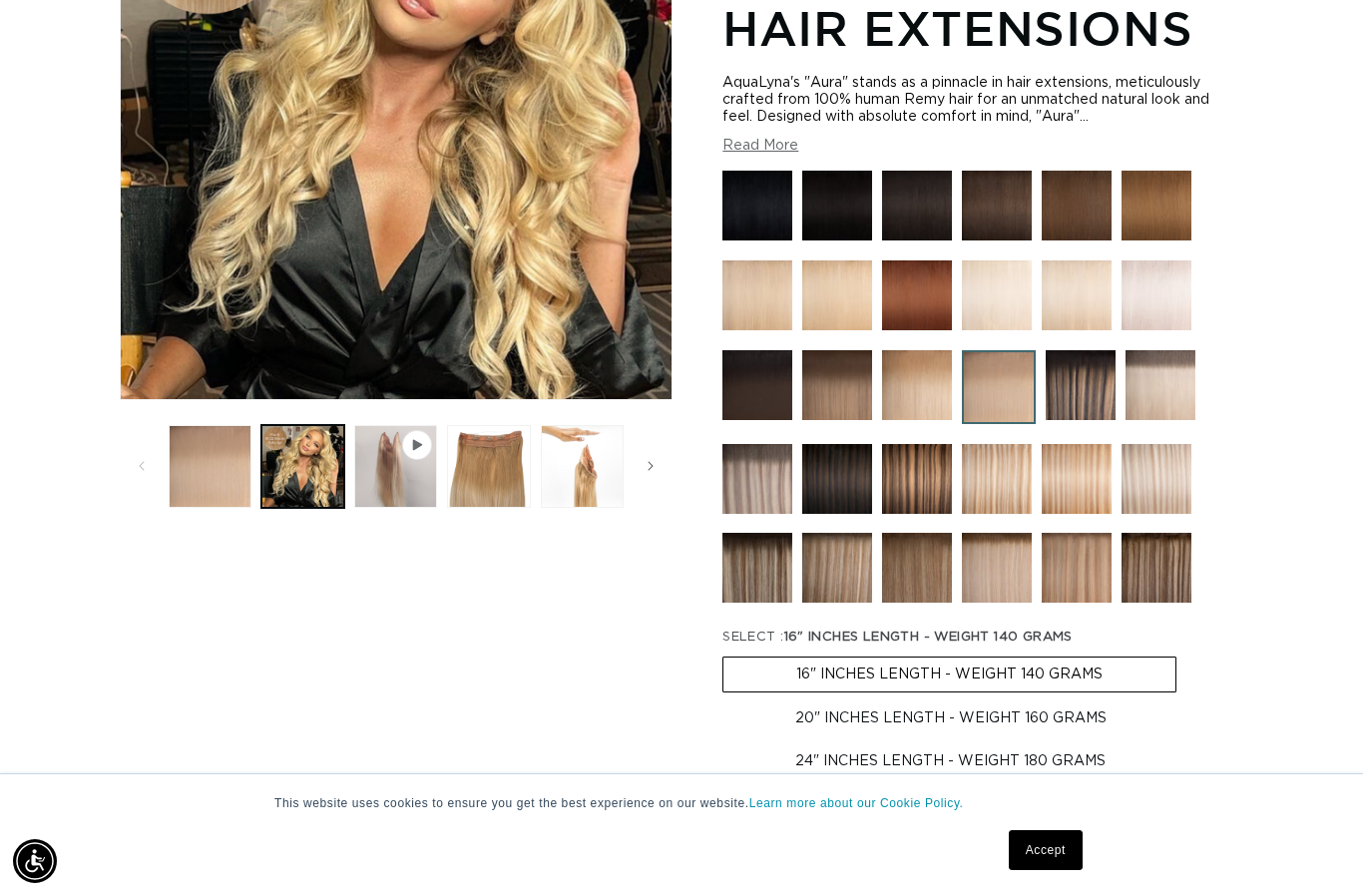 click on "20" INCHES LENGTH - WEIGHT 160 GRAMS Variant sold out or unavailable" at bounding box center [951, 718] 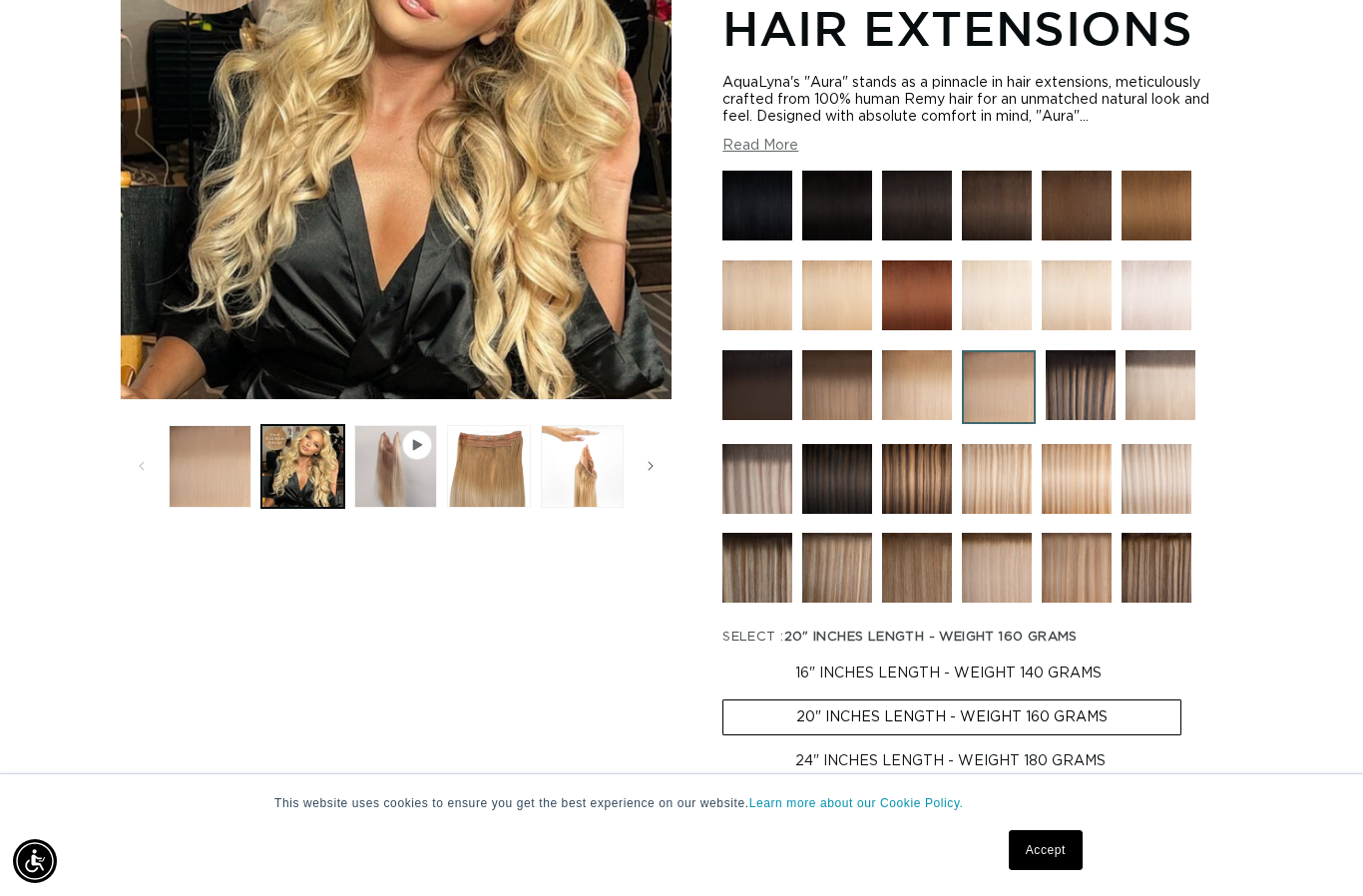 scroll, scrollTop: 0, scrollLeft: 2443, axis: horizontal 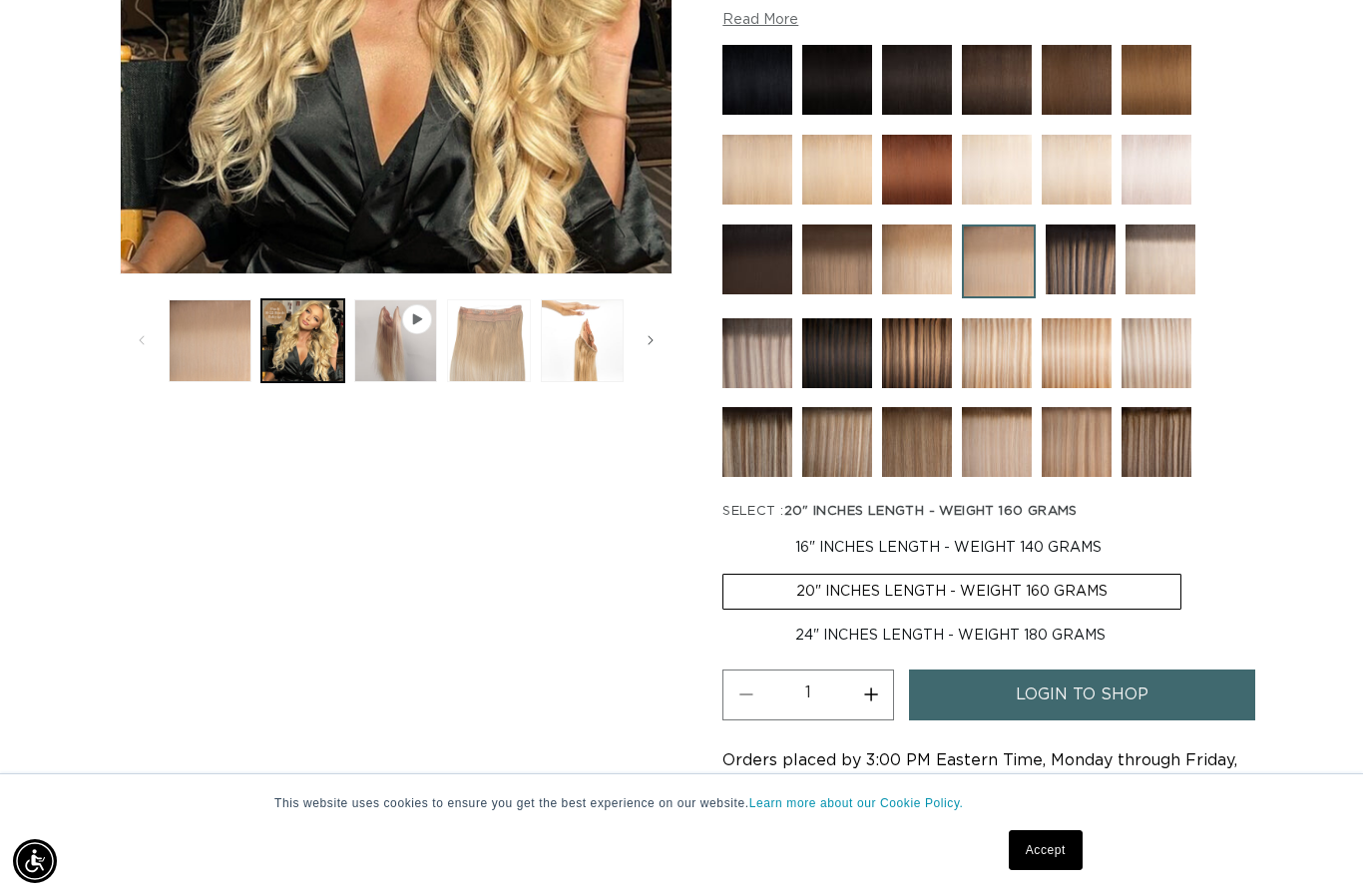 click at bounding box center (488, 340) 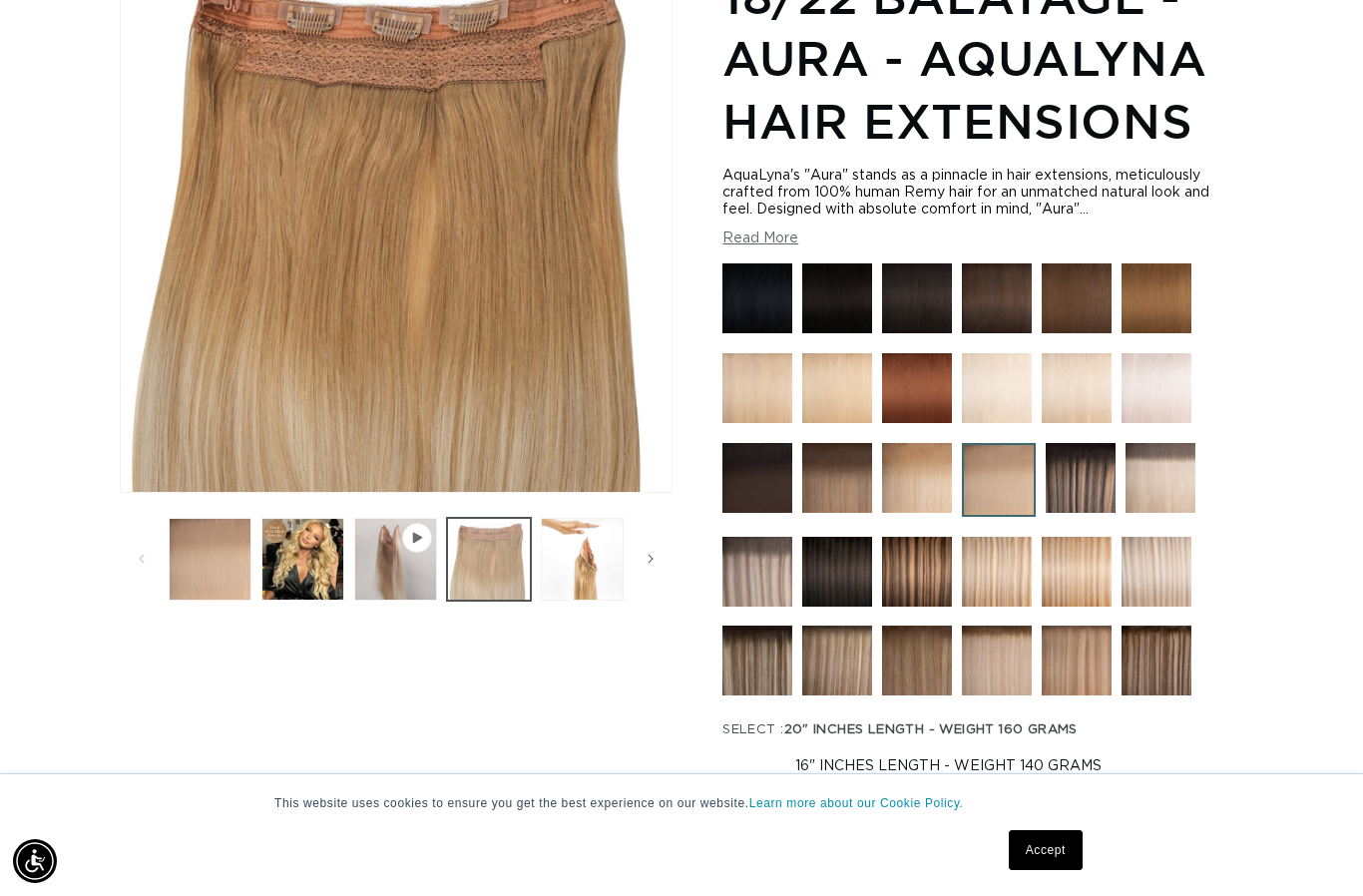 scroll, scrollTop: 273, scrollLeft: 0, axis: vertical 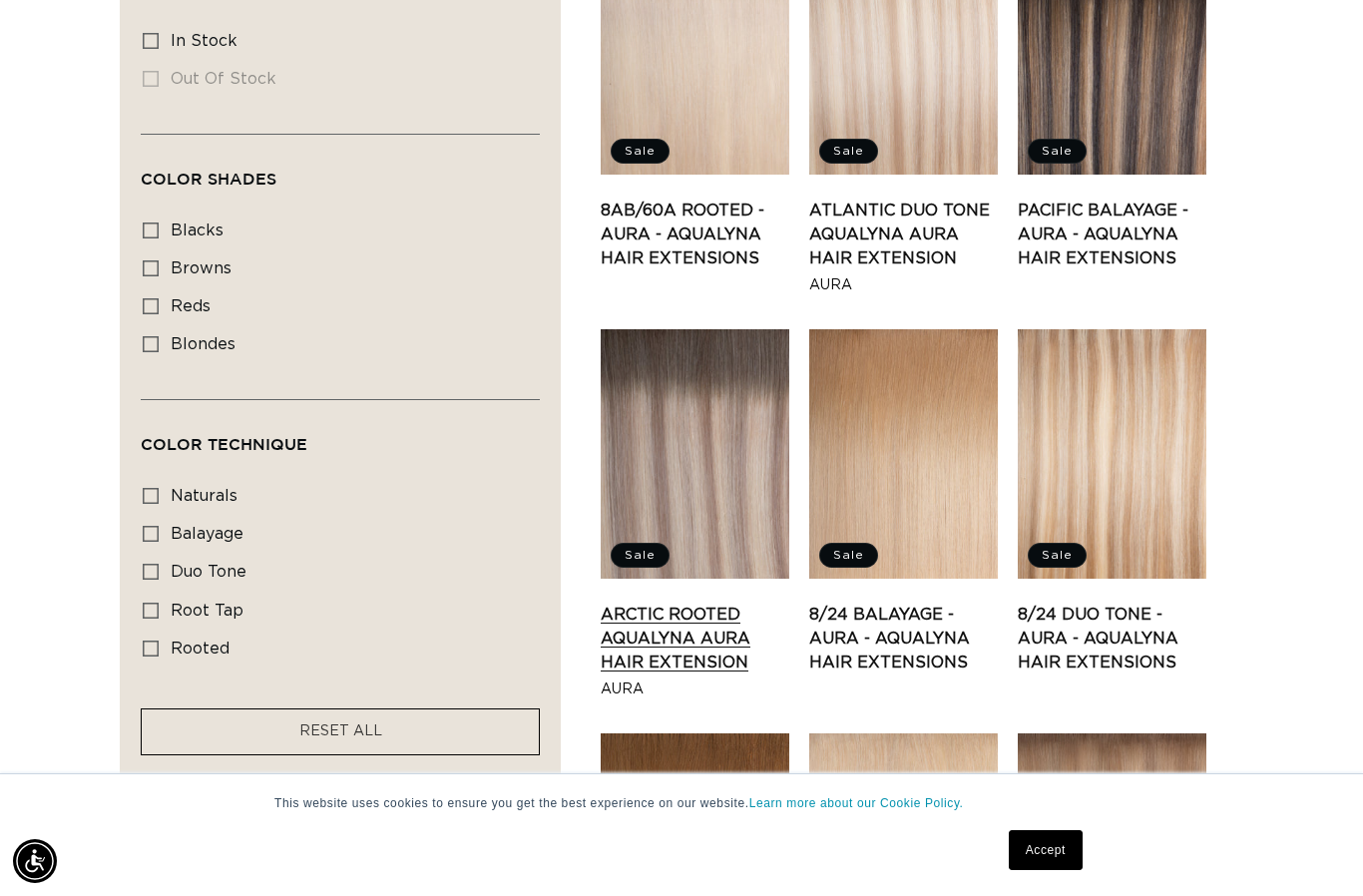 click on "Arctic Rooted AquaLyna Aura Hair Extension" at bounding box center (694, 639) 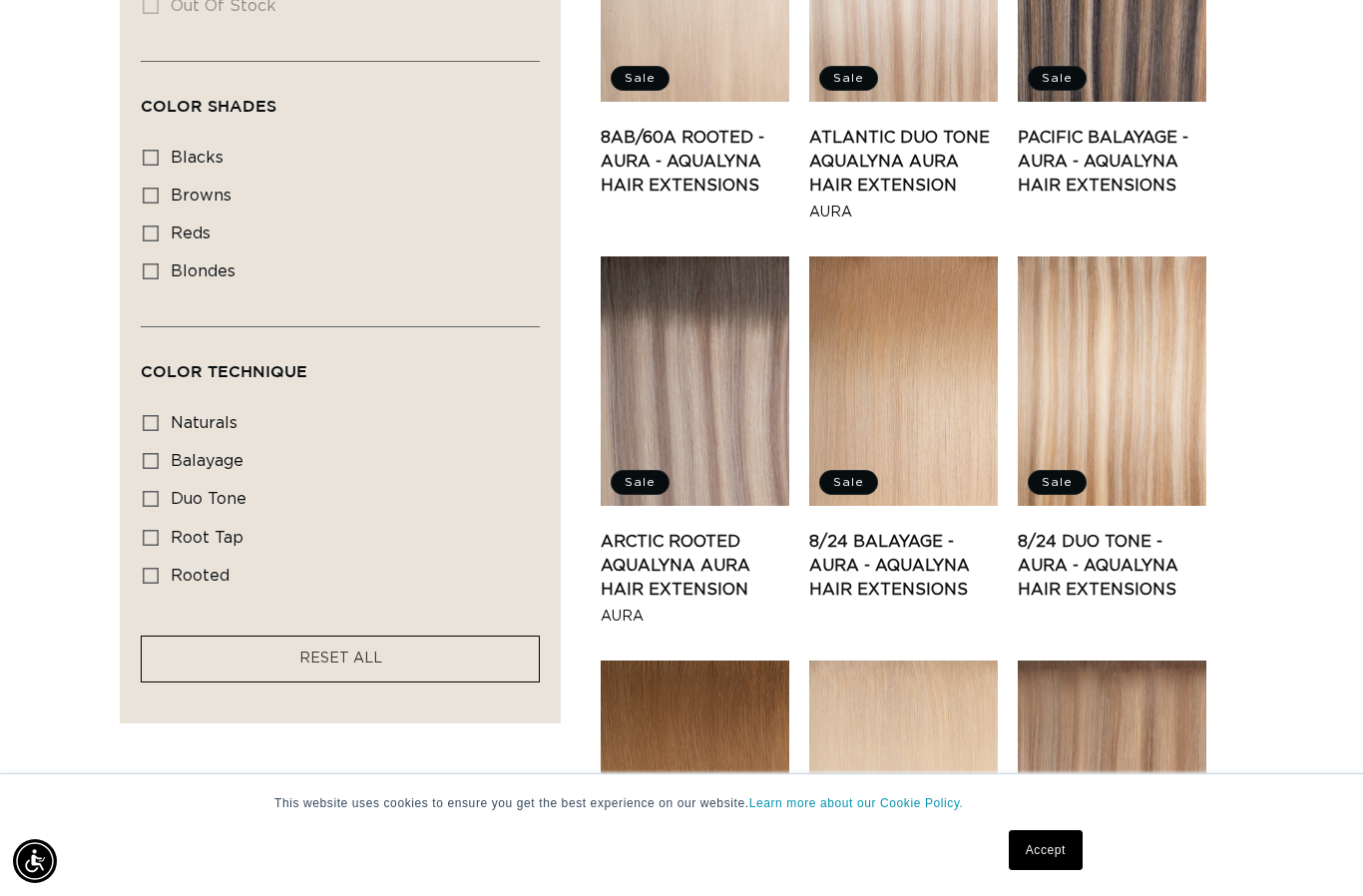 scroll, scrollTop: 0, scrollLeft: 1221, axis: horizontal 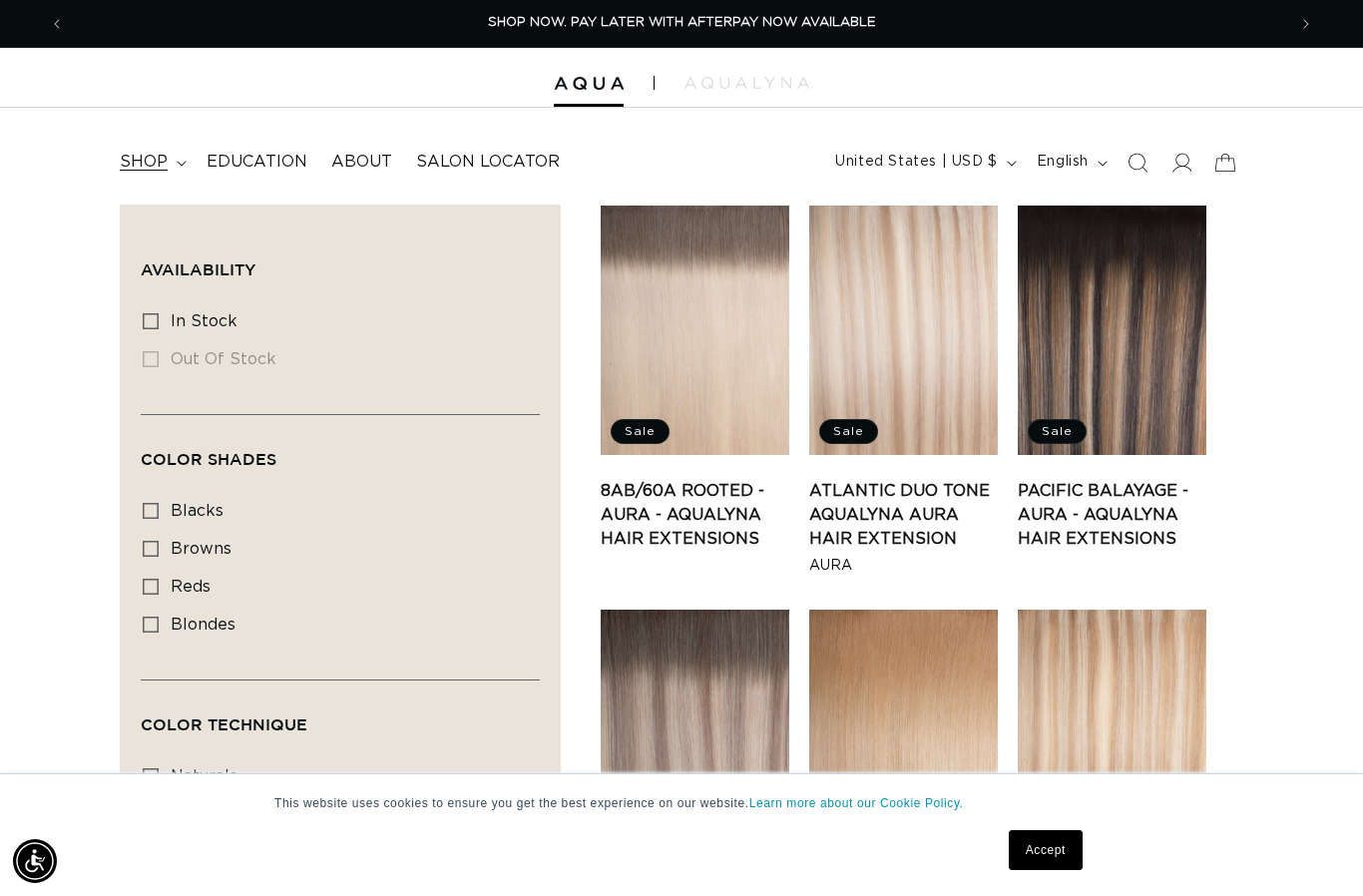 click on "shop" at bounding box center [151, 162] 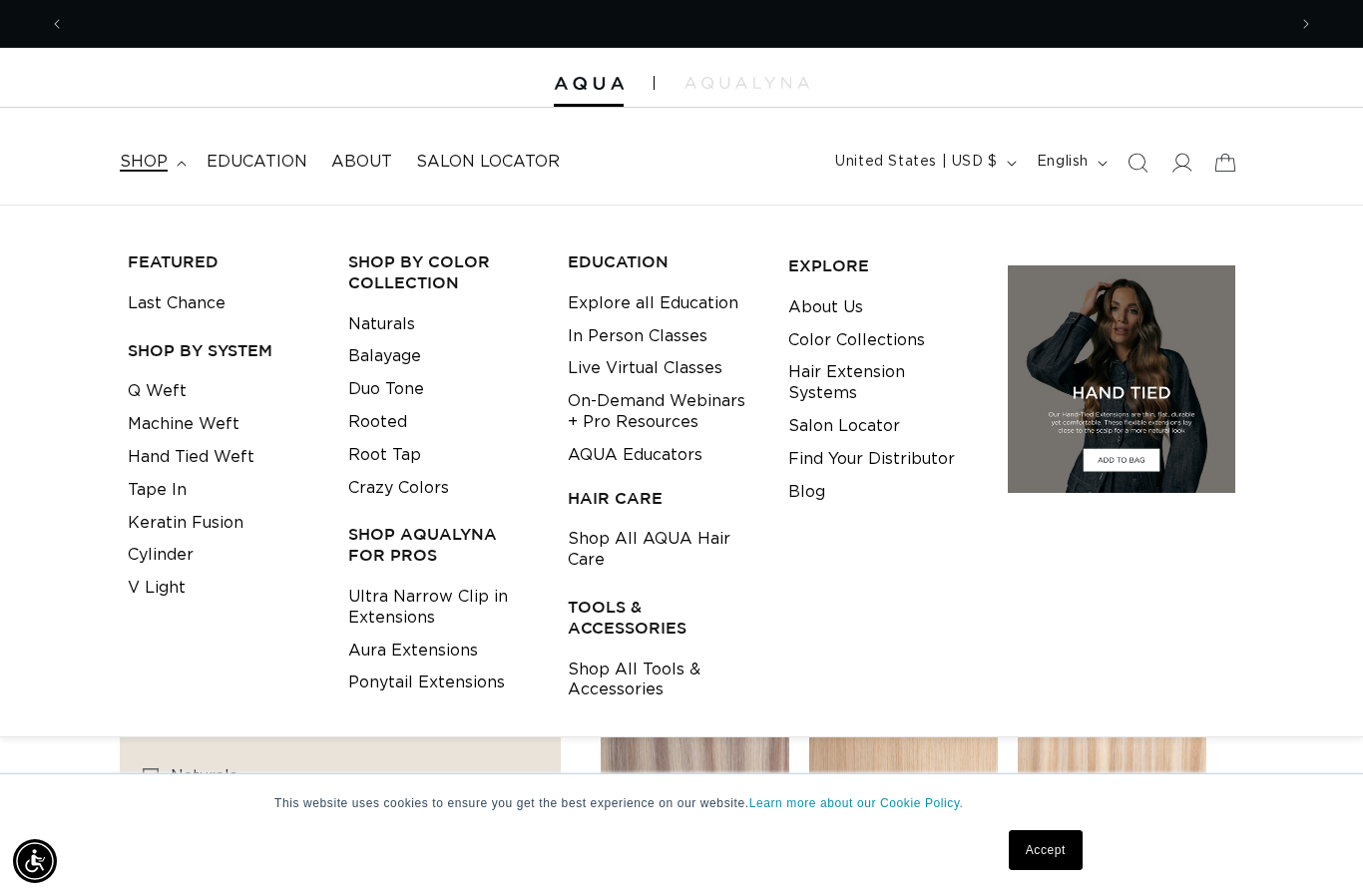 scroll, scrollTop: 0, scrollLeft: 1221, axis: horizontal 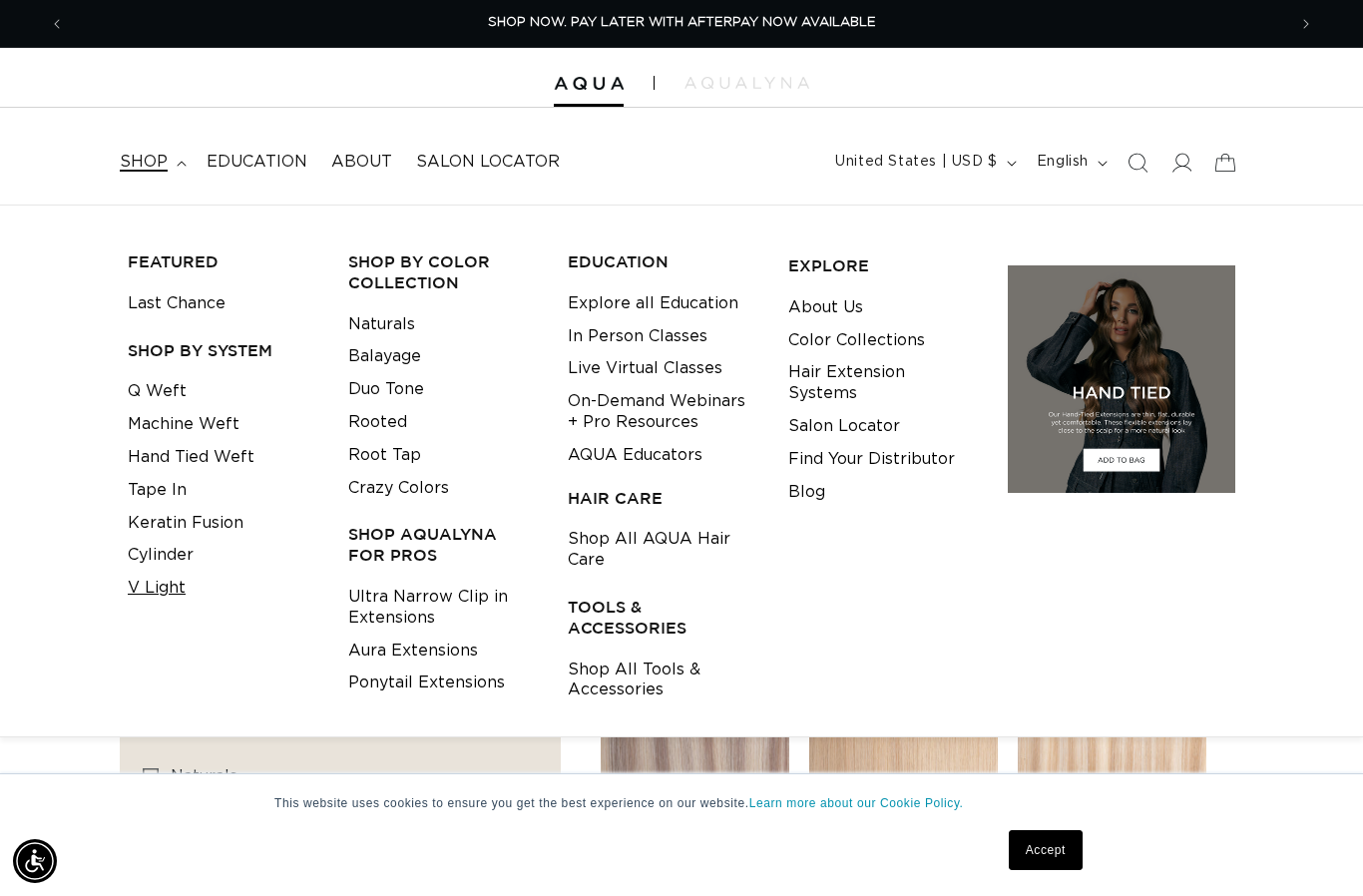 click on "V Light" at bounding box center [157, 588] 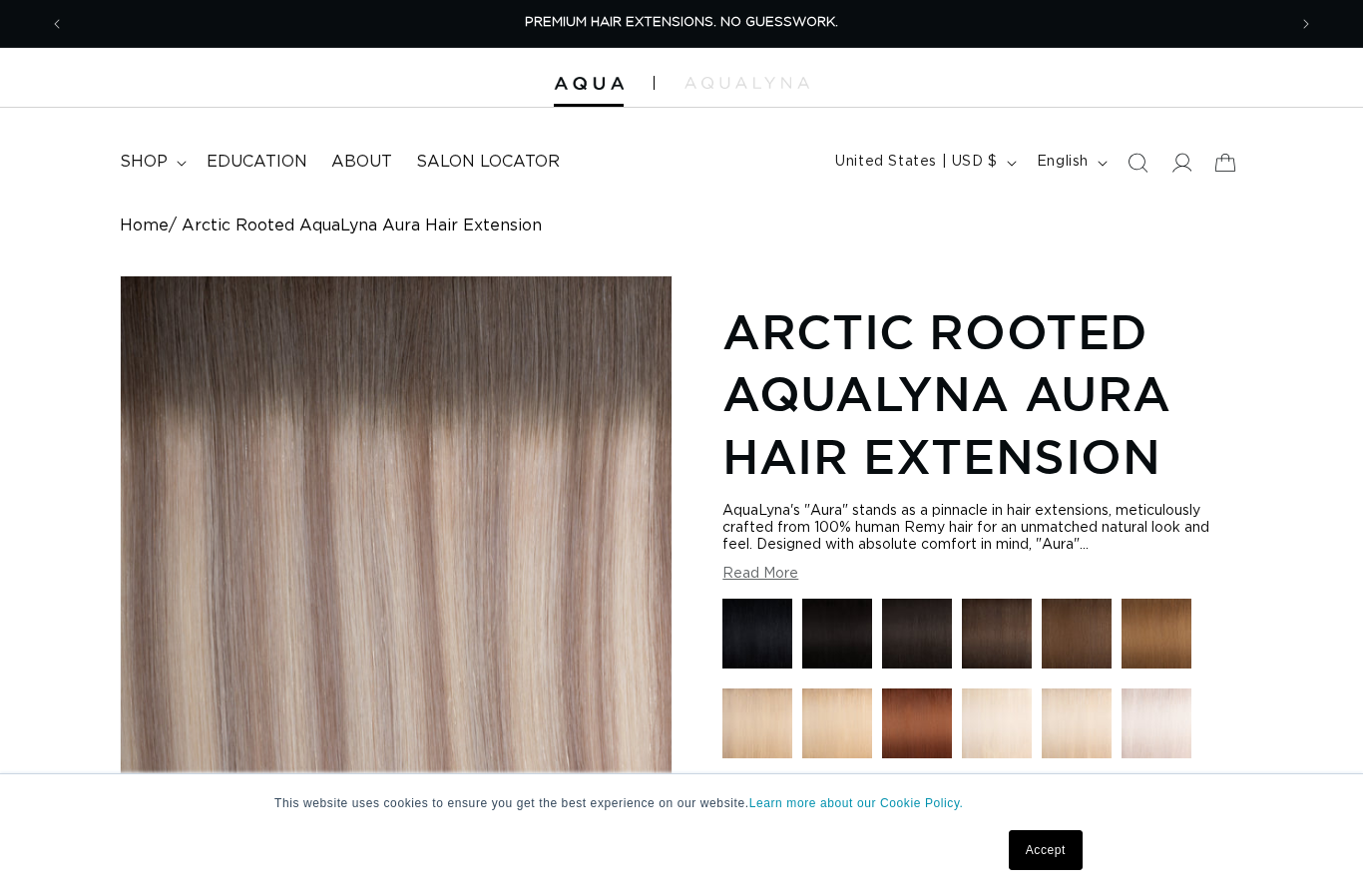 scroll, scrollTop: 0, scrollLeft: 0, axis: both 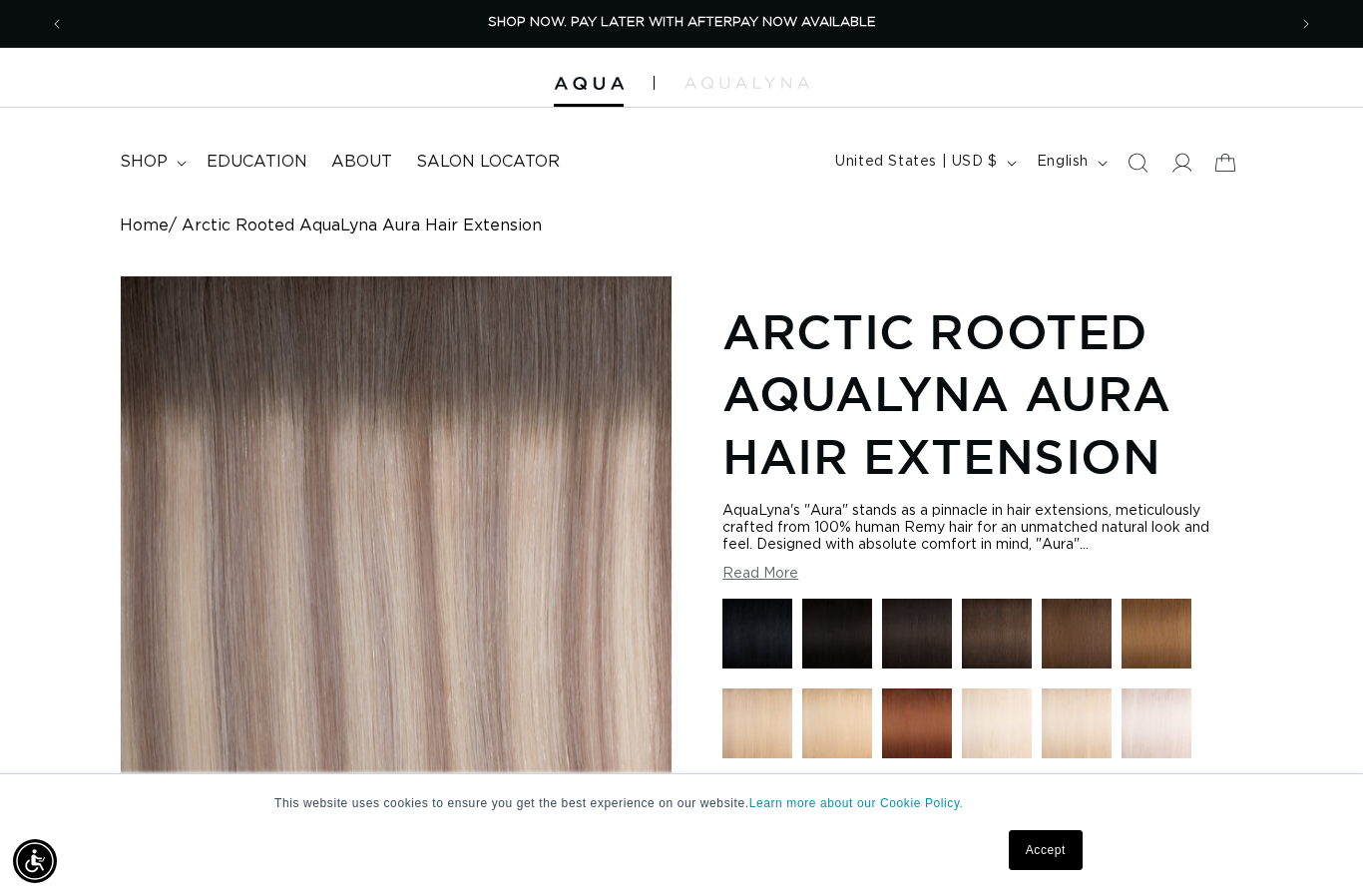 click on "Read More" at bounding box center (760, 574) 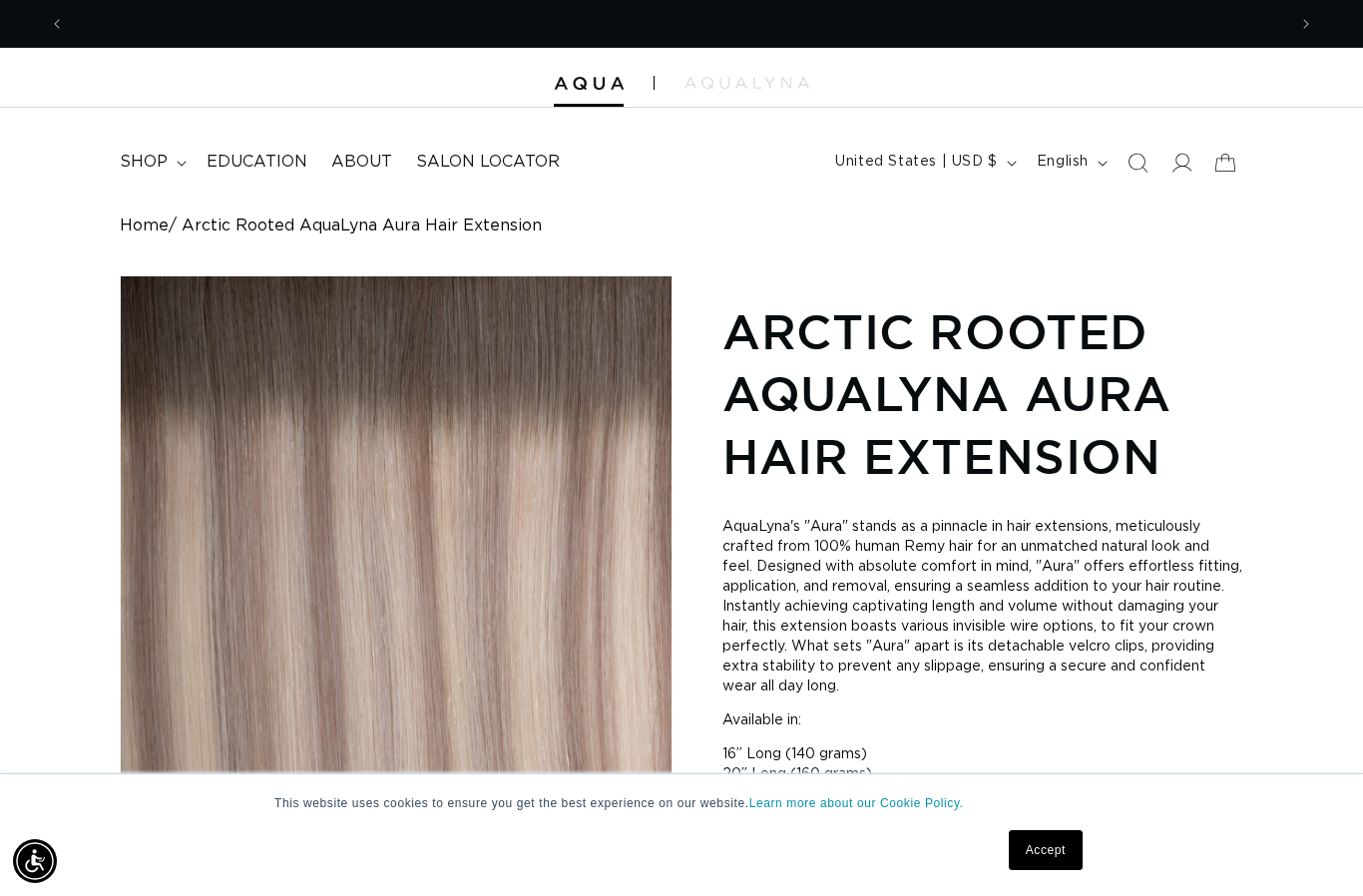 scroll, scrollTop: 0, scrollLeft: 2443, axis: horizontal 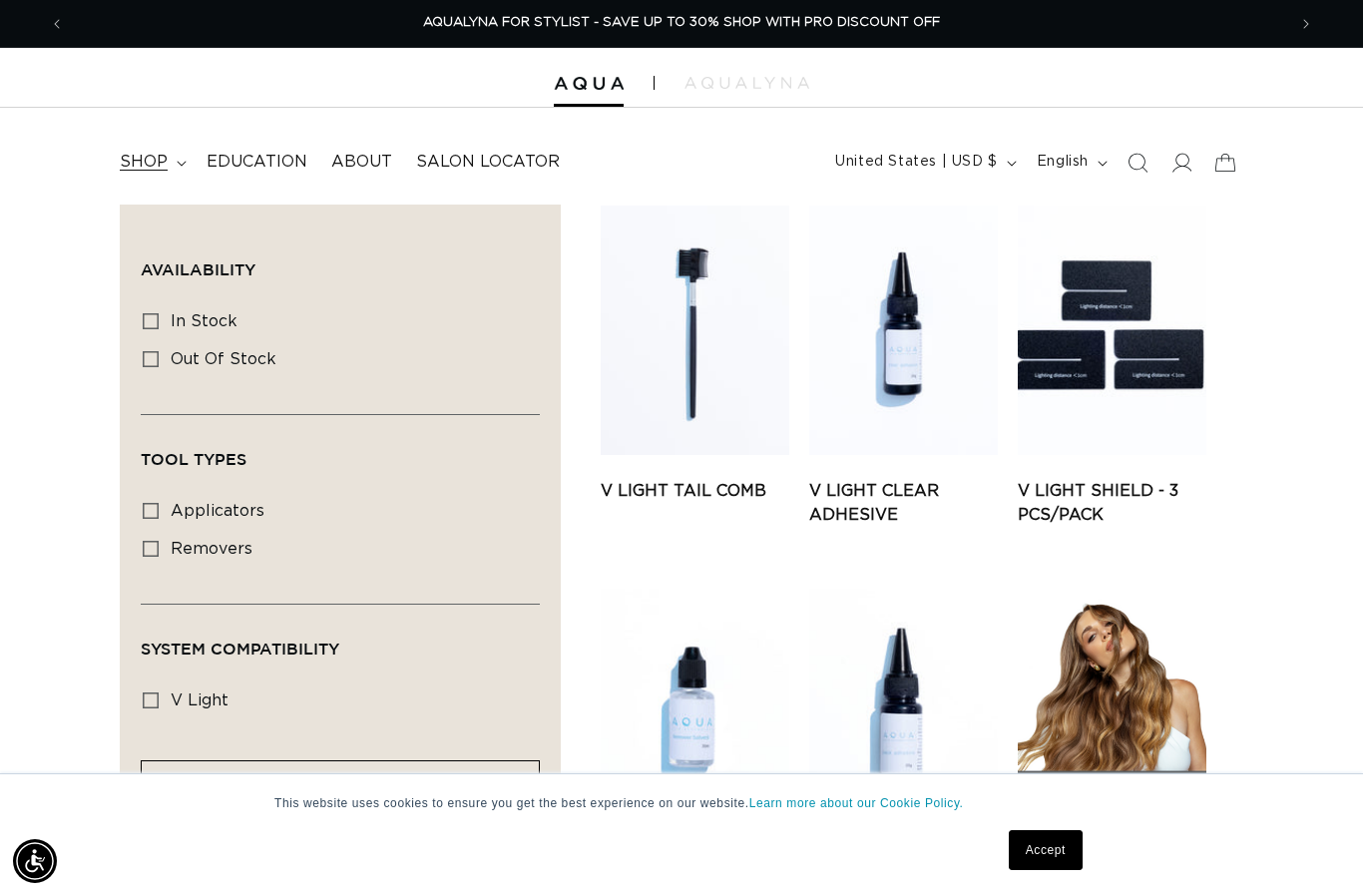 click on "shop" at bounding box center (144, 162) 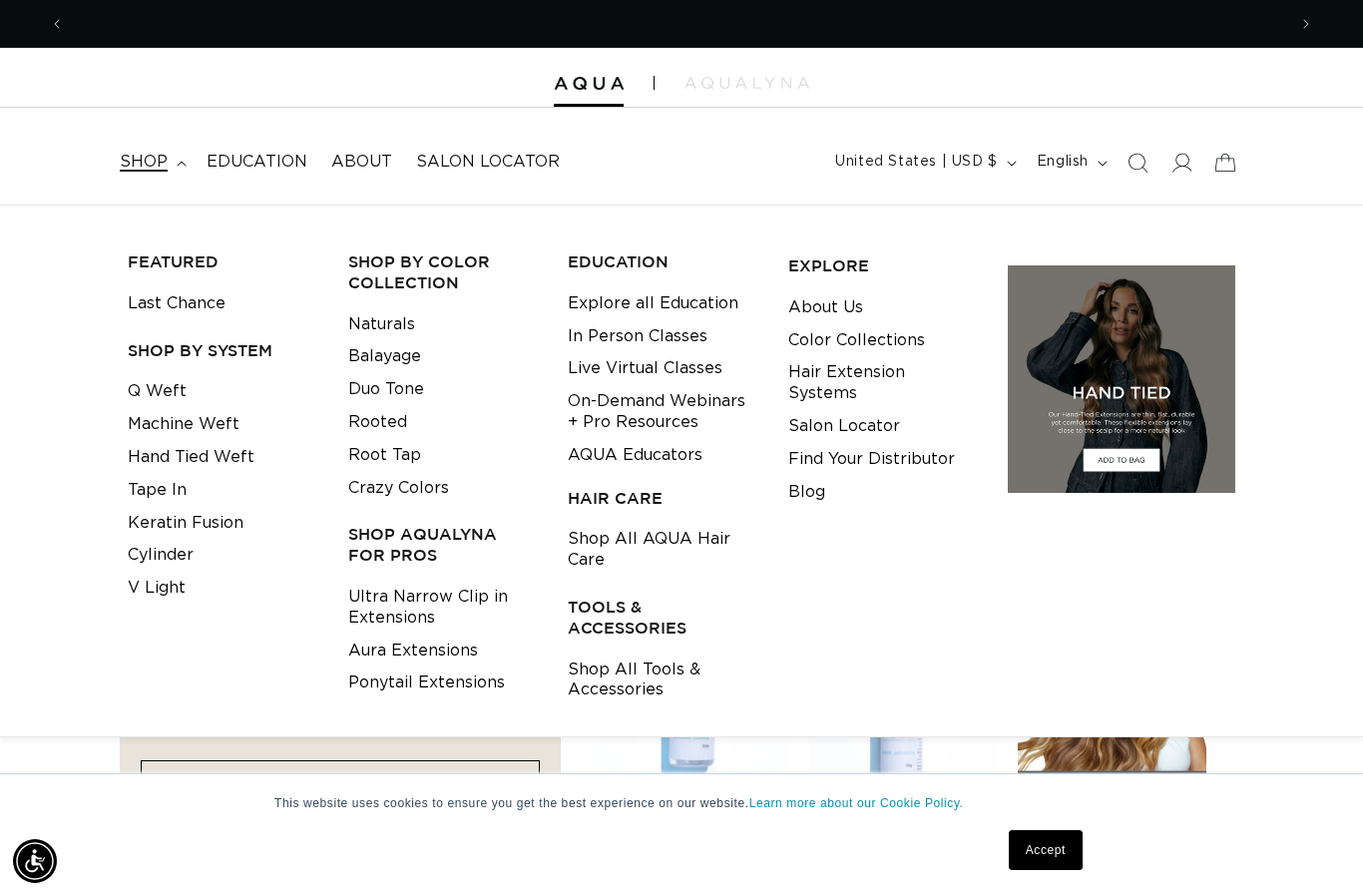 scroll, scrollTop: 0, scrollLeft: 0, axis: both 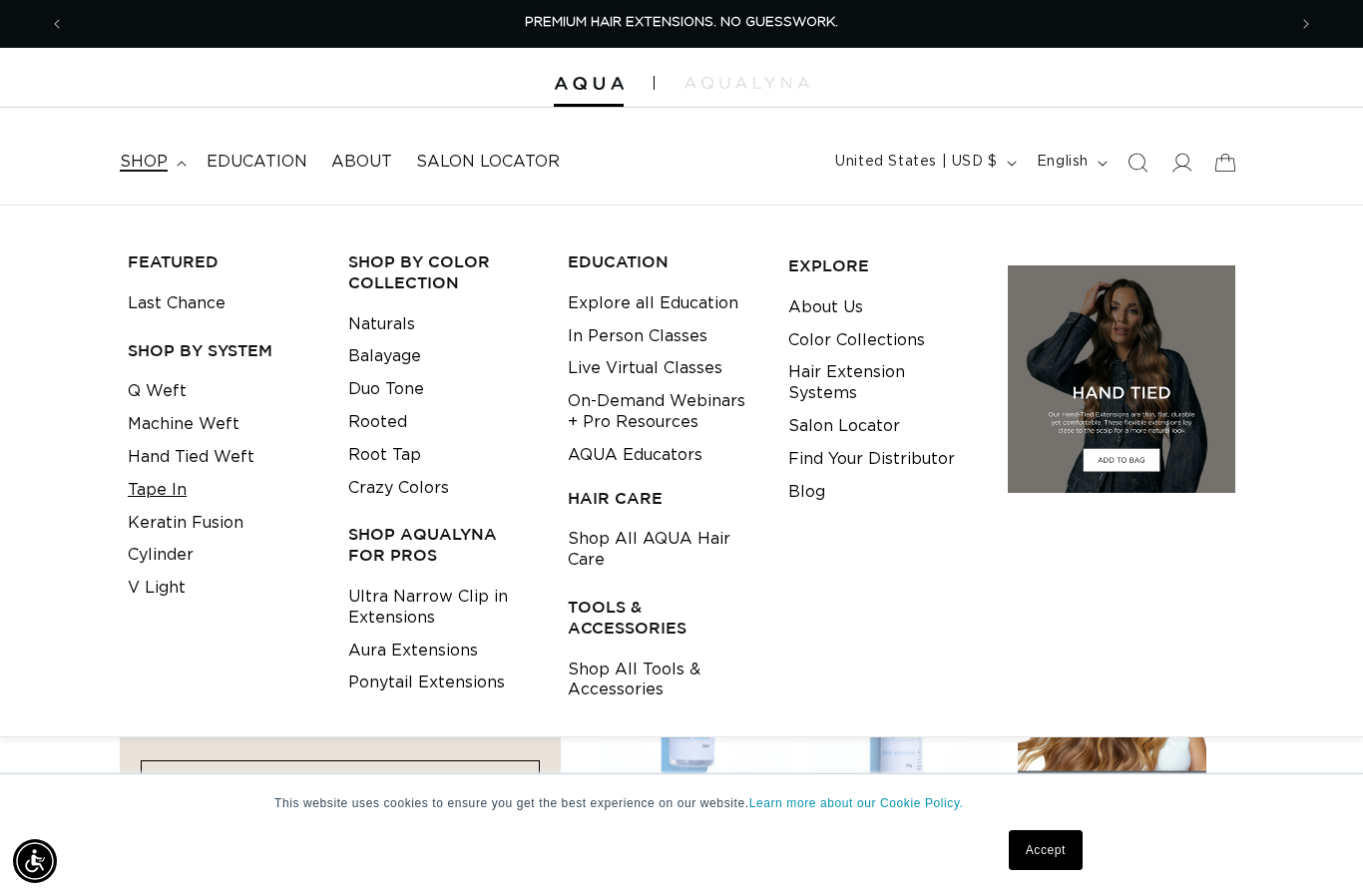 click on "Tape In" at bounding box center [157, 490] 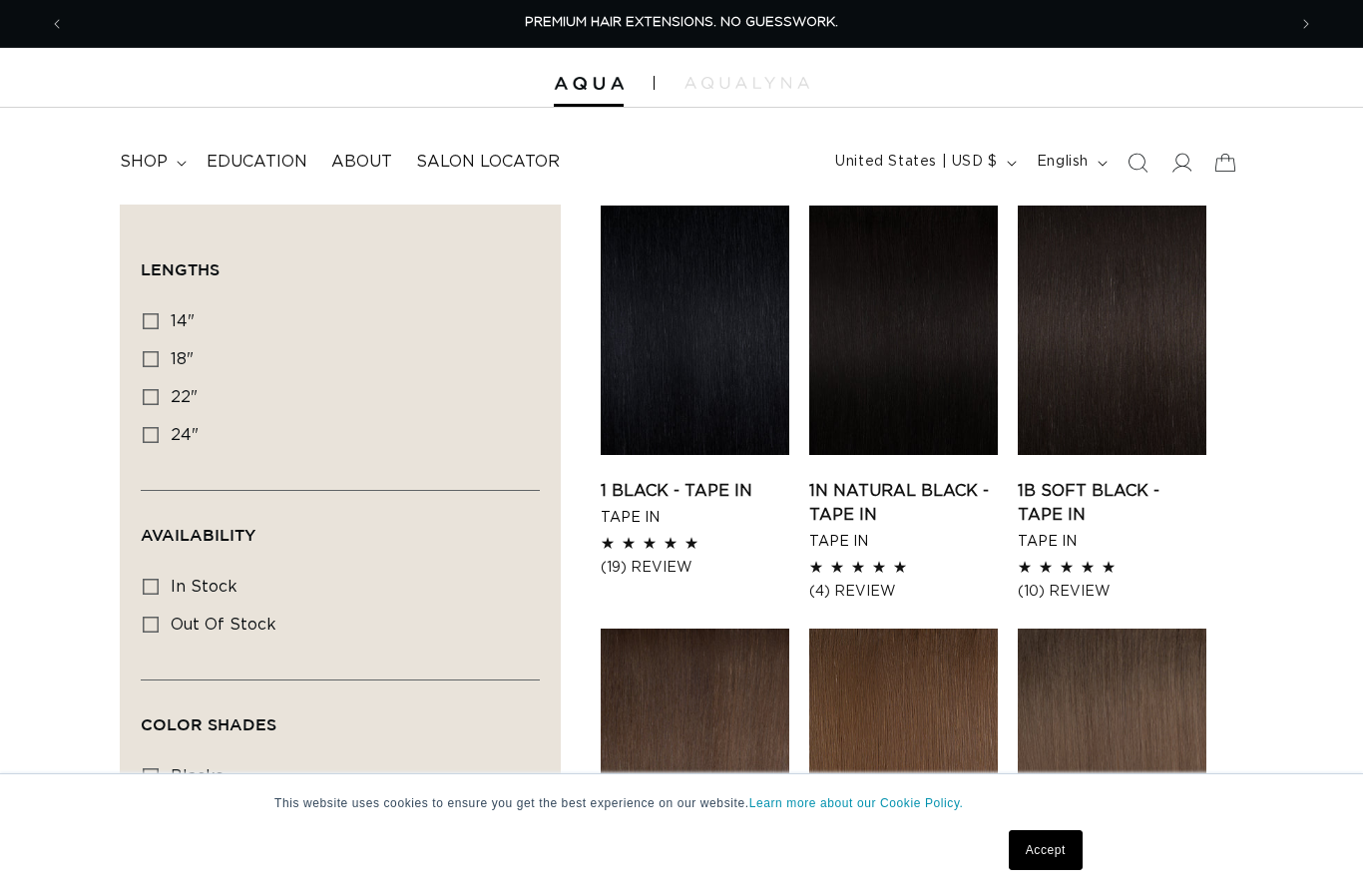 scroll, scrollTop: 0, scrollLeft: 0, axis: both 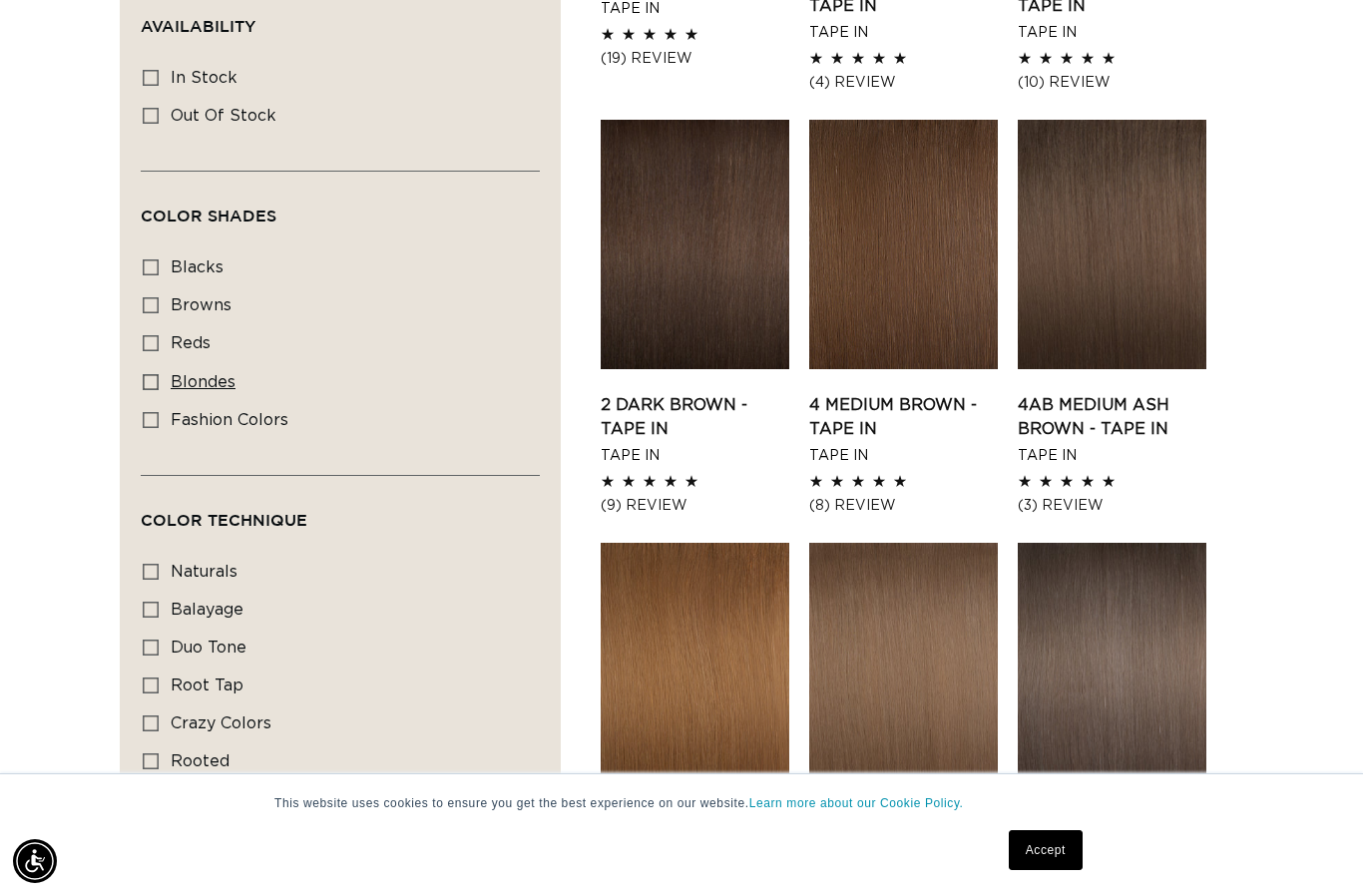 click 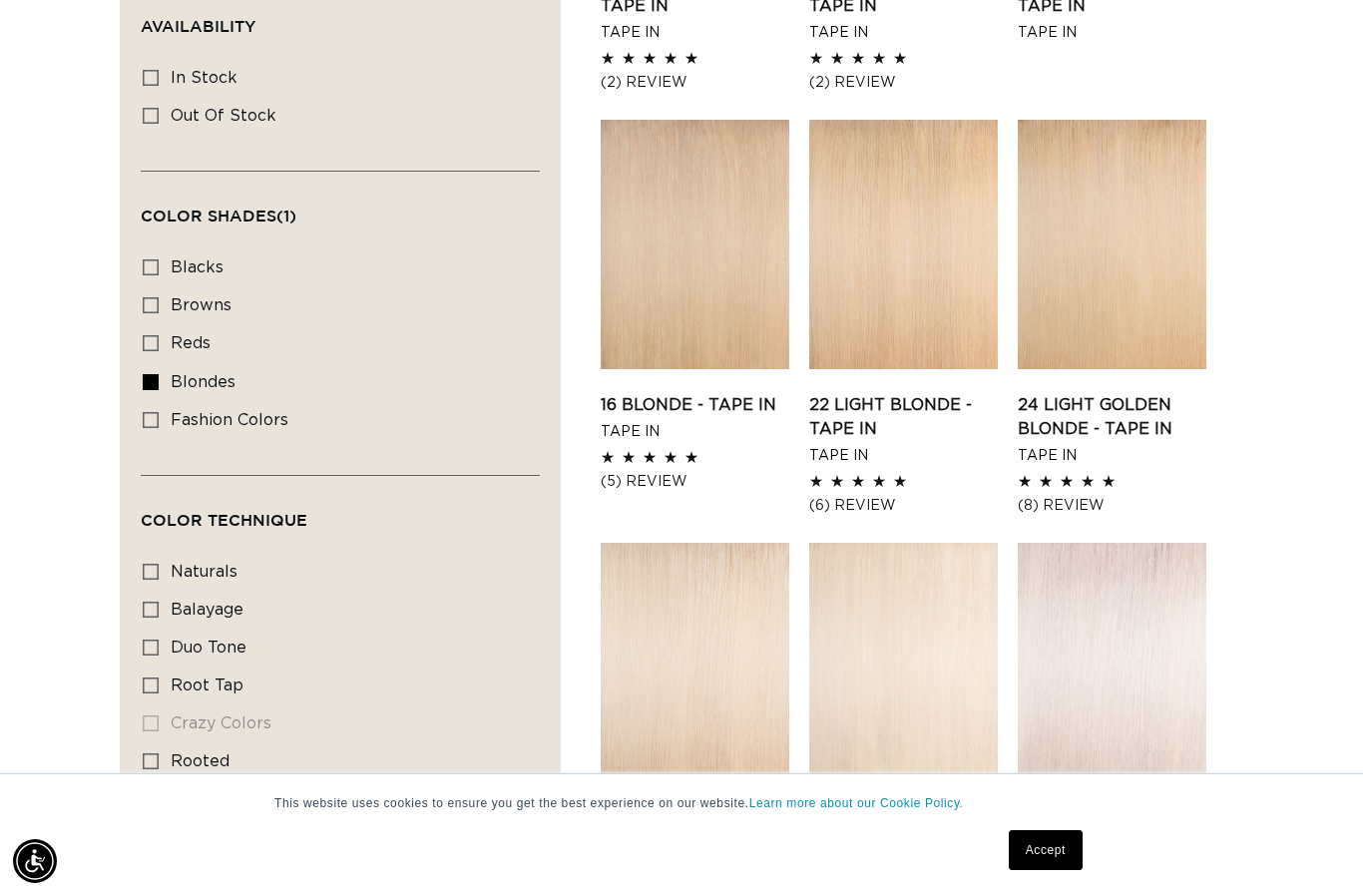 scroll, scrollTop: 0, scrollLeft: 1221, axis: horizontal 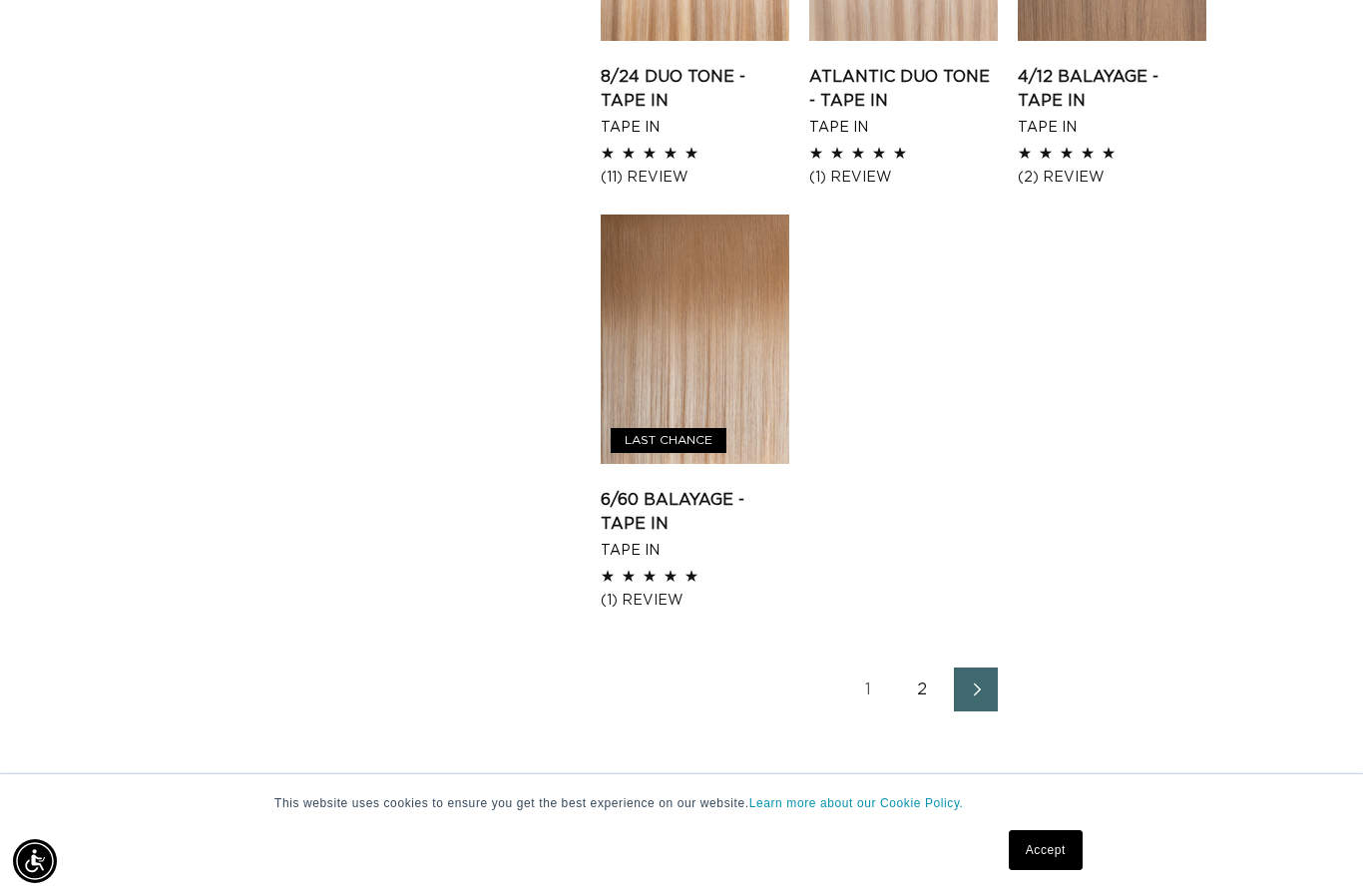 click 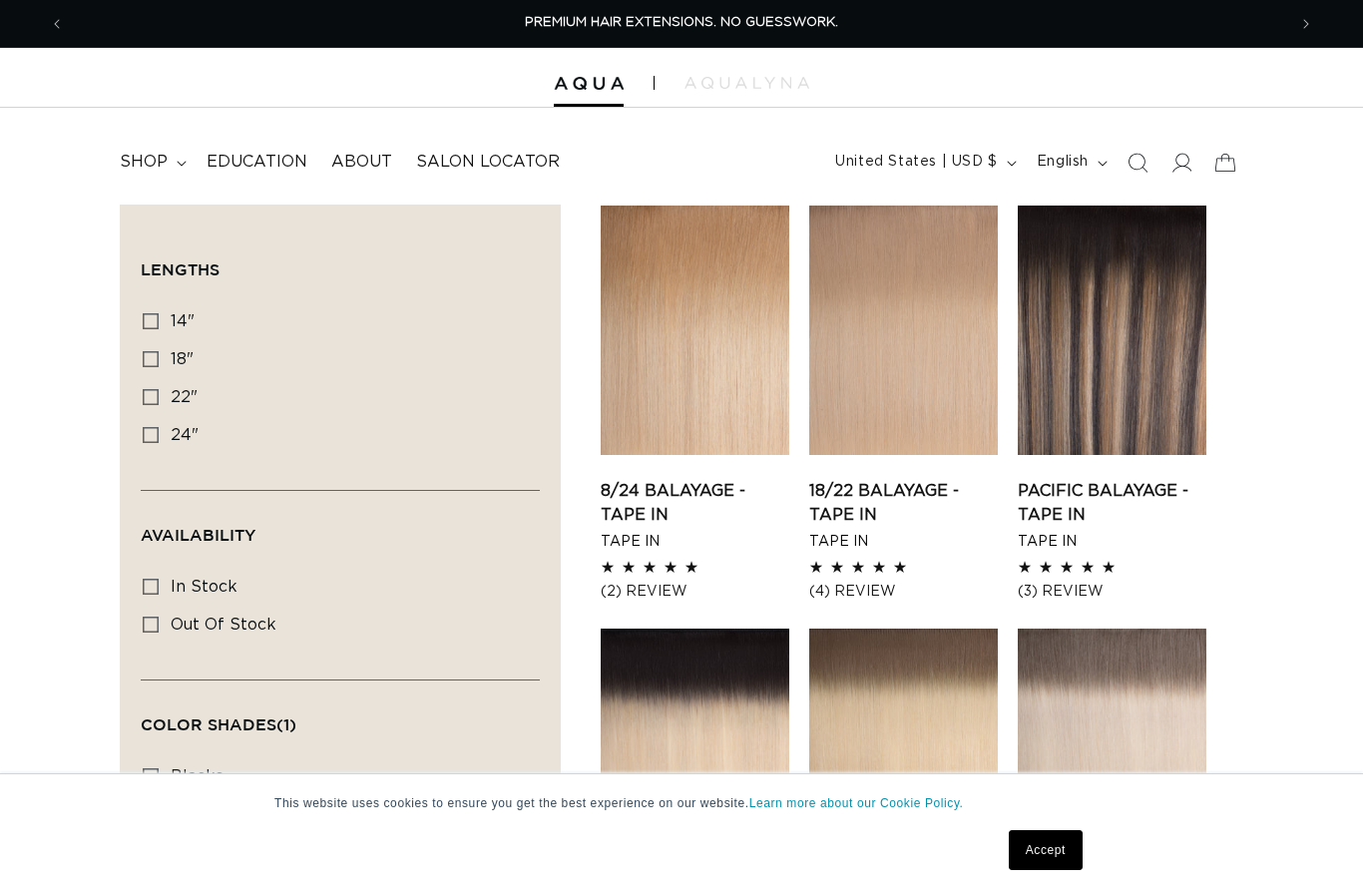 scroll, scrollTop: 0, scrollLeft: 0, axis: both 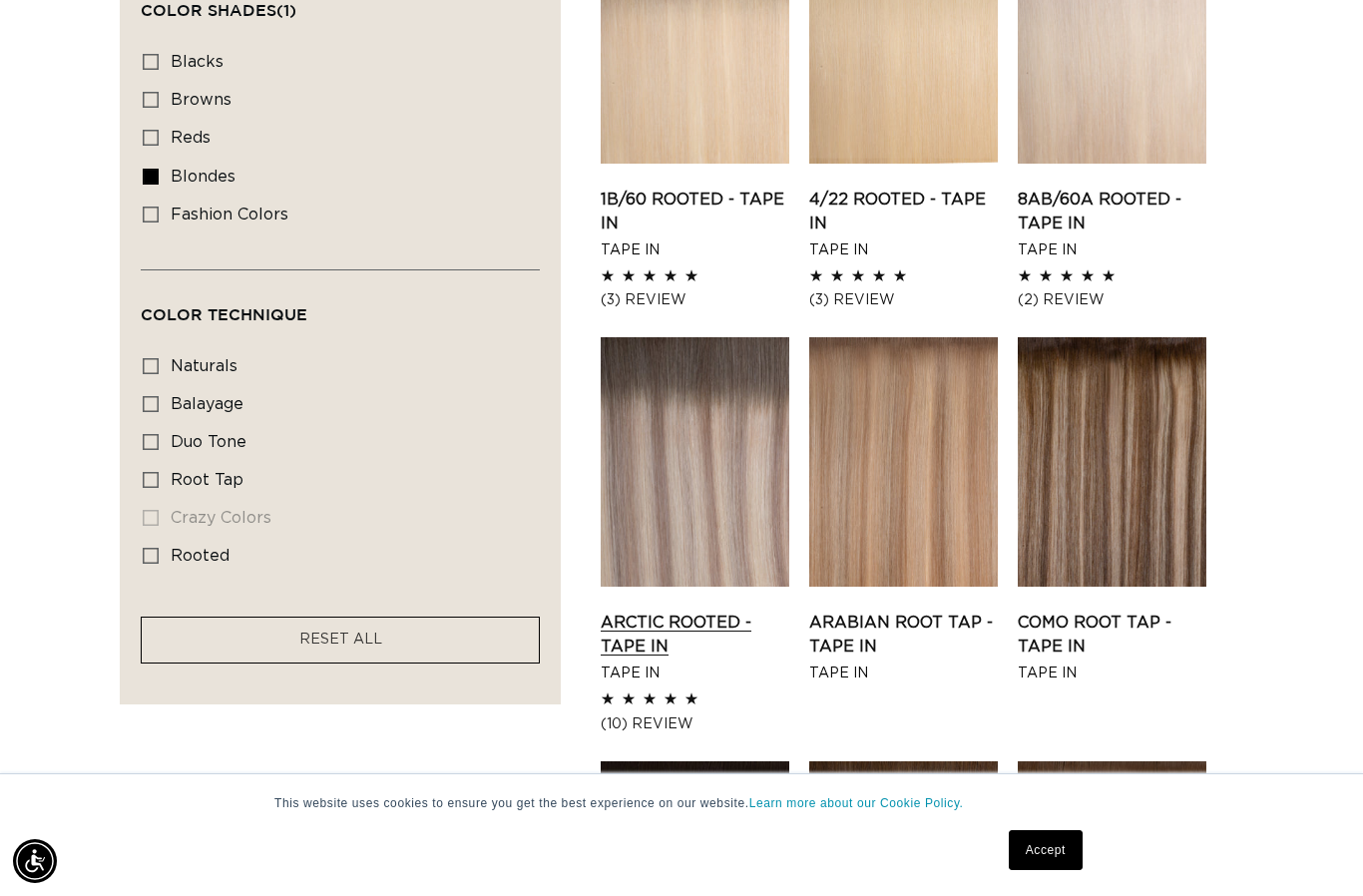 click on "Arctic Rooted - Tape In" at bounding box center [694, 635] 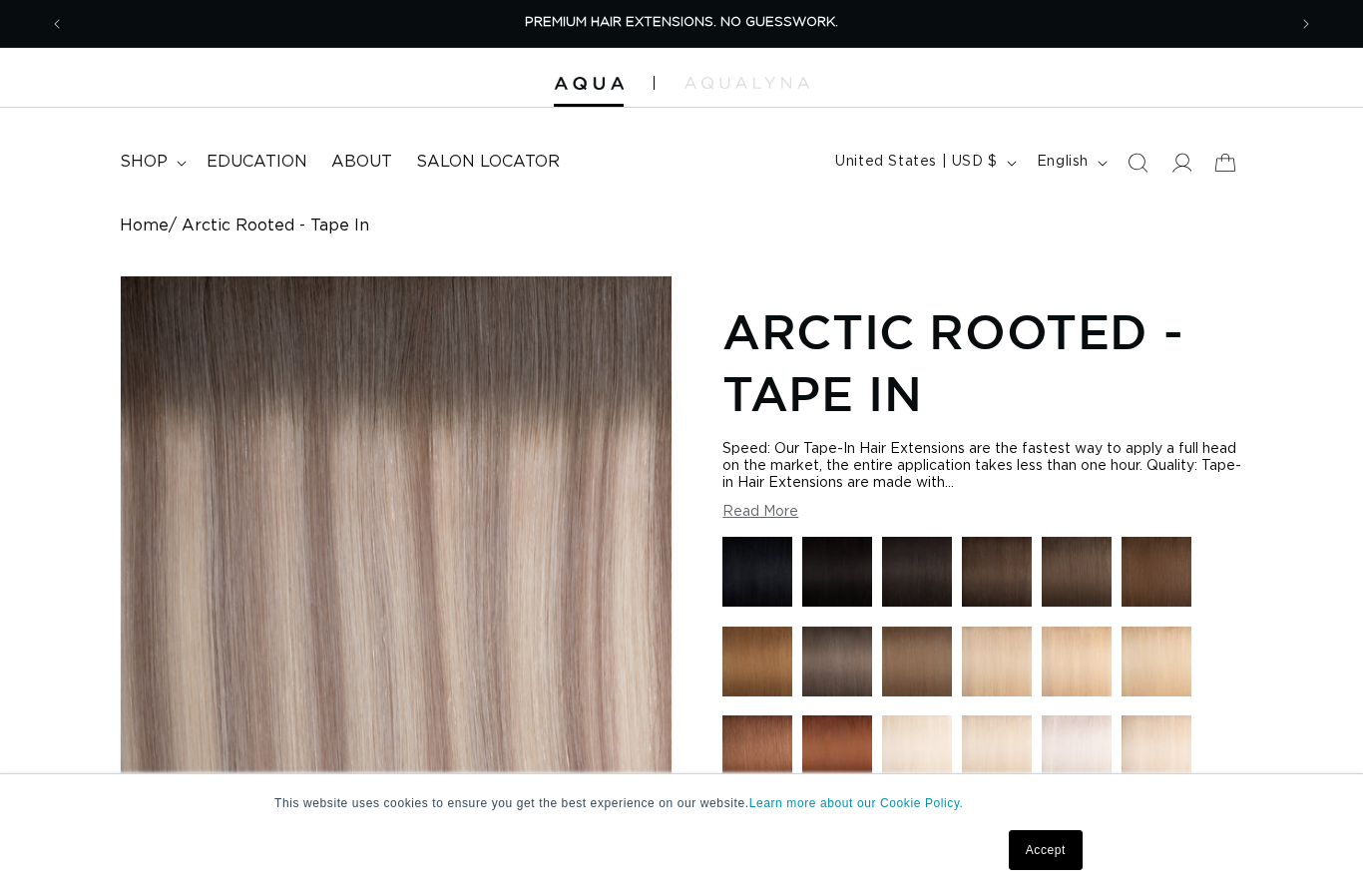 scroll, scrollTop: 0, scrollLeft: 0, axis: both 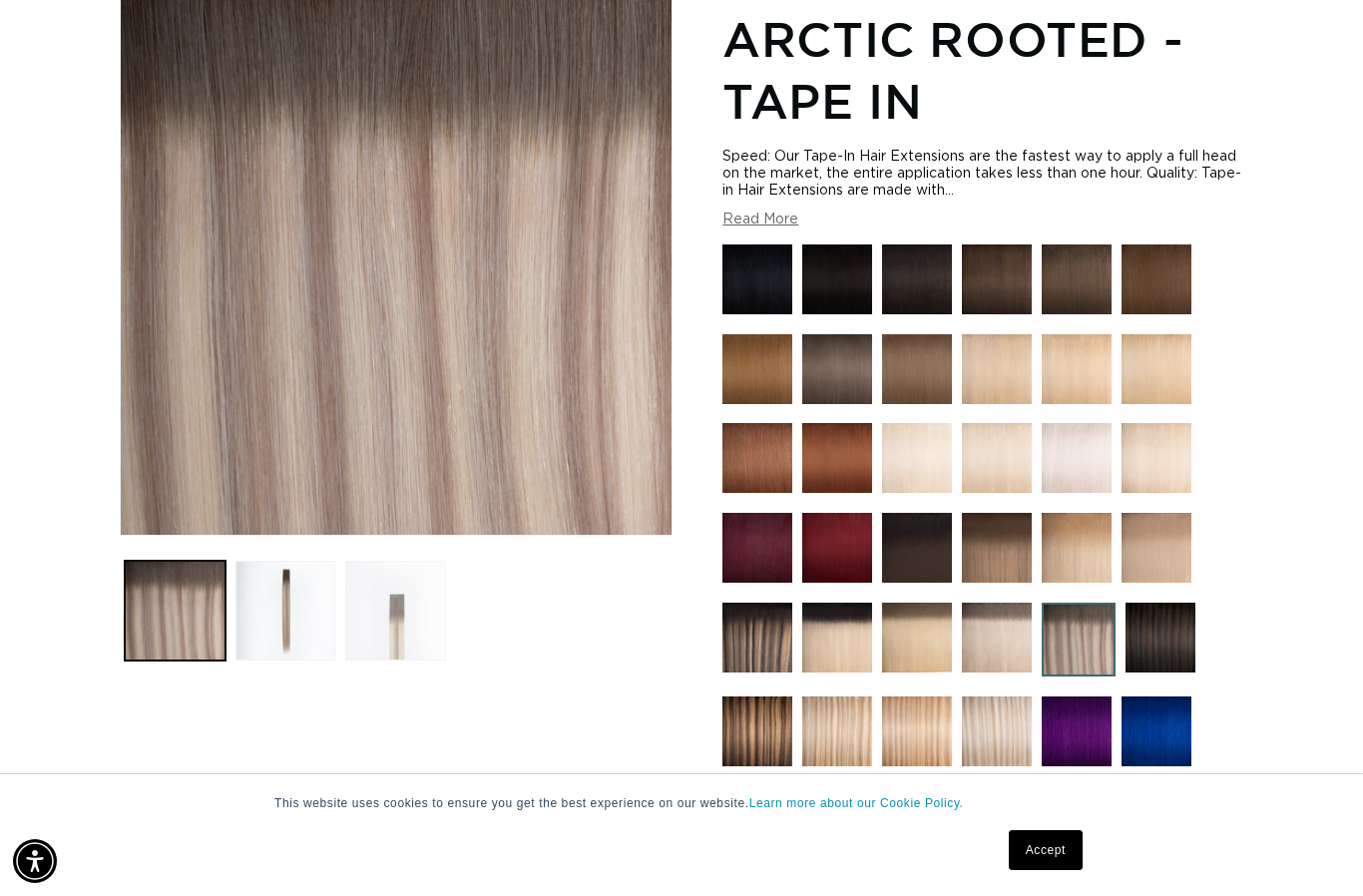 click at bounding box center (395, 611) 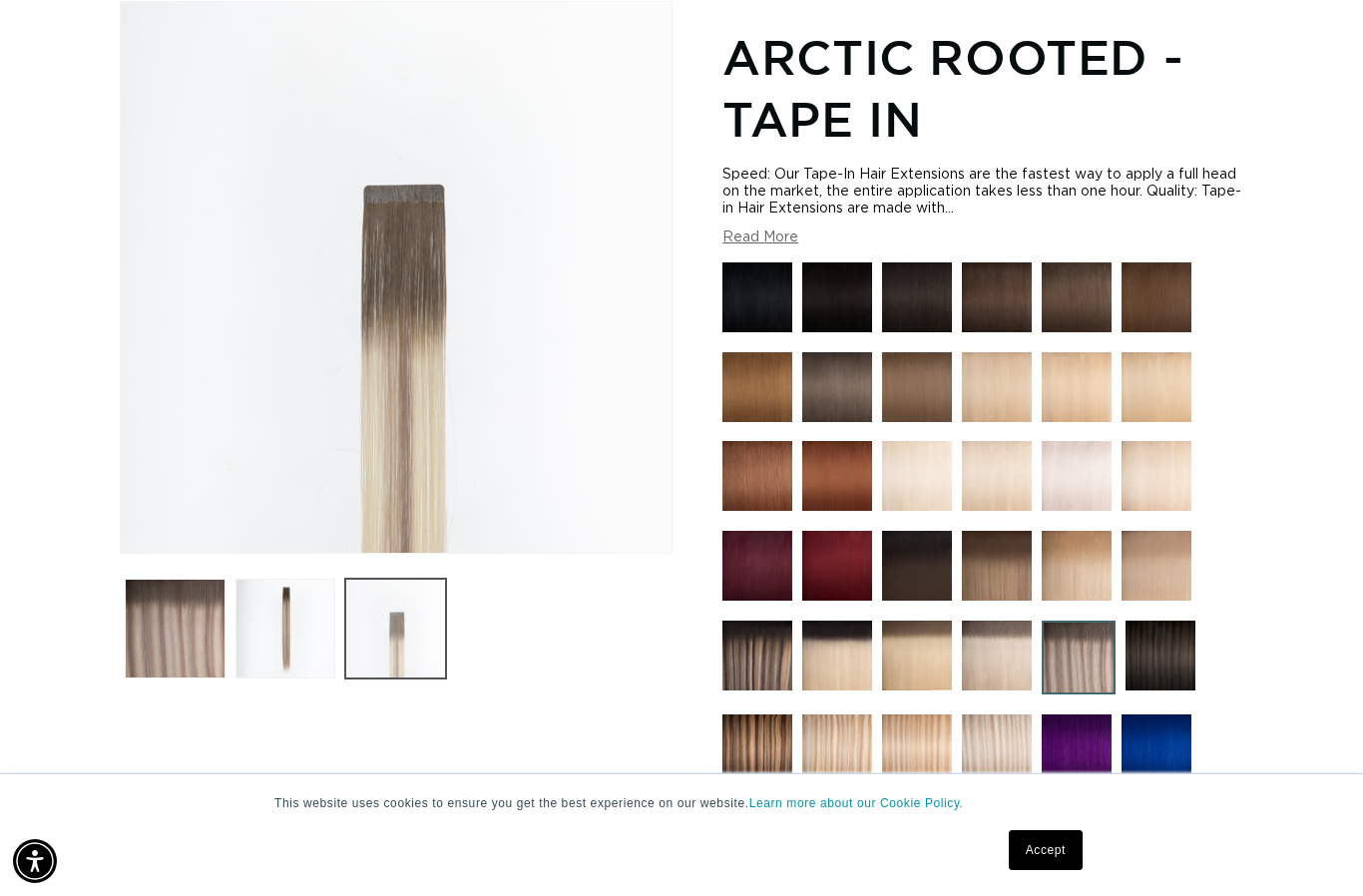 scroll, scrollTop: 273, scrollLeft: 0, axis: vertical 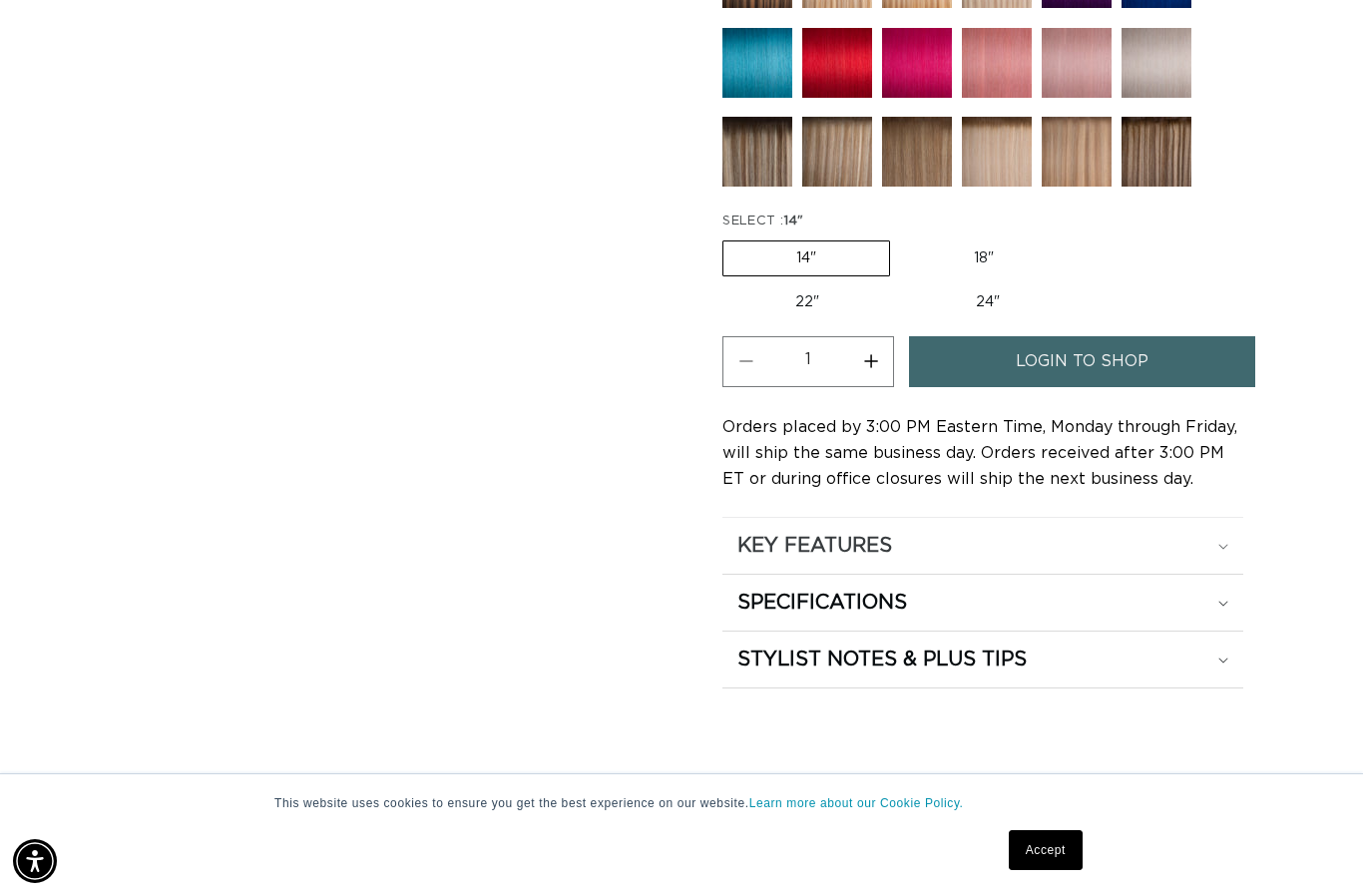 click on "KEY FEATURES" at bounding box center (814, 546) 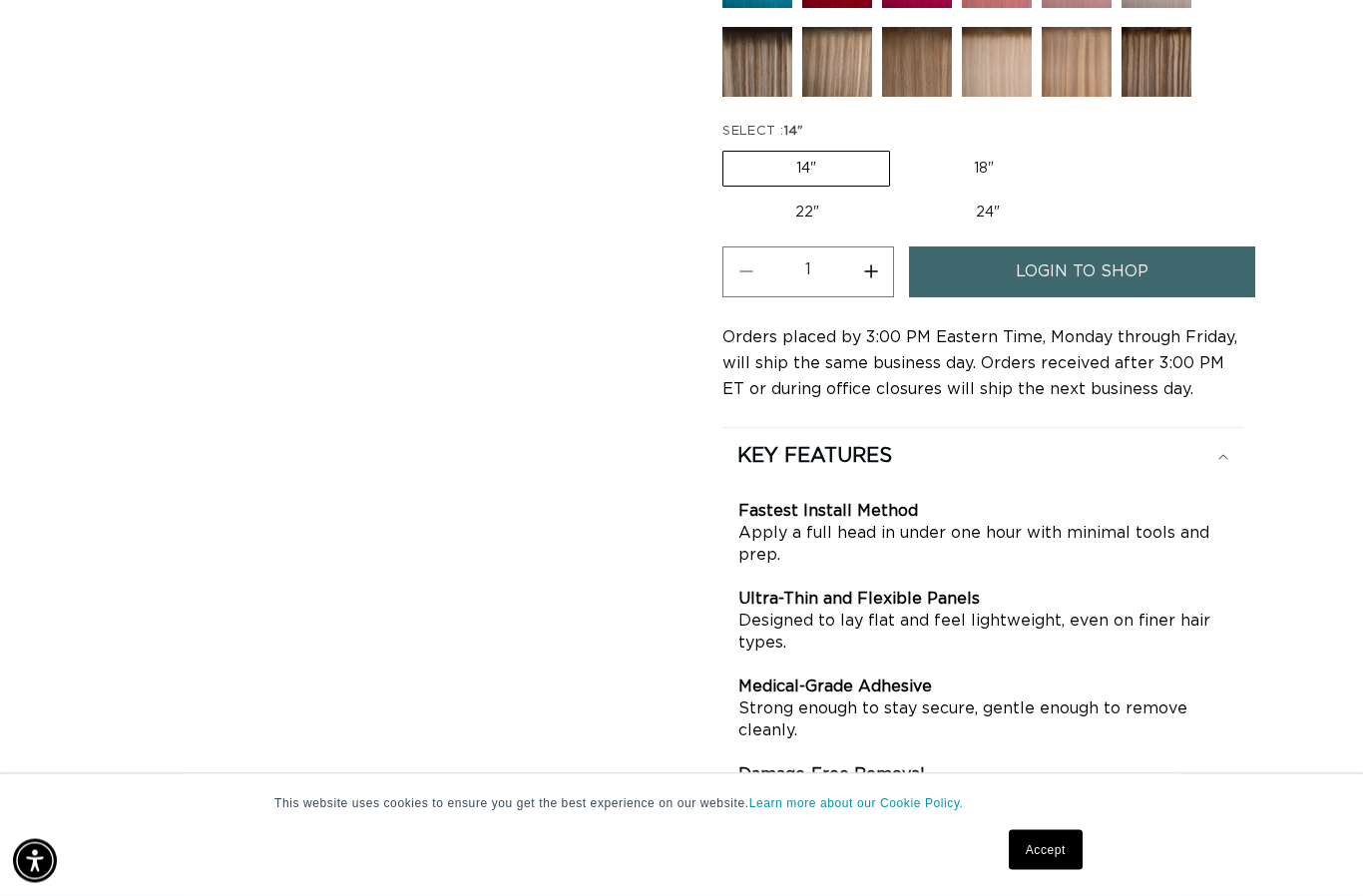 scroll, scrollTop: 1140, scrollLeft: 0, axis: vertical 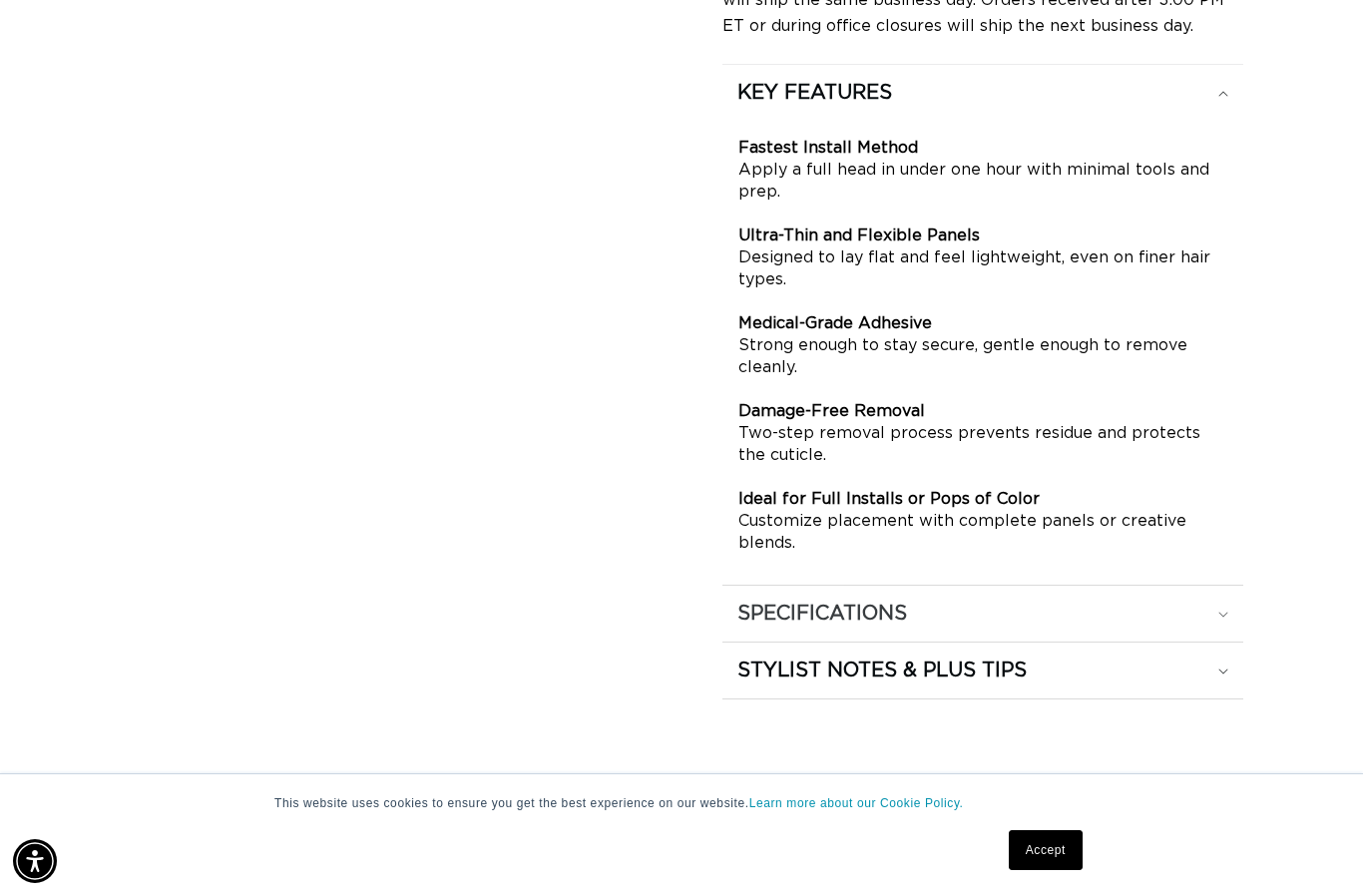 click on "SPECIFICATIONS" at bounding box center (814, 93) 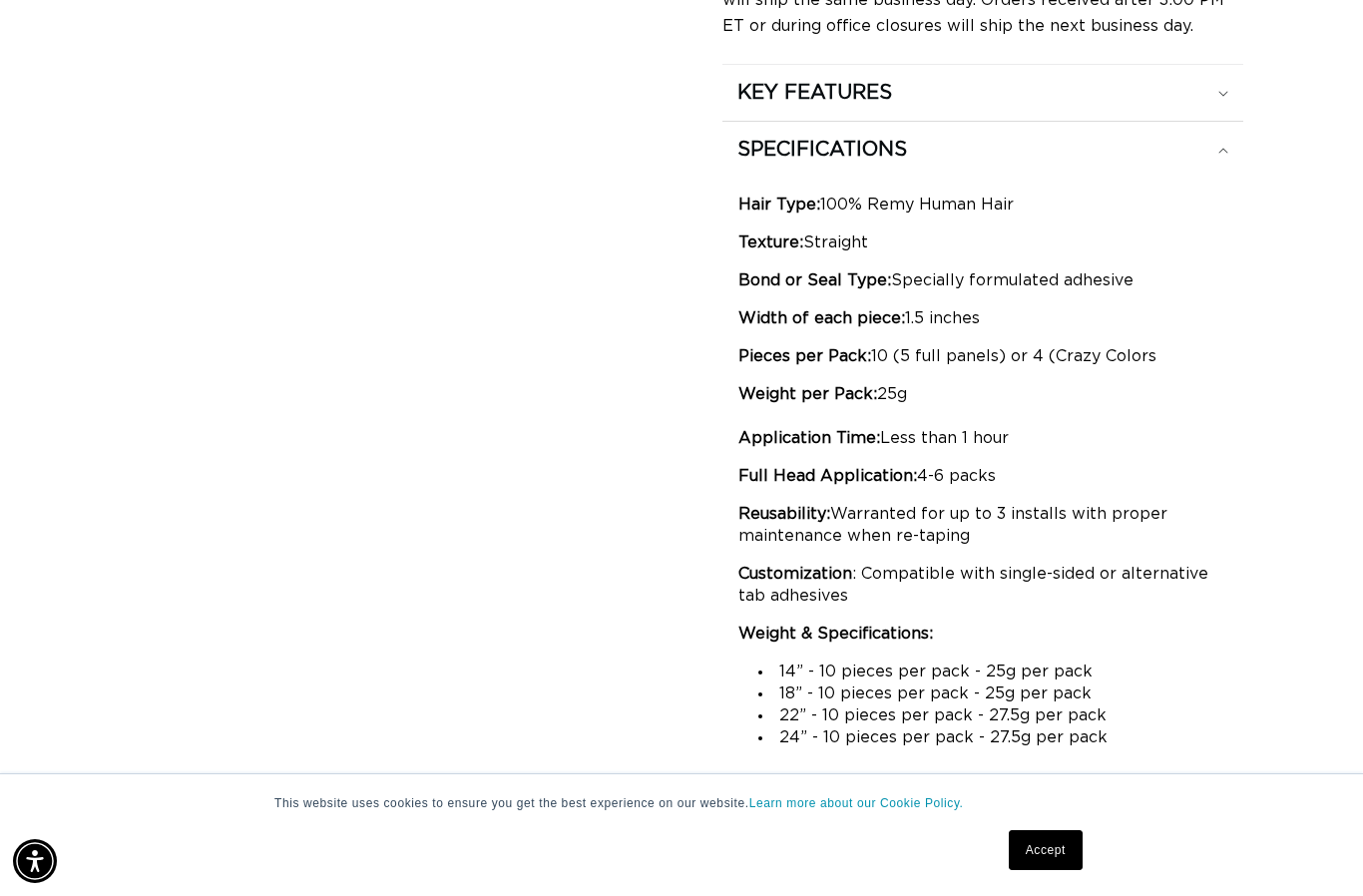 scroll, scrollTop: 0, scrollLeft: 0, axis: both 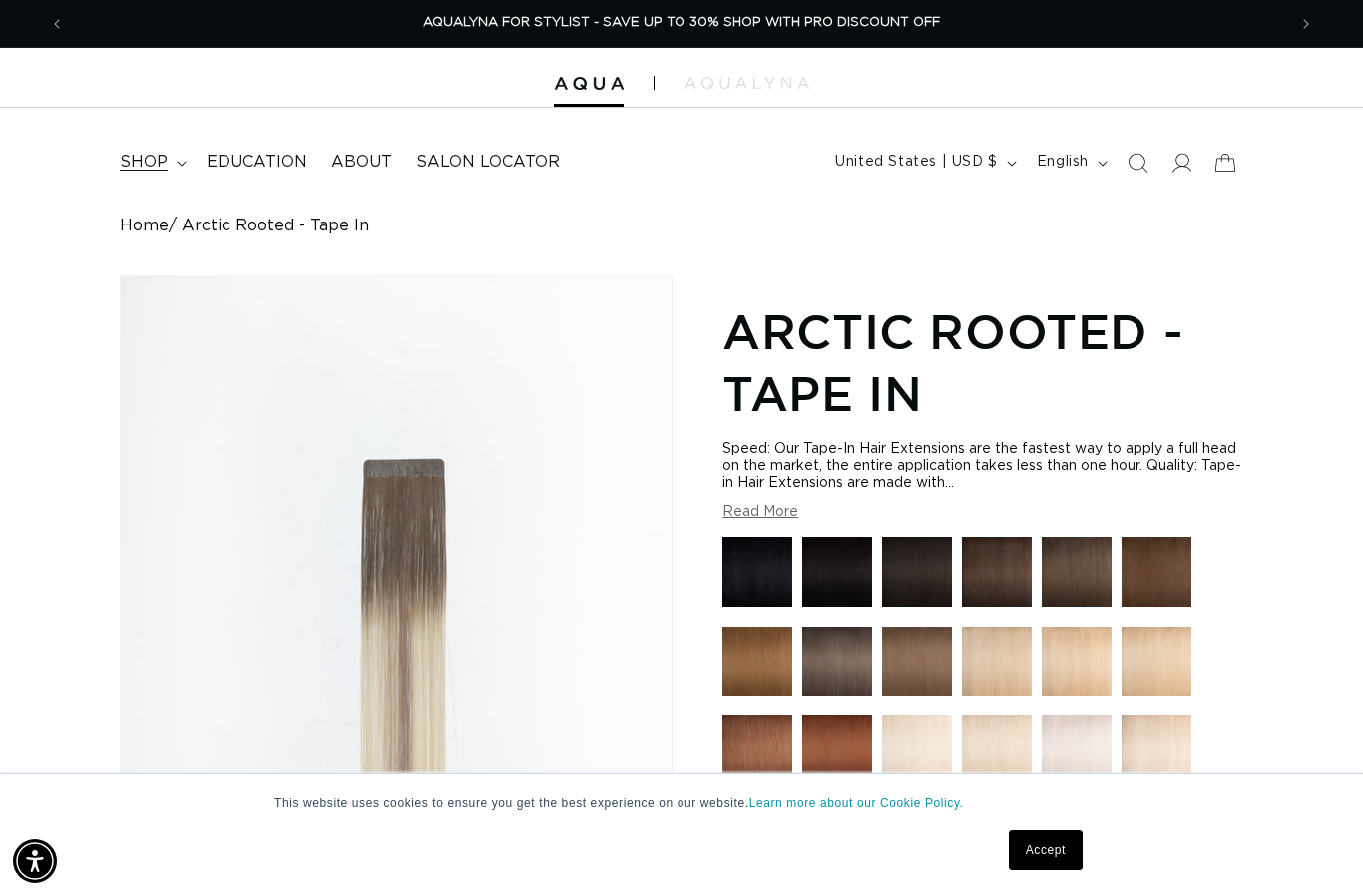 click on "shop" at bounding box center [144, 162] 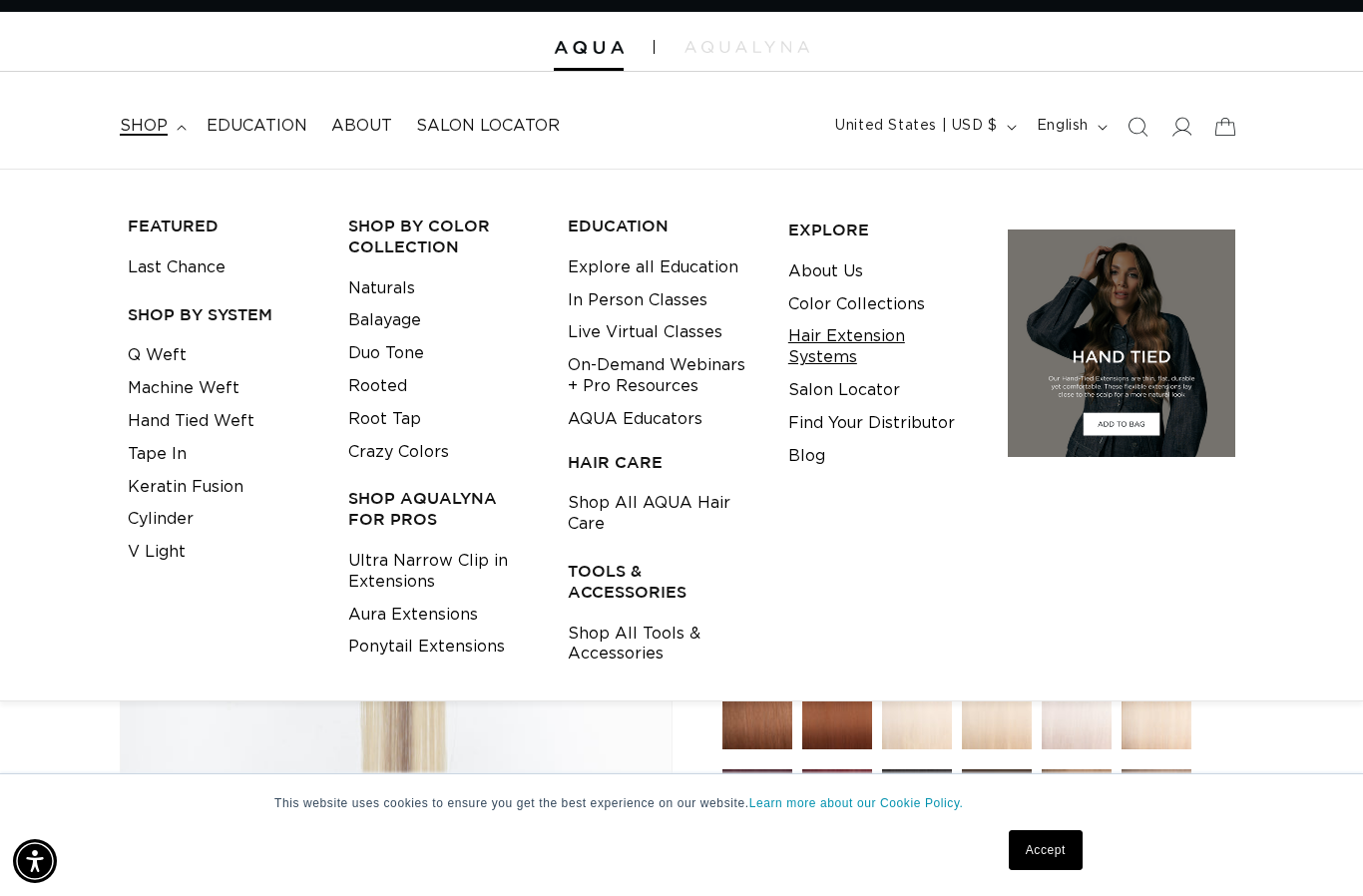 click on "Hair Extension Systems" at bounding box center [883, 347] 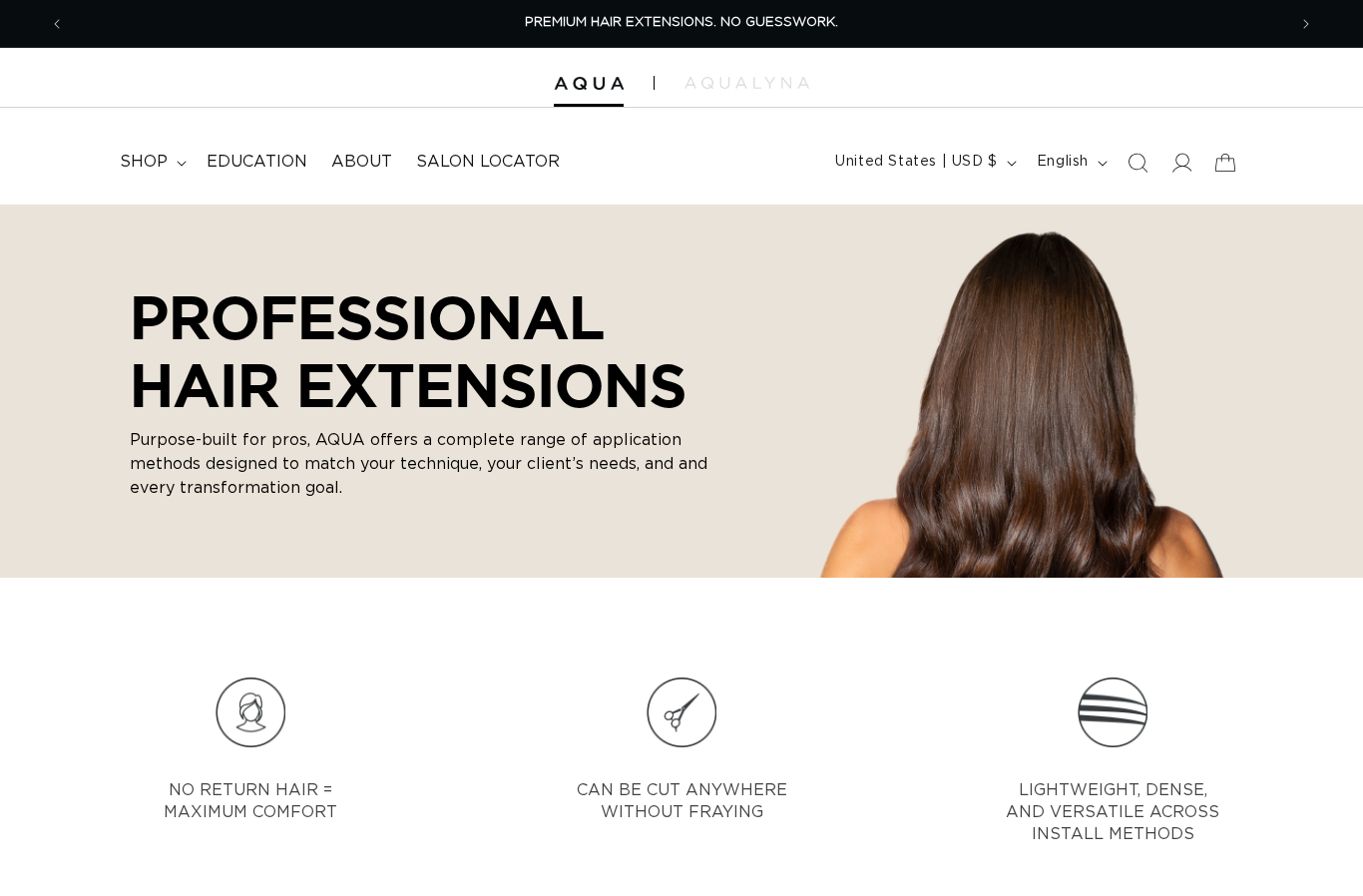 scroll, scrollTop: 0, scrollLeft: 0, axis: both 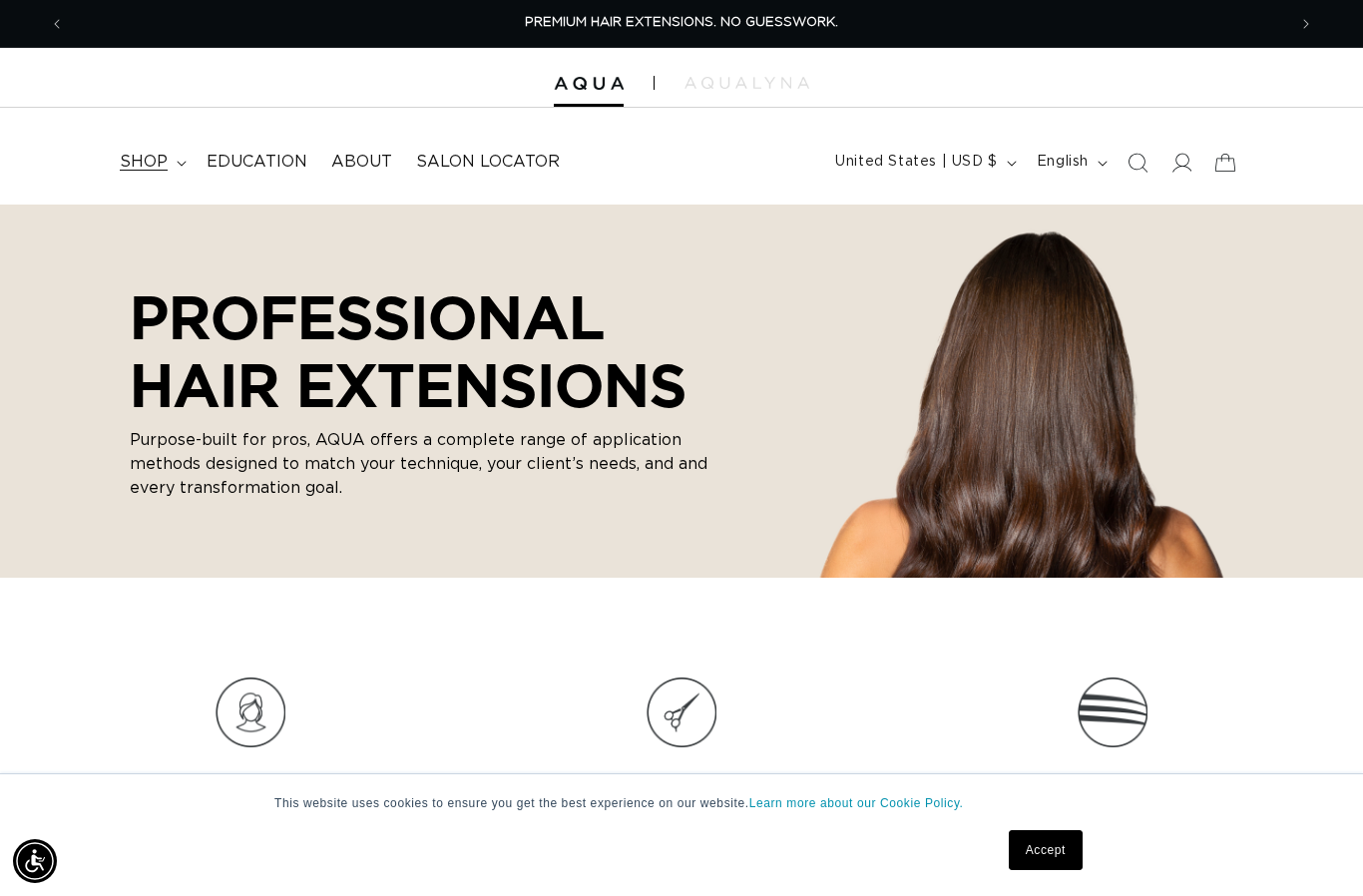 click on "shop" at bounding box center (144, 162) 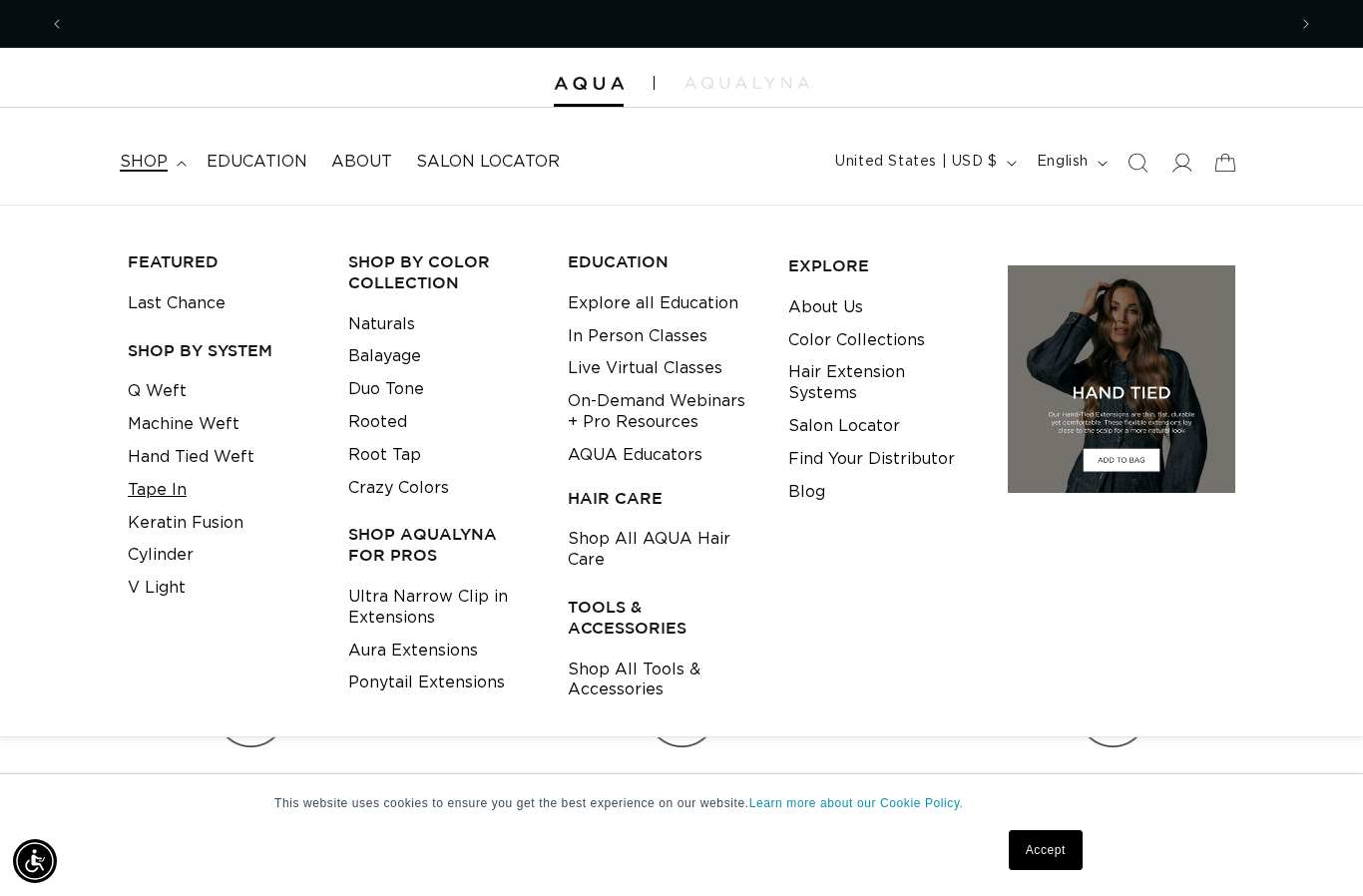 scroll, scrollTop: 0, scrollLeft: 1221, axis: horizontal 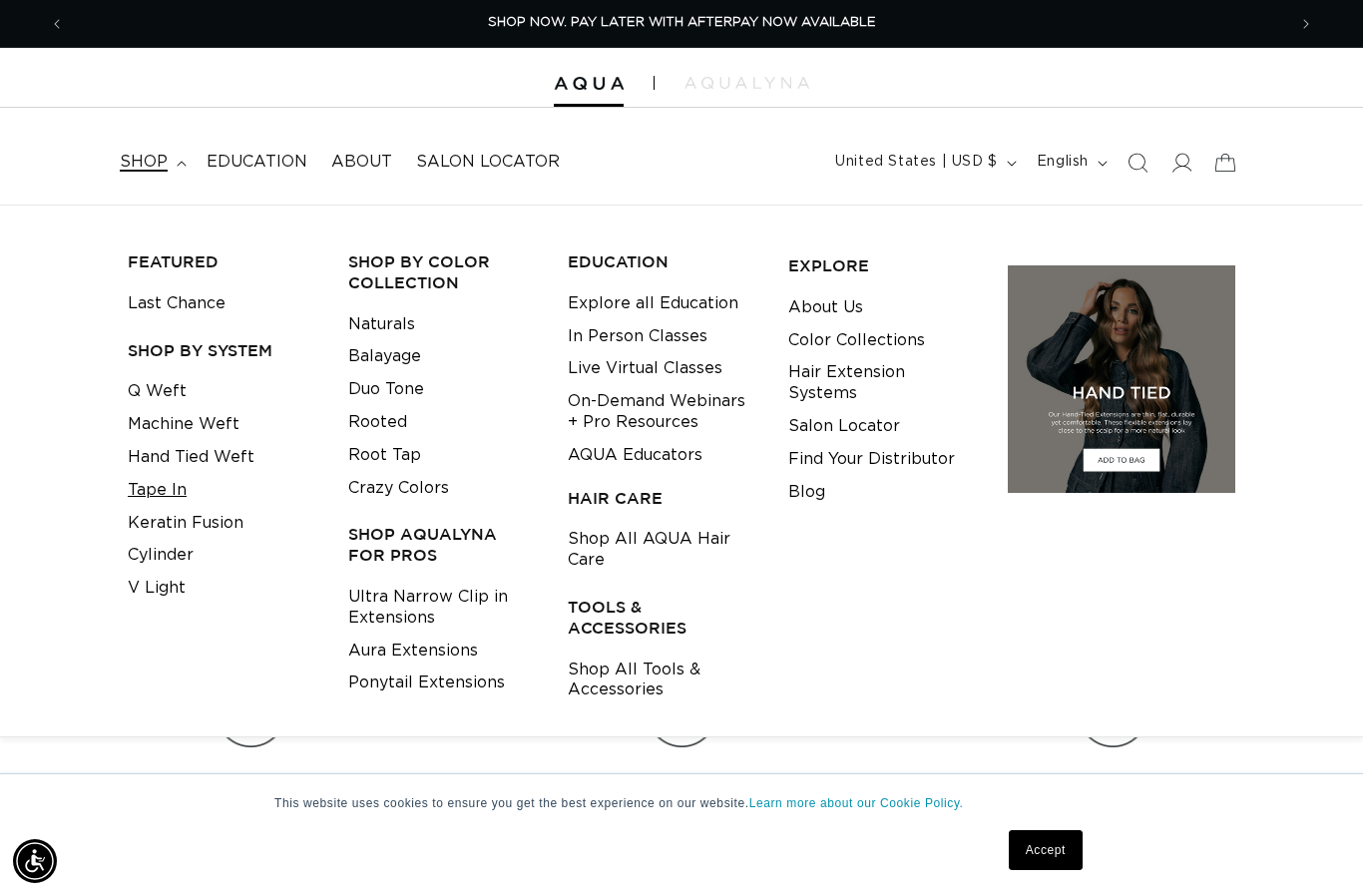 click on "Tape In" at bounding box center (157, 490) 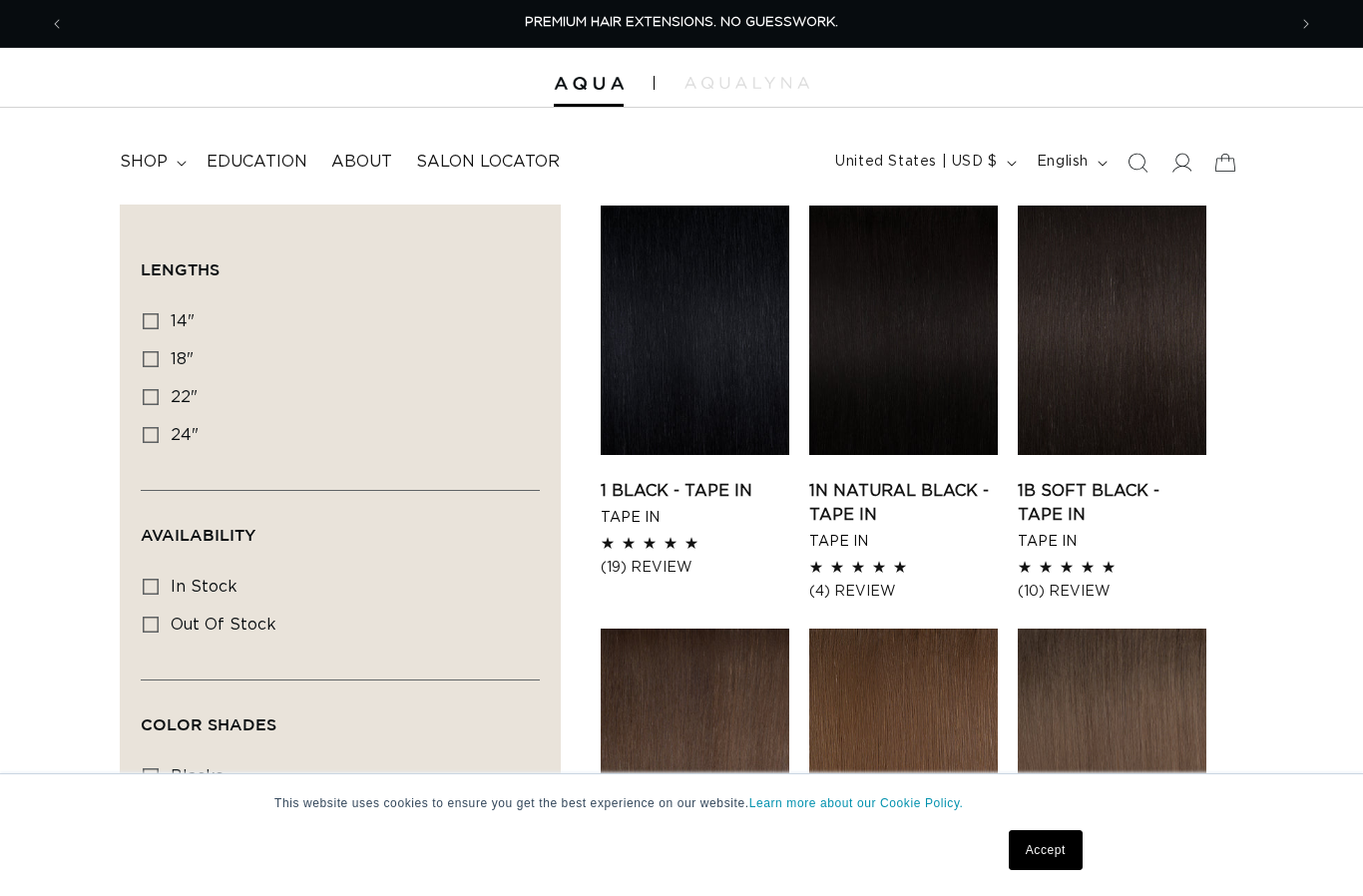 scroll, scrollTop: 0, scrollLeft: 0, axis: both 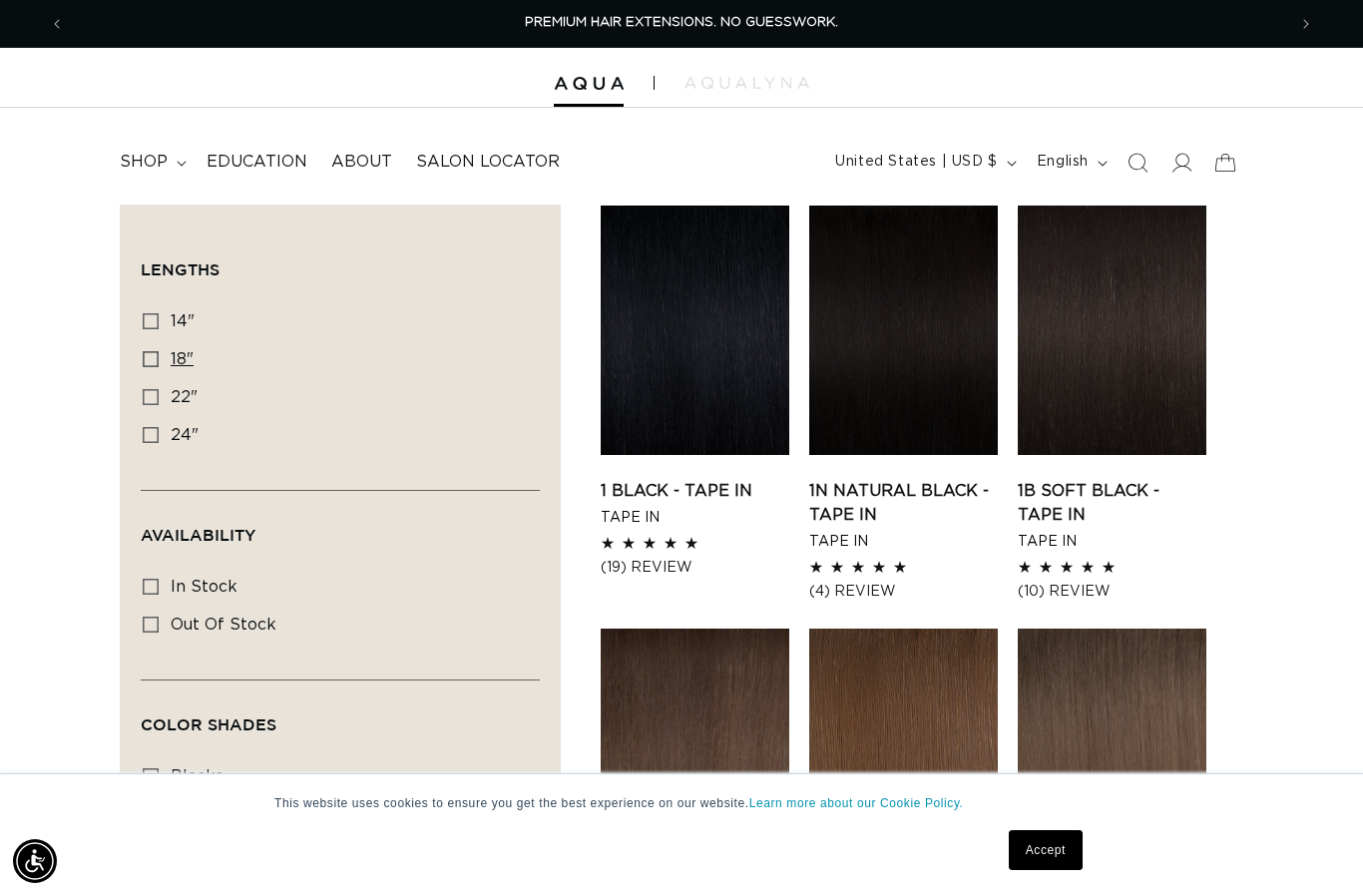 click 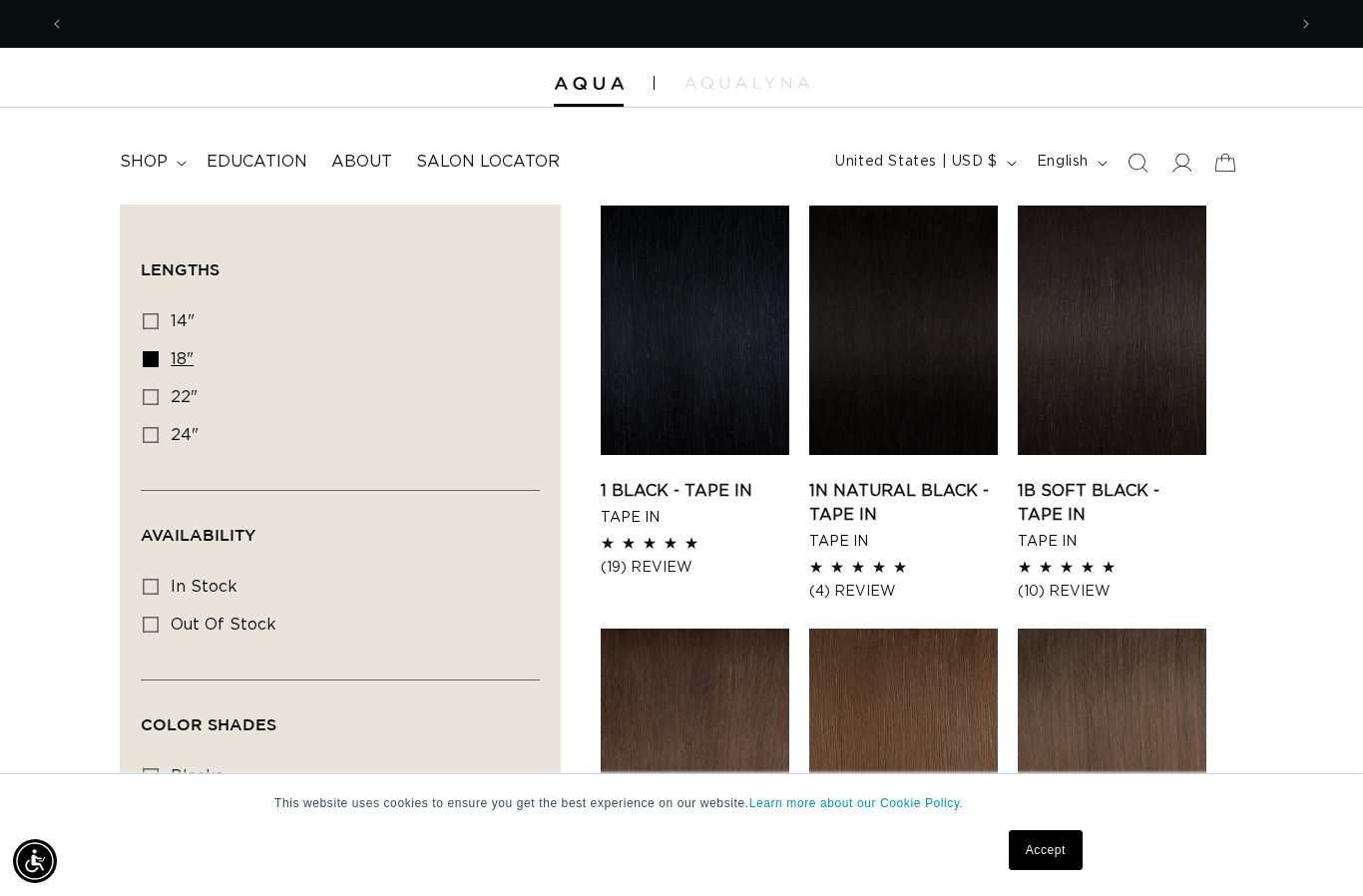 scroll, scrollTop: 0, scrollLeft: 1221, axis: horizontal 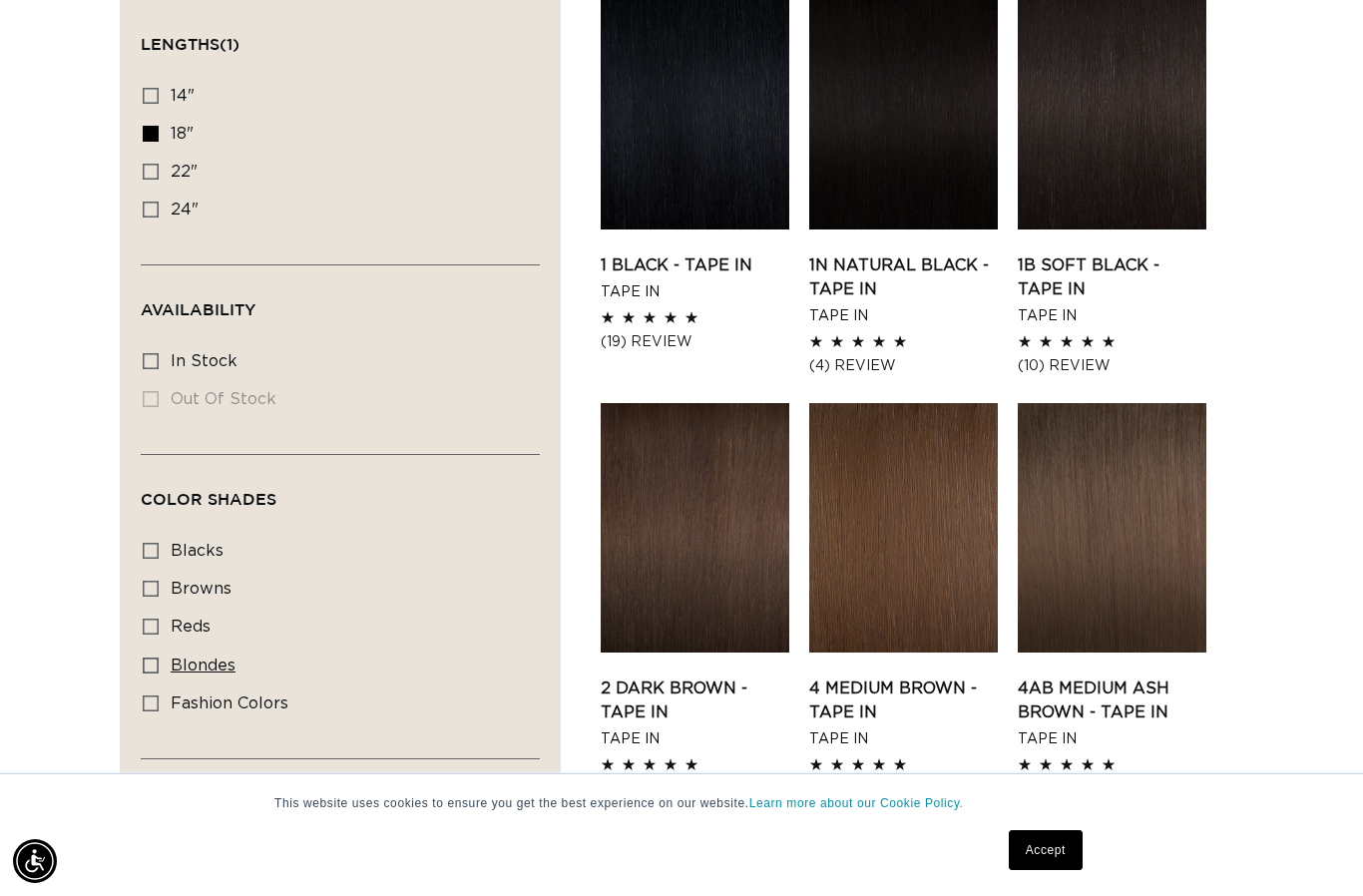click 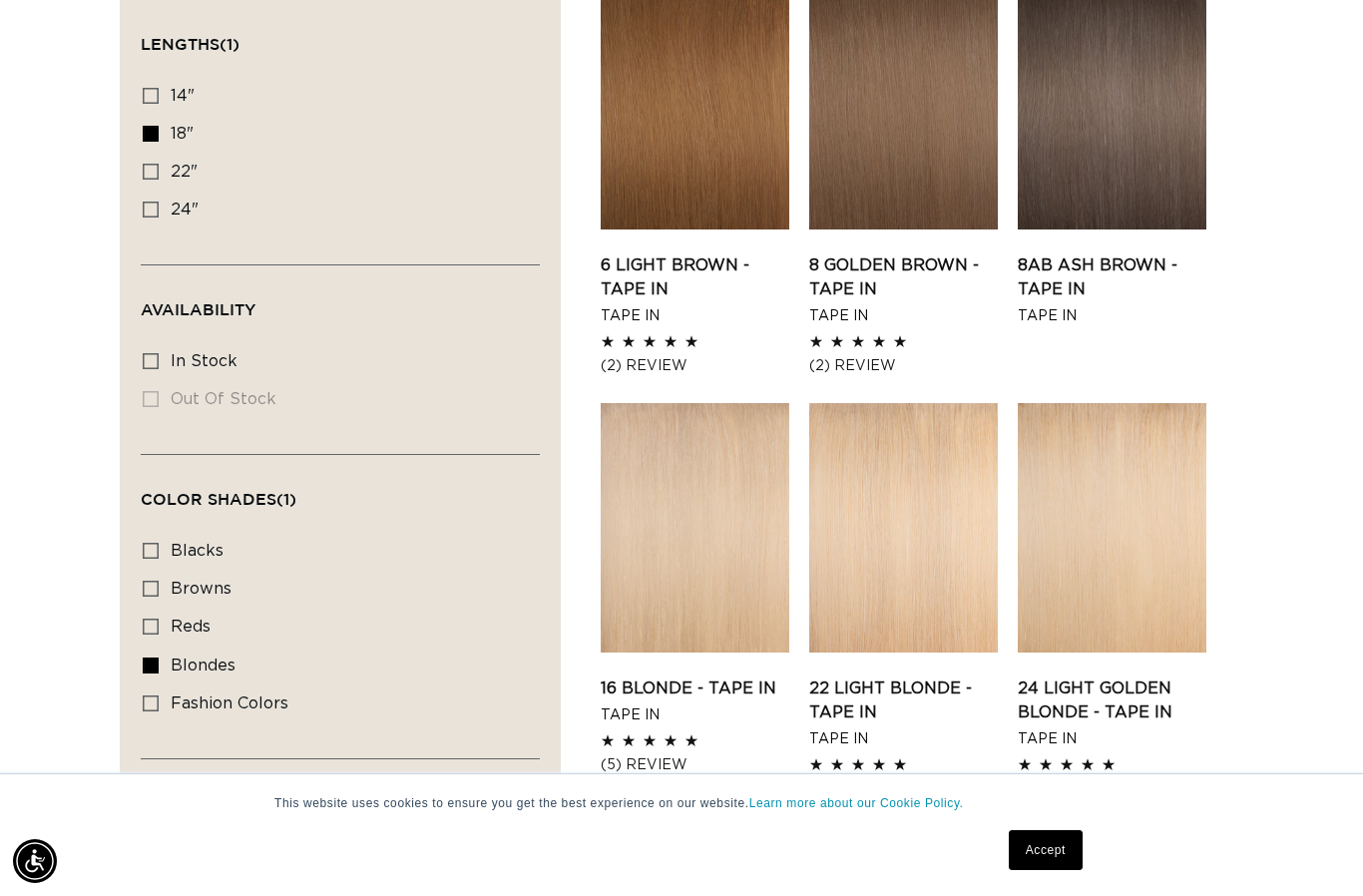 scroll, scrollTop: 0, scrollLeft: 0, axis: both 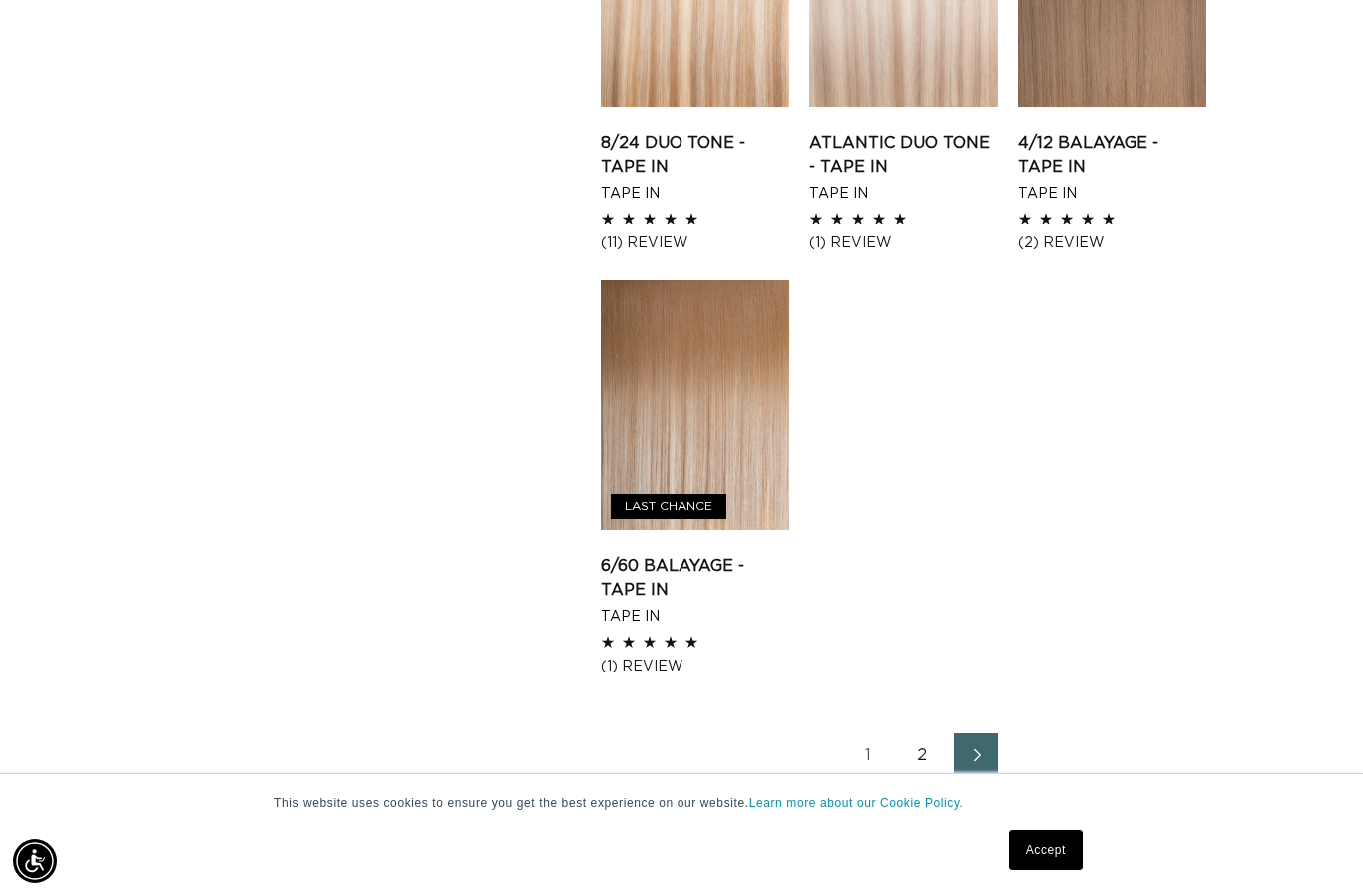 click 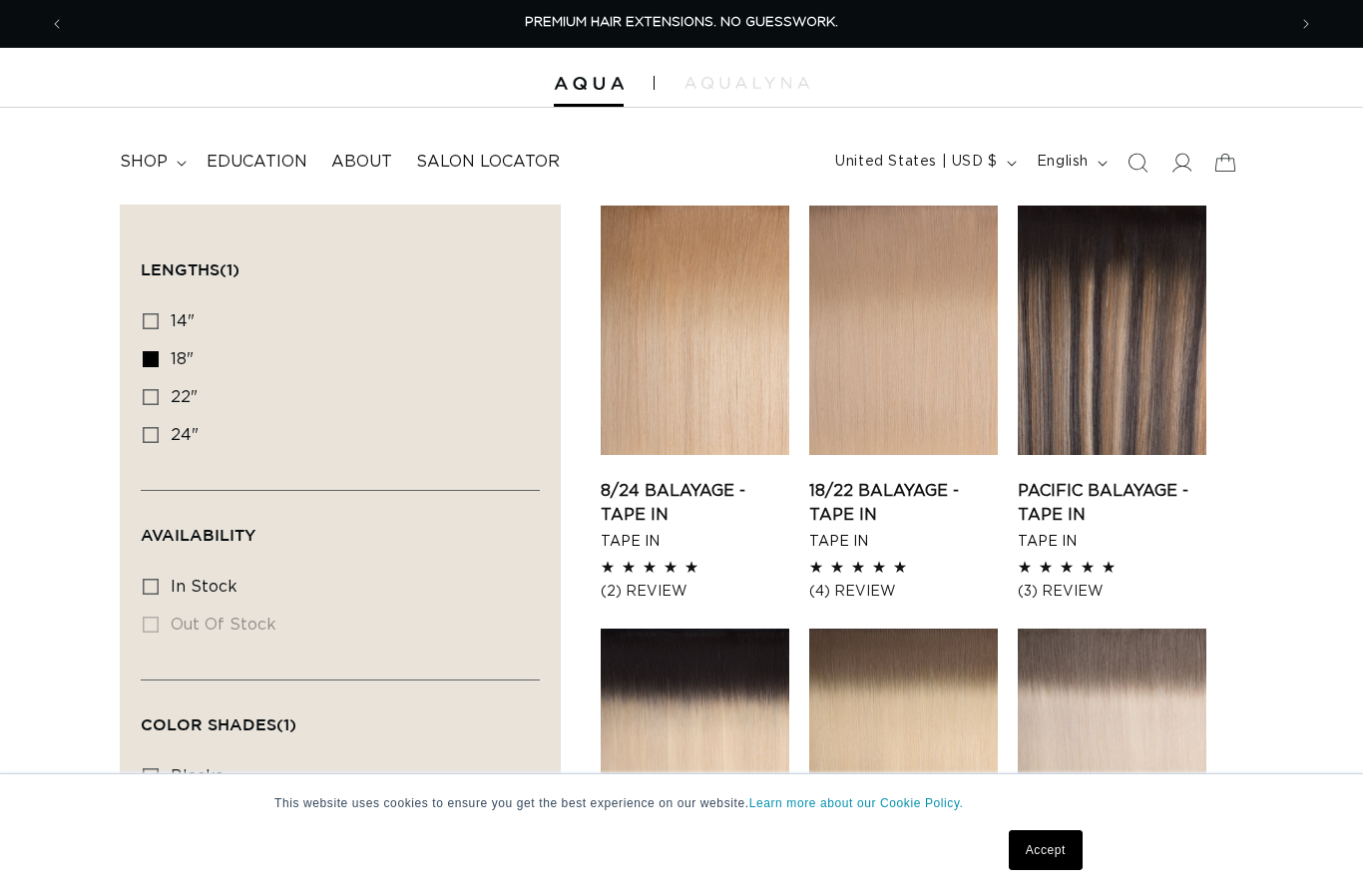 scroll, scrollTop: 0, scrollLeft: 0, axis: both 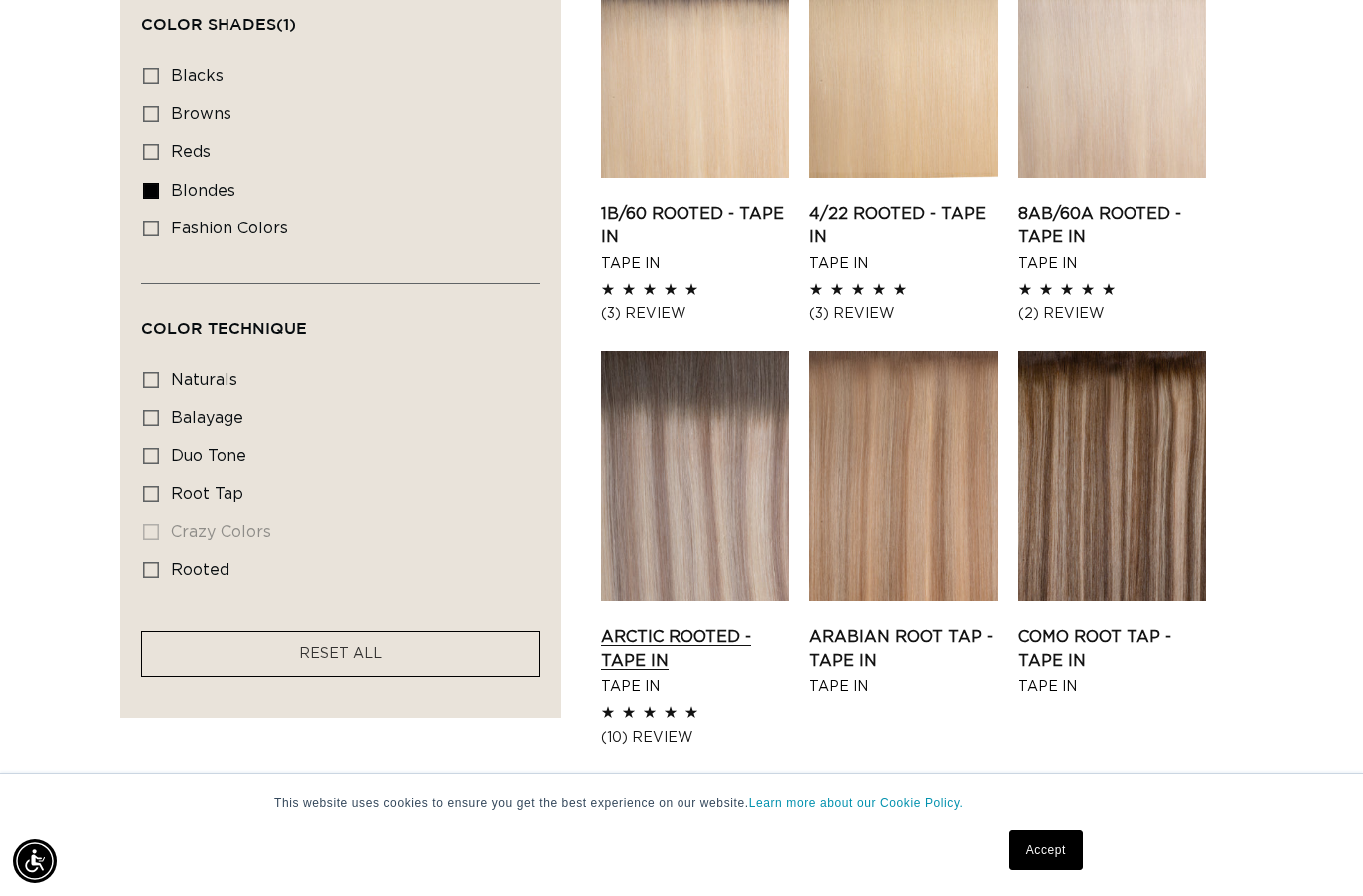 click on "Arctic Rooted - Tape In" at bounding box center [694, 649] 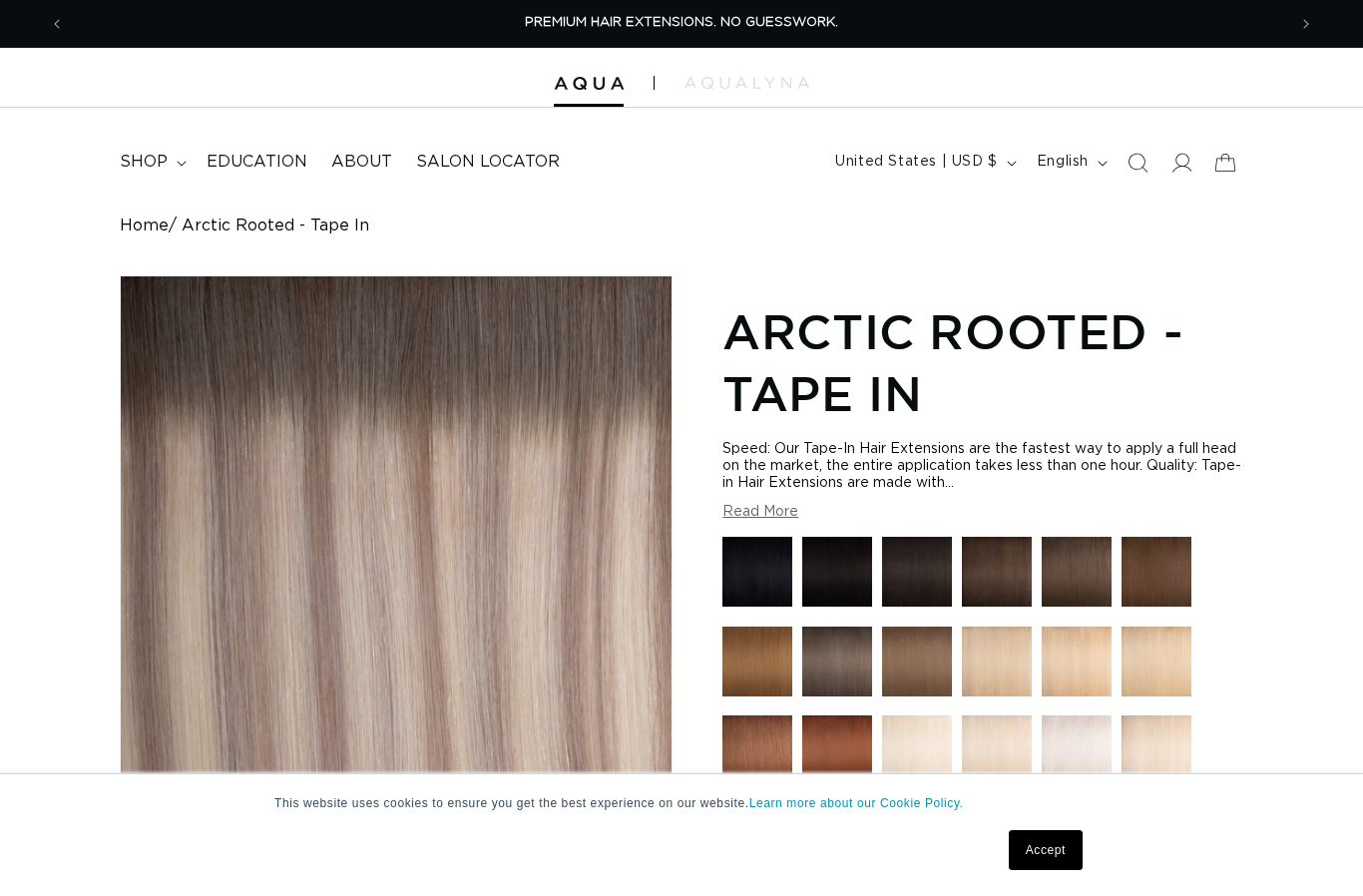 scroll, scrollTop: 0, scrollLeft: 0, axis: both 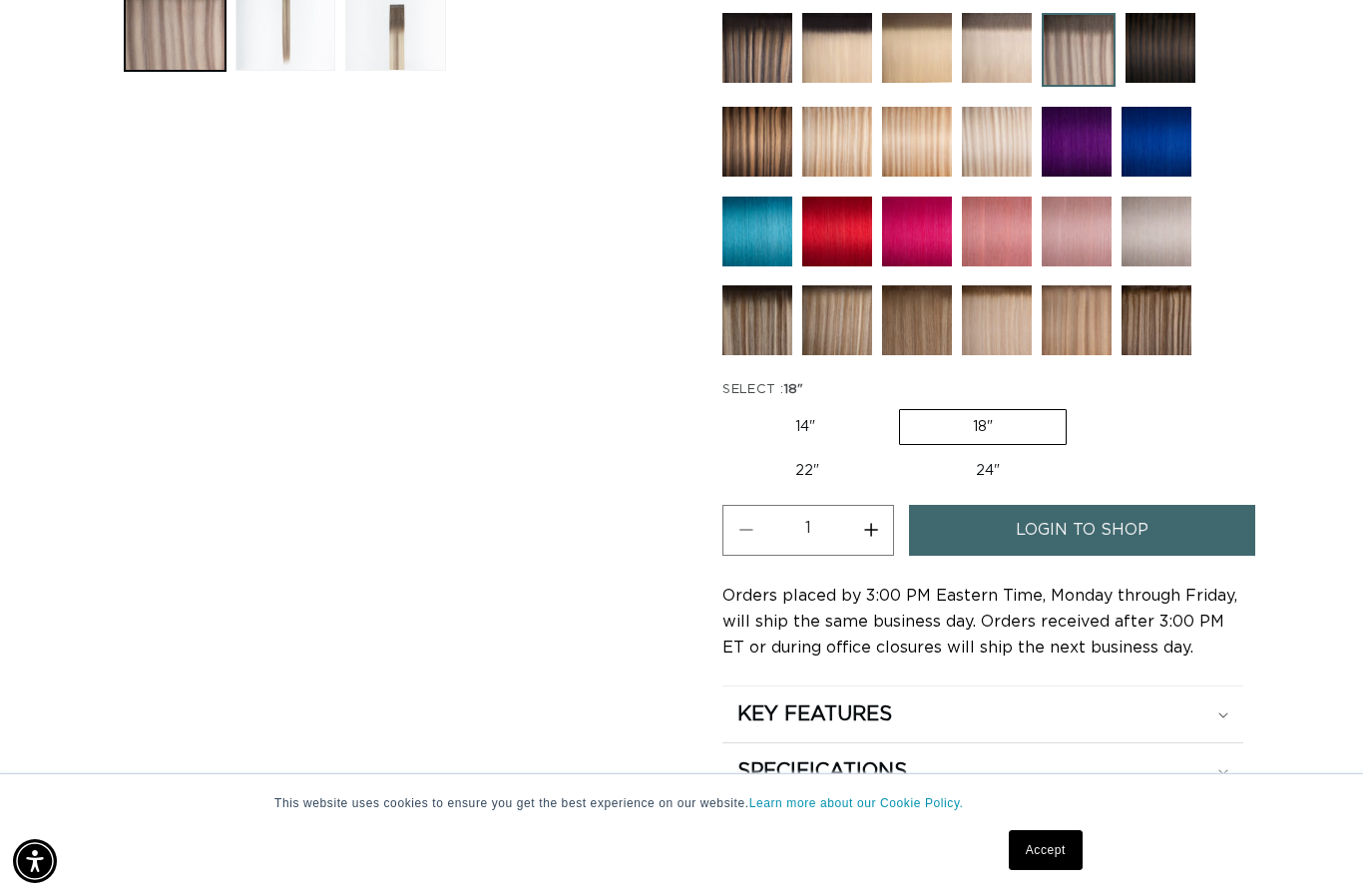 click at bounding box center (837, 320) 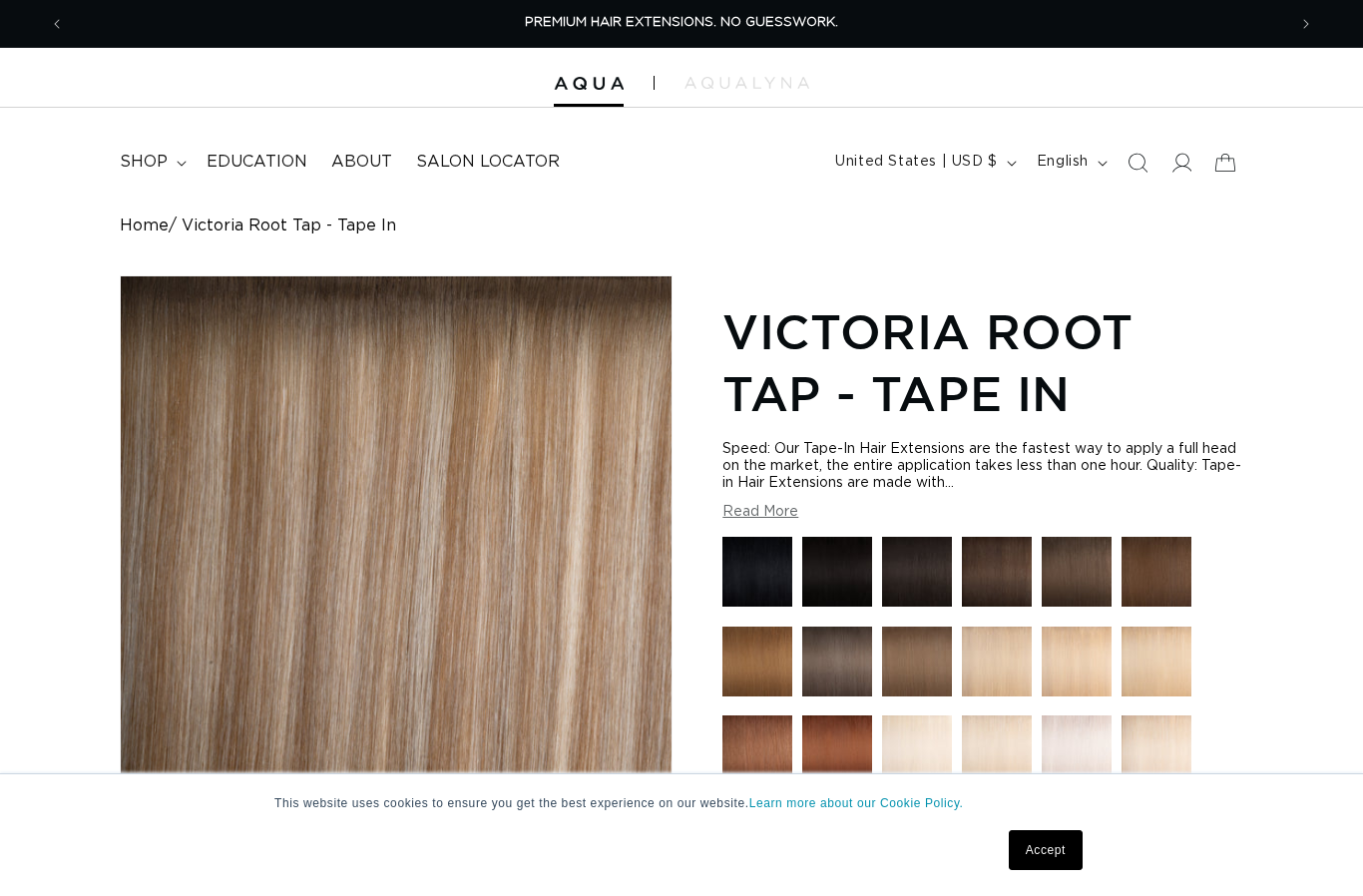 scroll, scrollTop: 0, scrollLeft: 0, axis: both 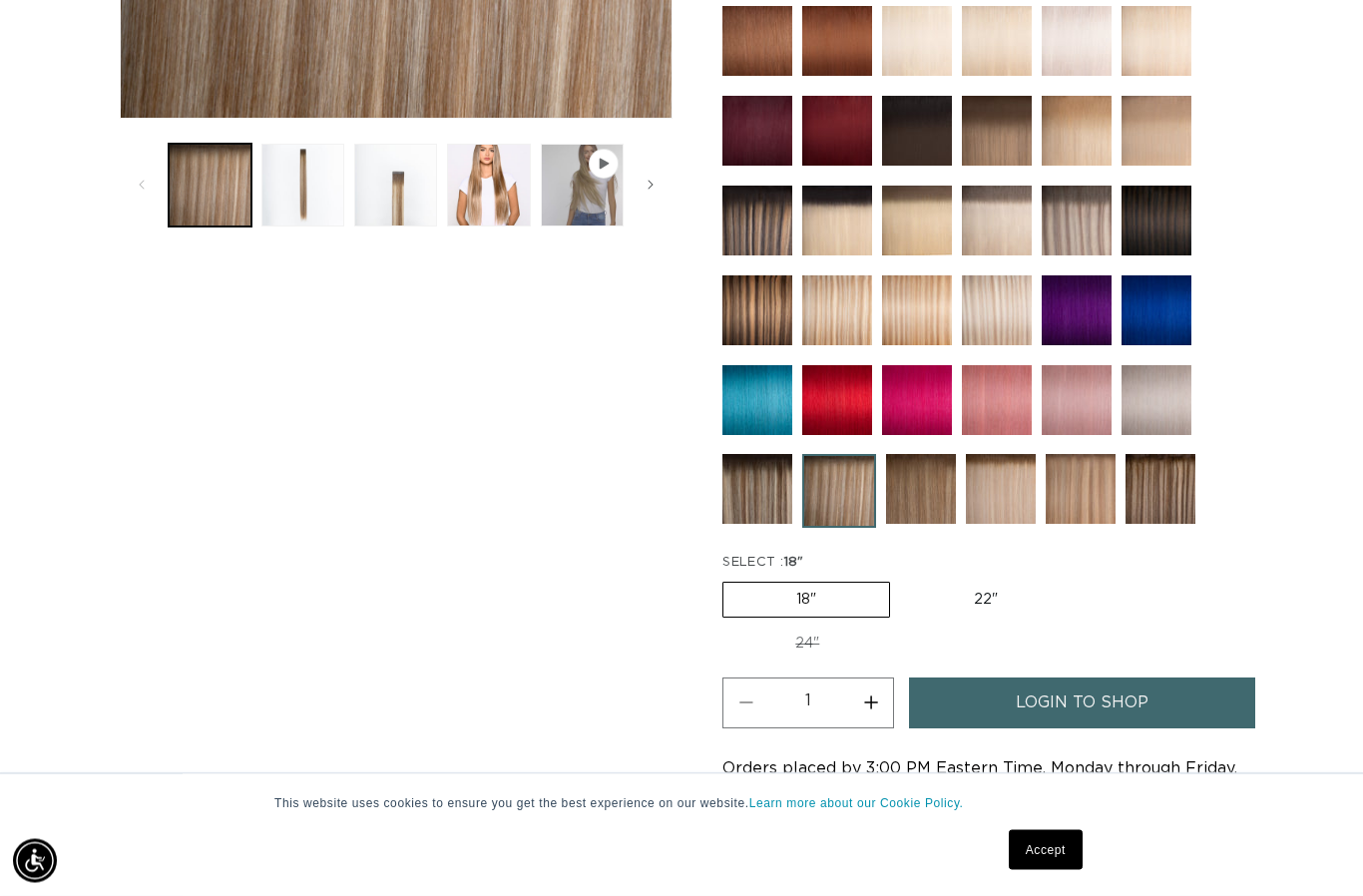 click at bounding box center [1081, 490] 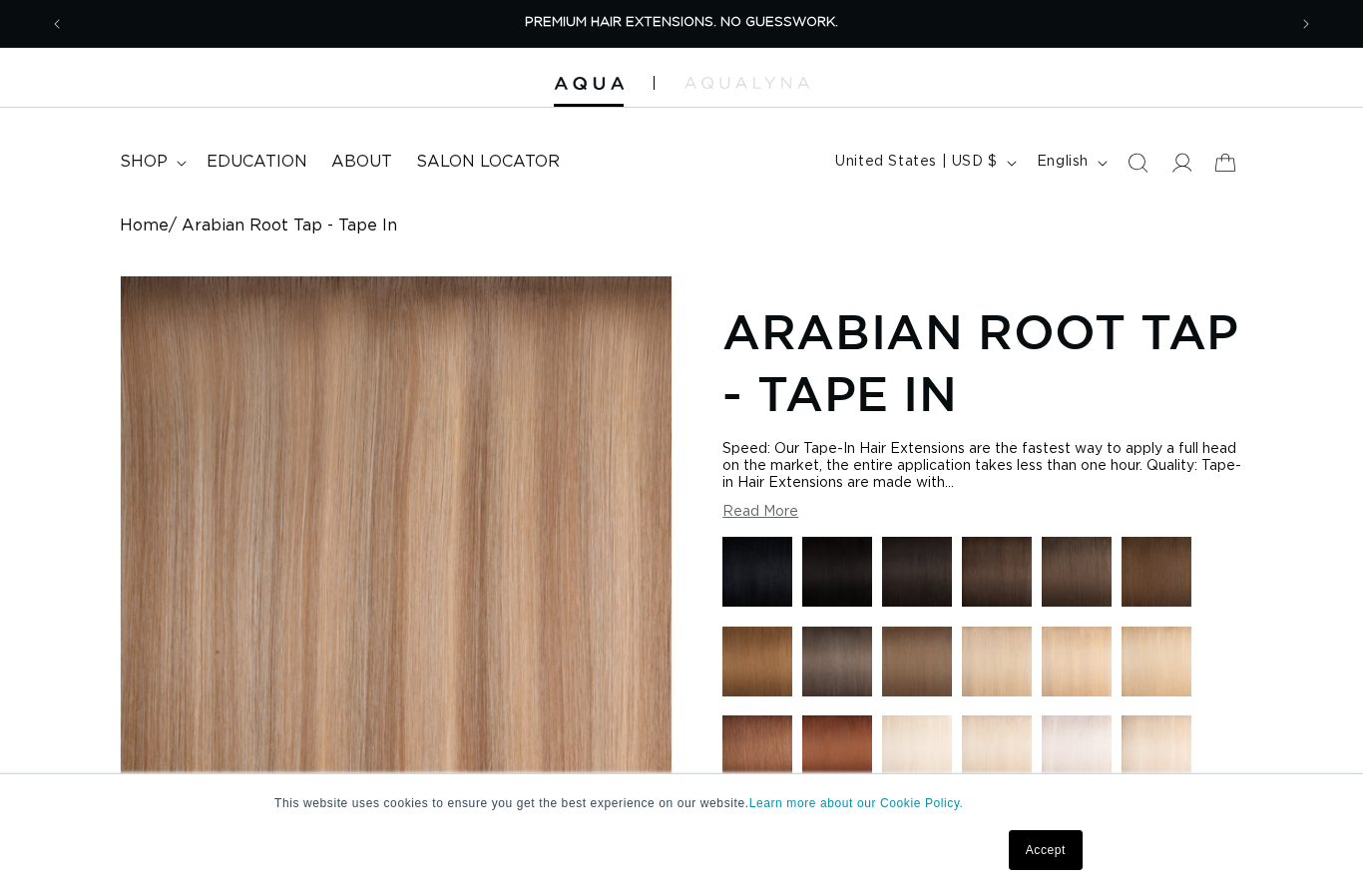 scroll, scrollTop: 0, scrollLeft: 0, axis: both 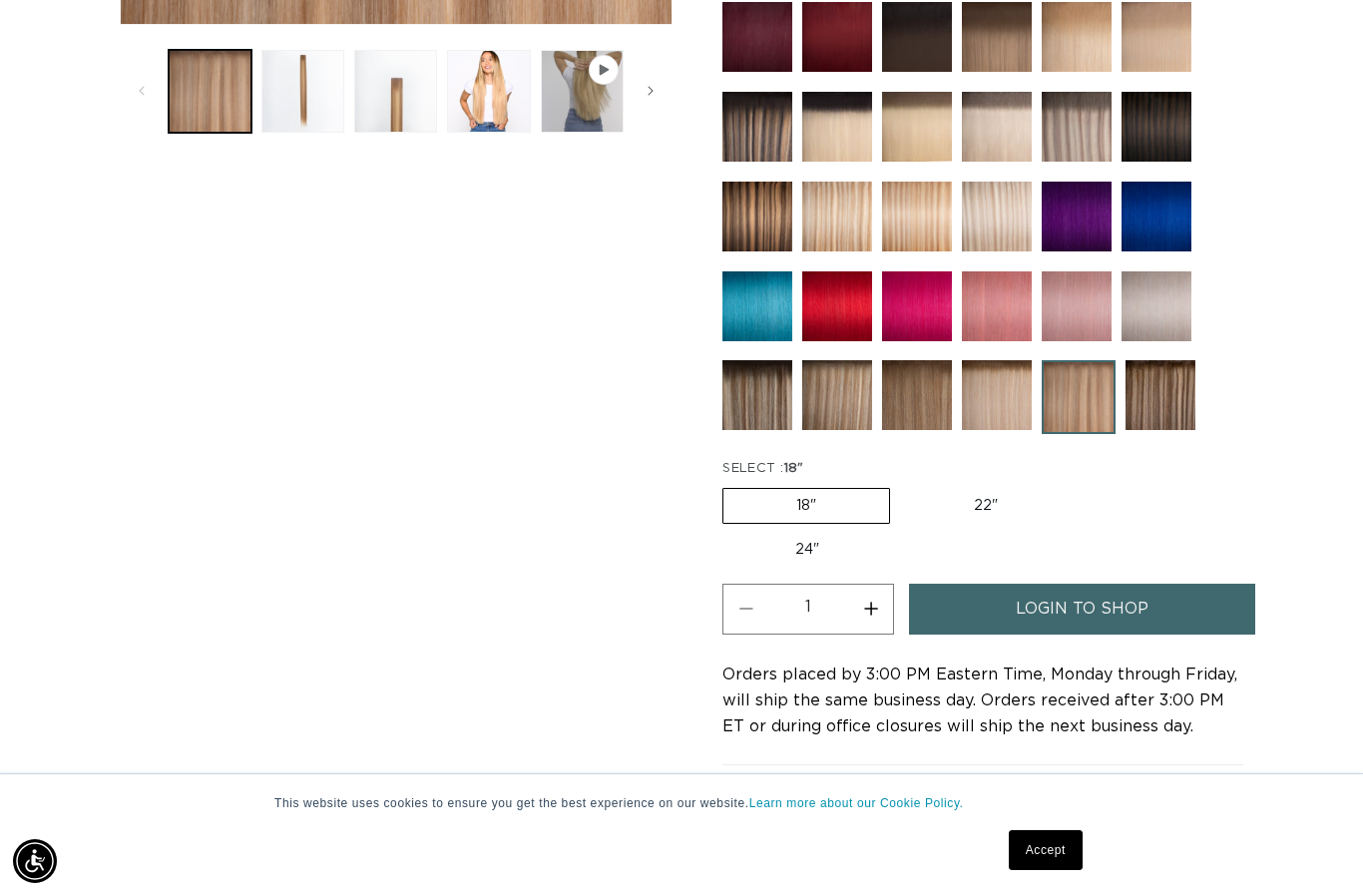 click at bounding box center [837, 395] 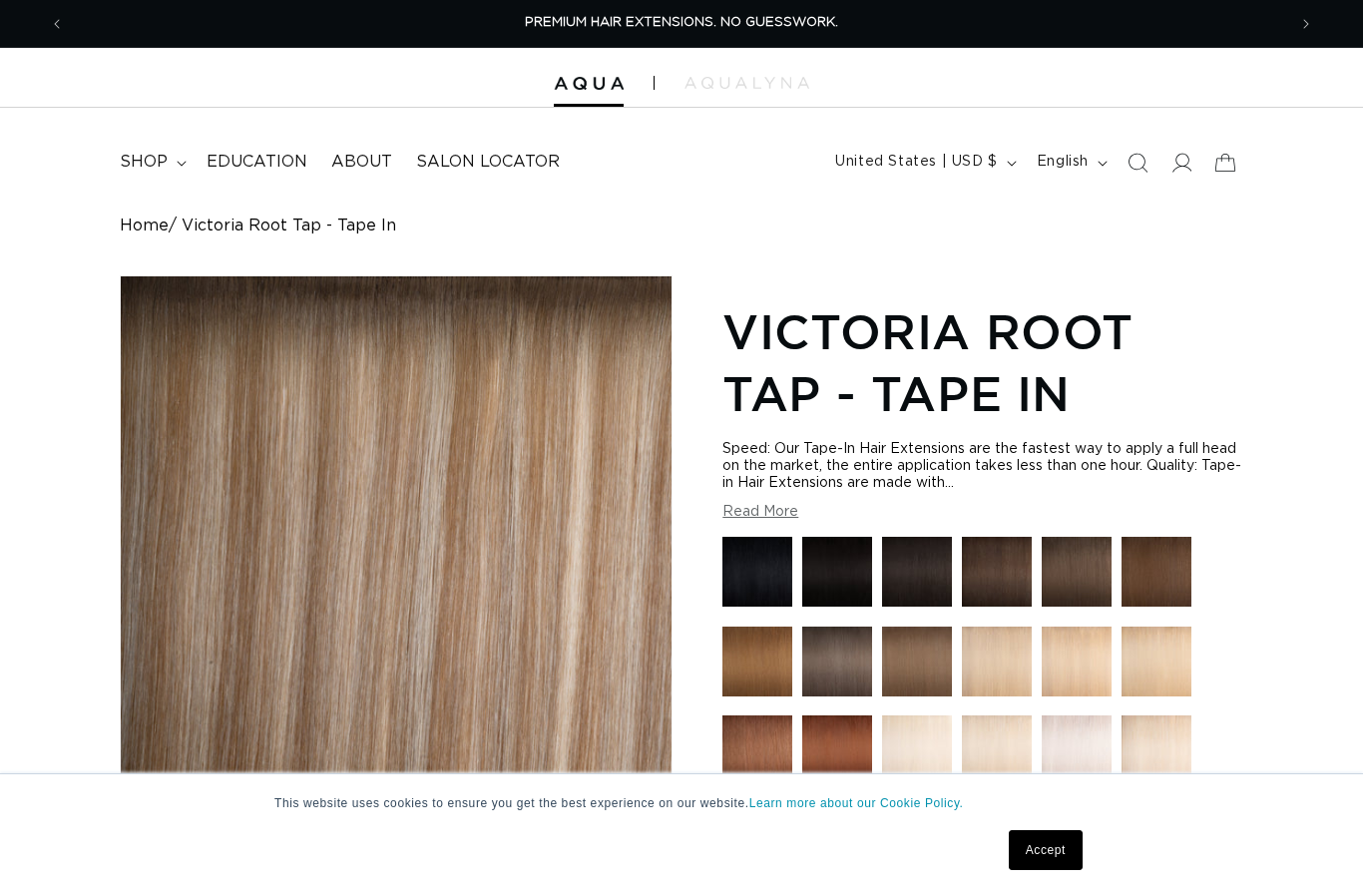 scroll, scrollTop: 0, scrollLeft: 0, axis: both 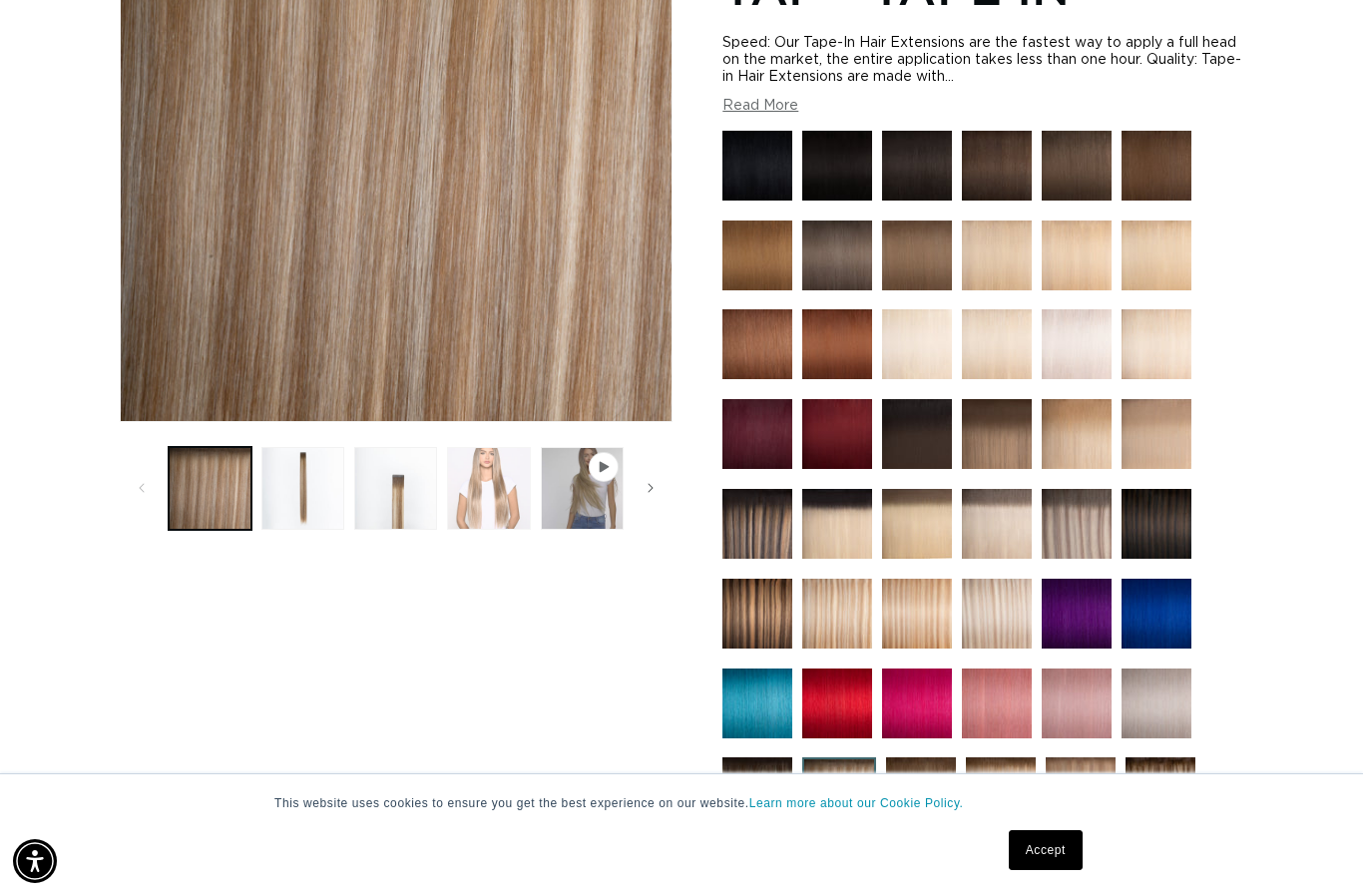 click at bounding box center [488, 488] 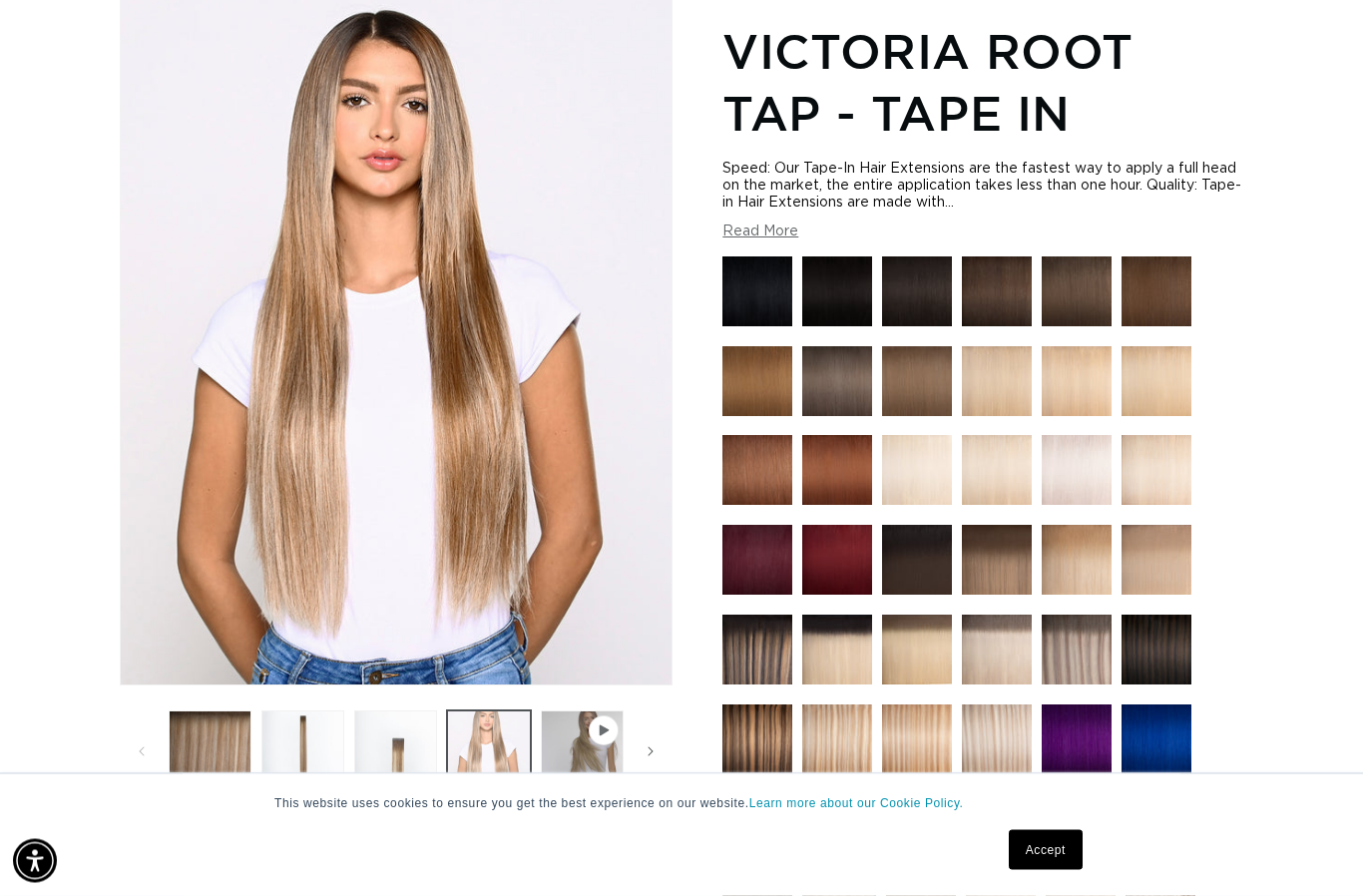 scroll, scrollTop: 273, scrollLeft: 0, axis: vertical 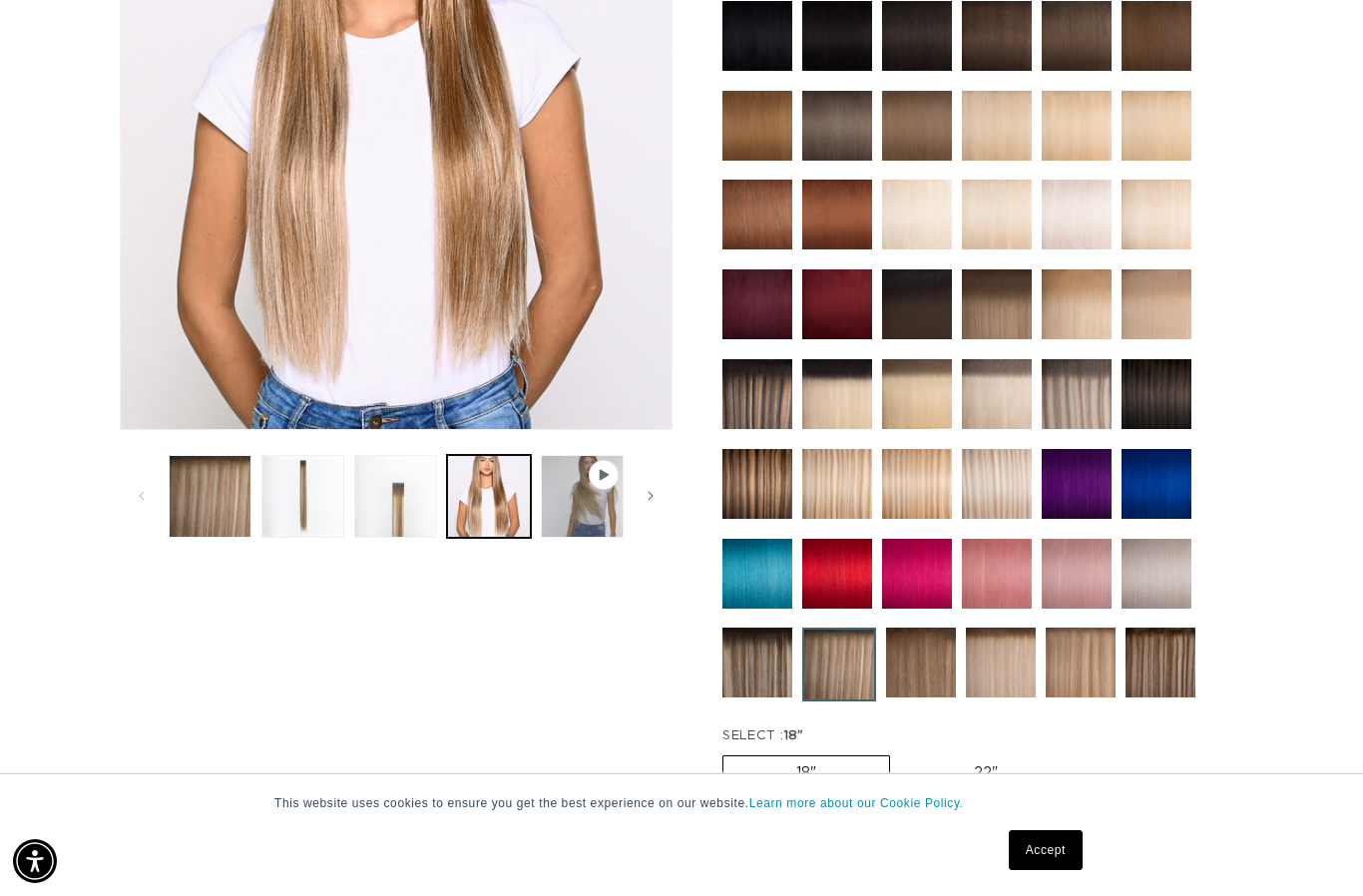 click at bounding box center (757, 663) 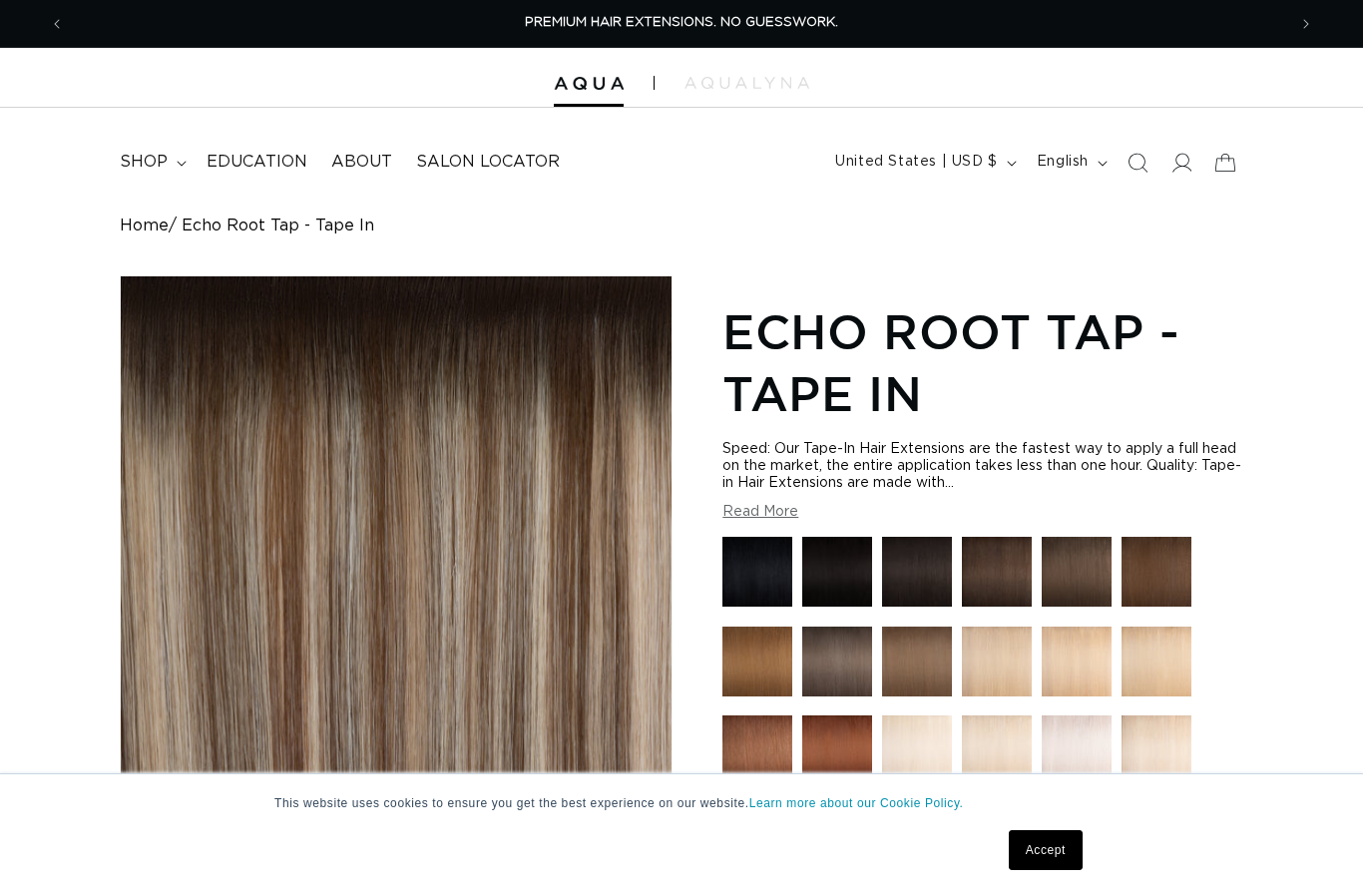 scroll, scrollTop: 0, scrollLeft: 0, axis: both 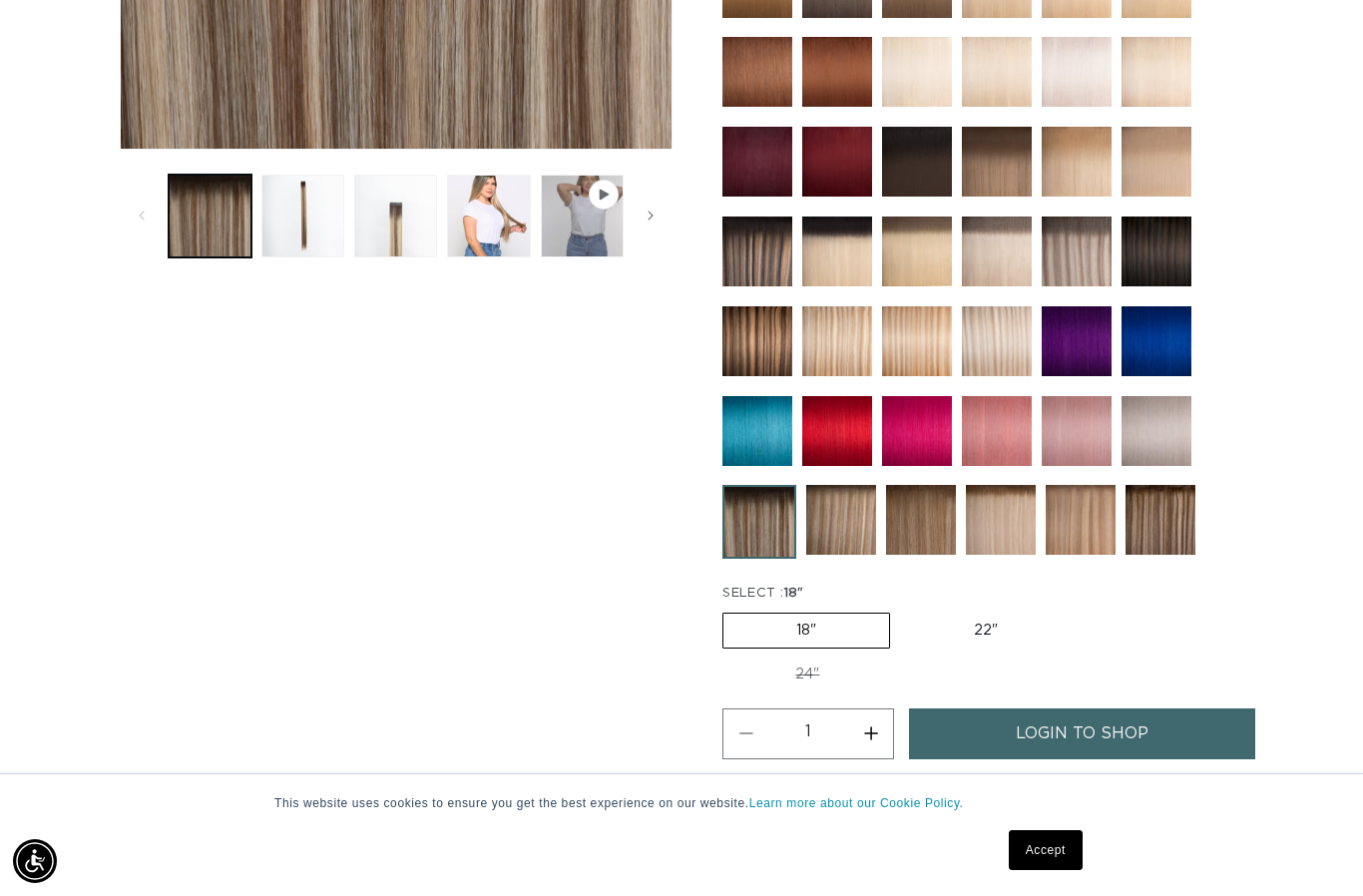 click at bounding box center (1081, 520) 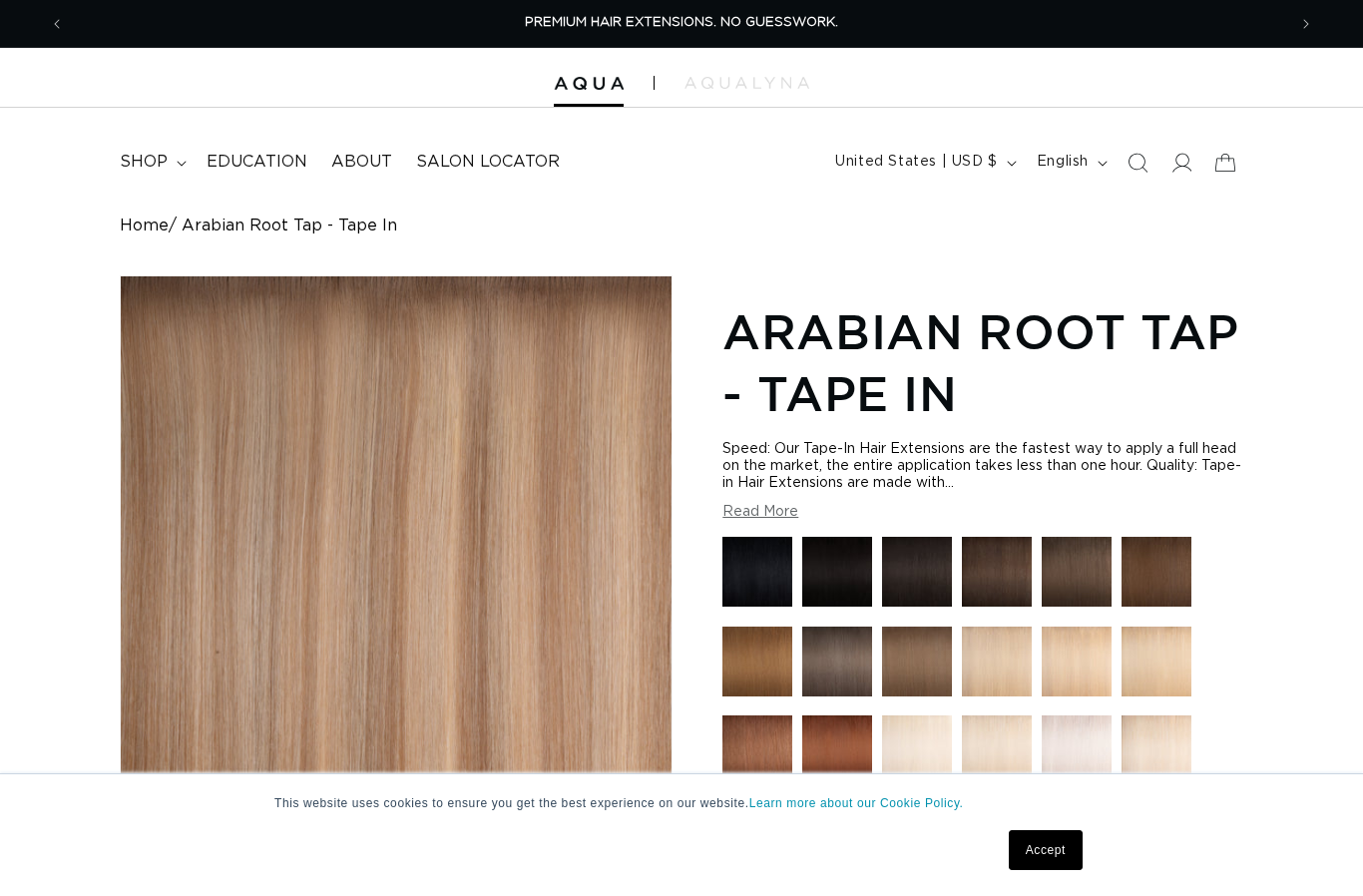 scroll, scrollTop: 0, scrollLeft: 0, axis: both 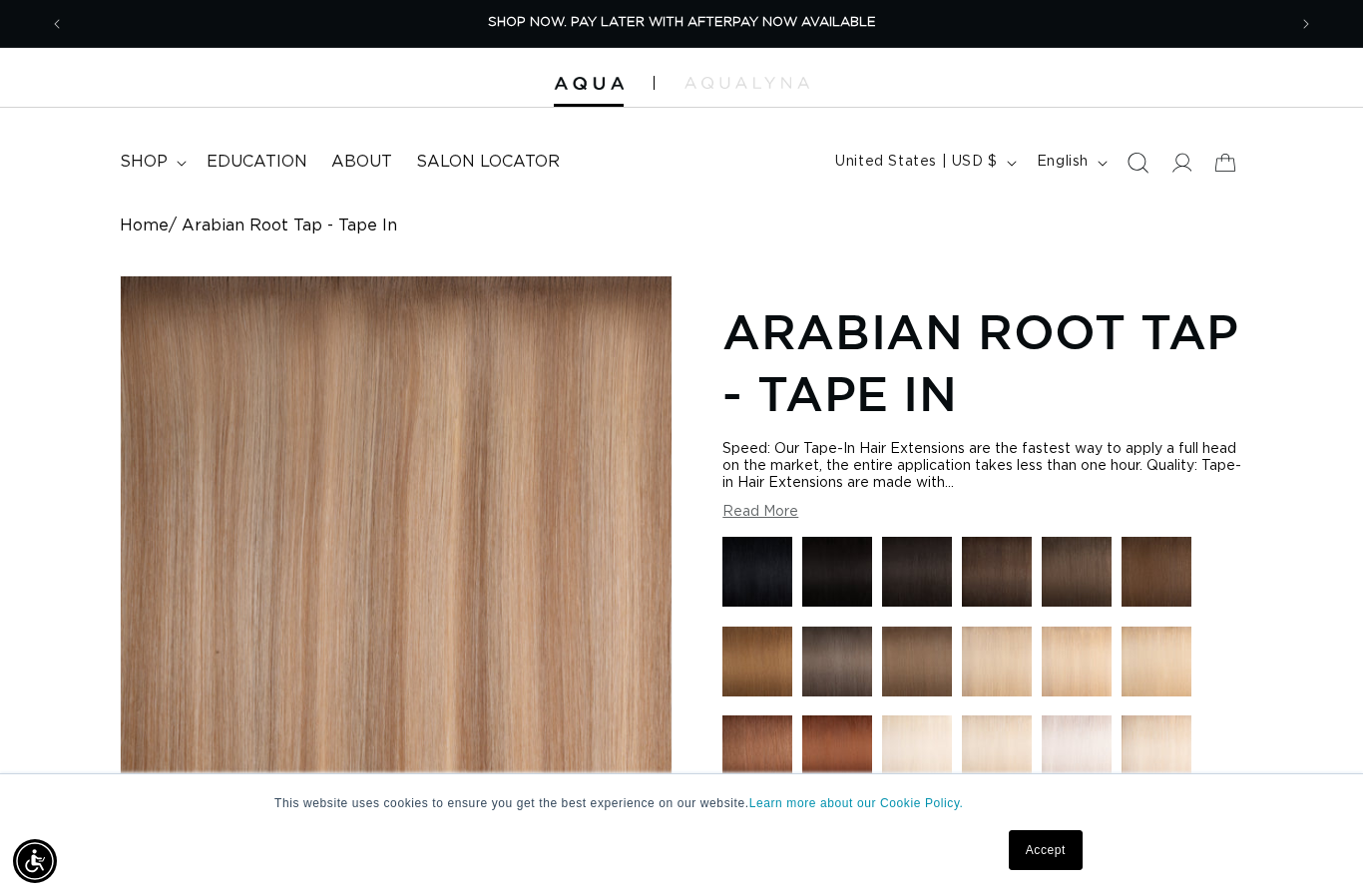 click 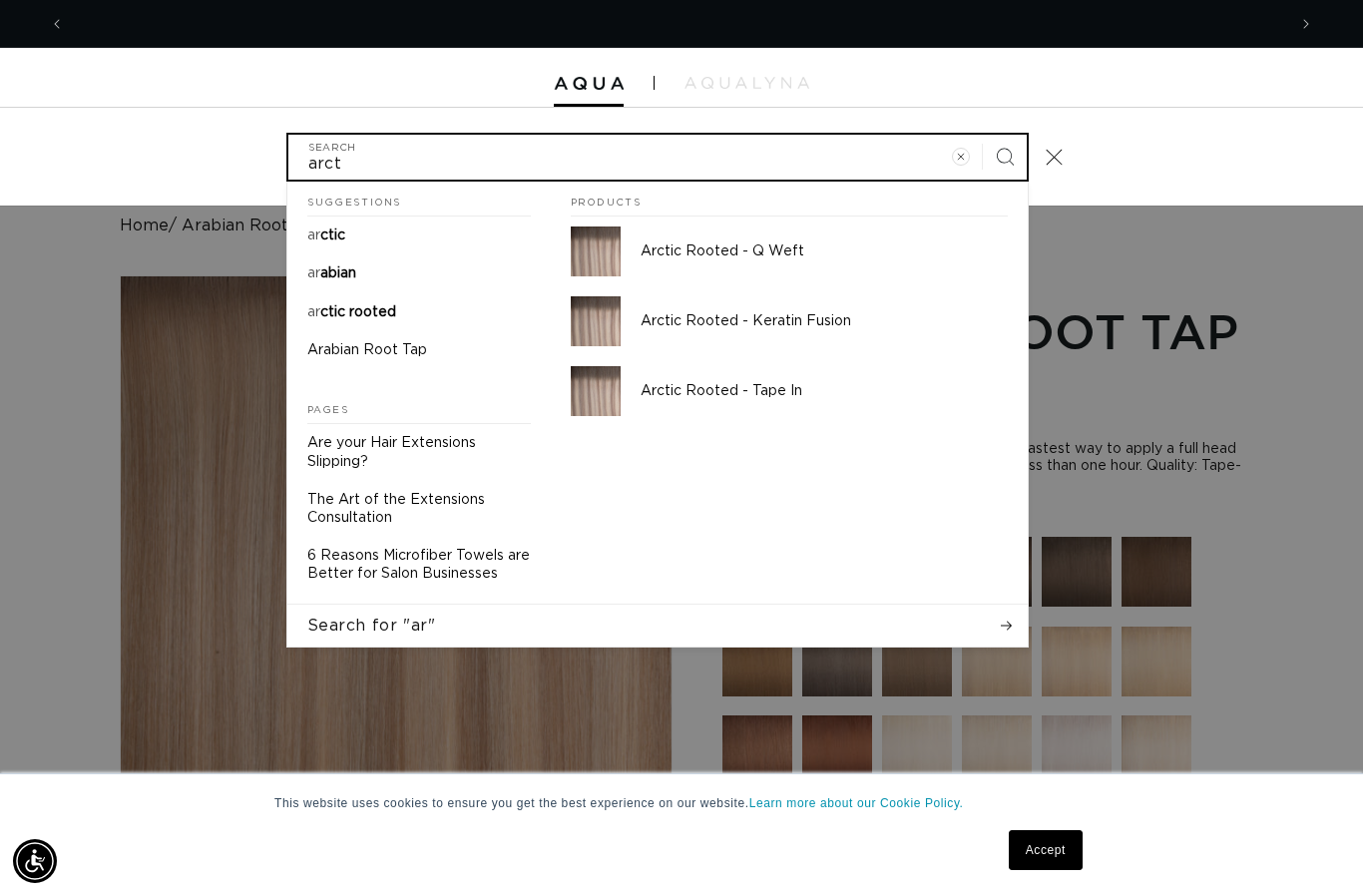 scroll, scrollTop: 0, scrollLeft: 2443, axis: horizontal 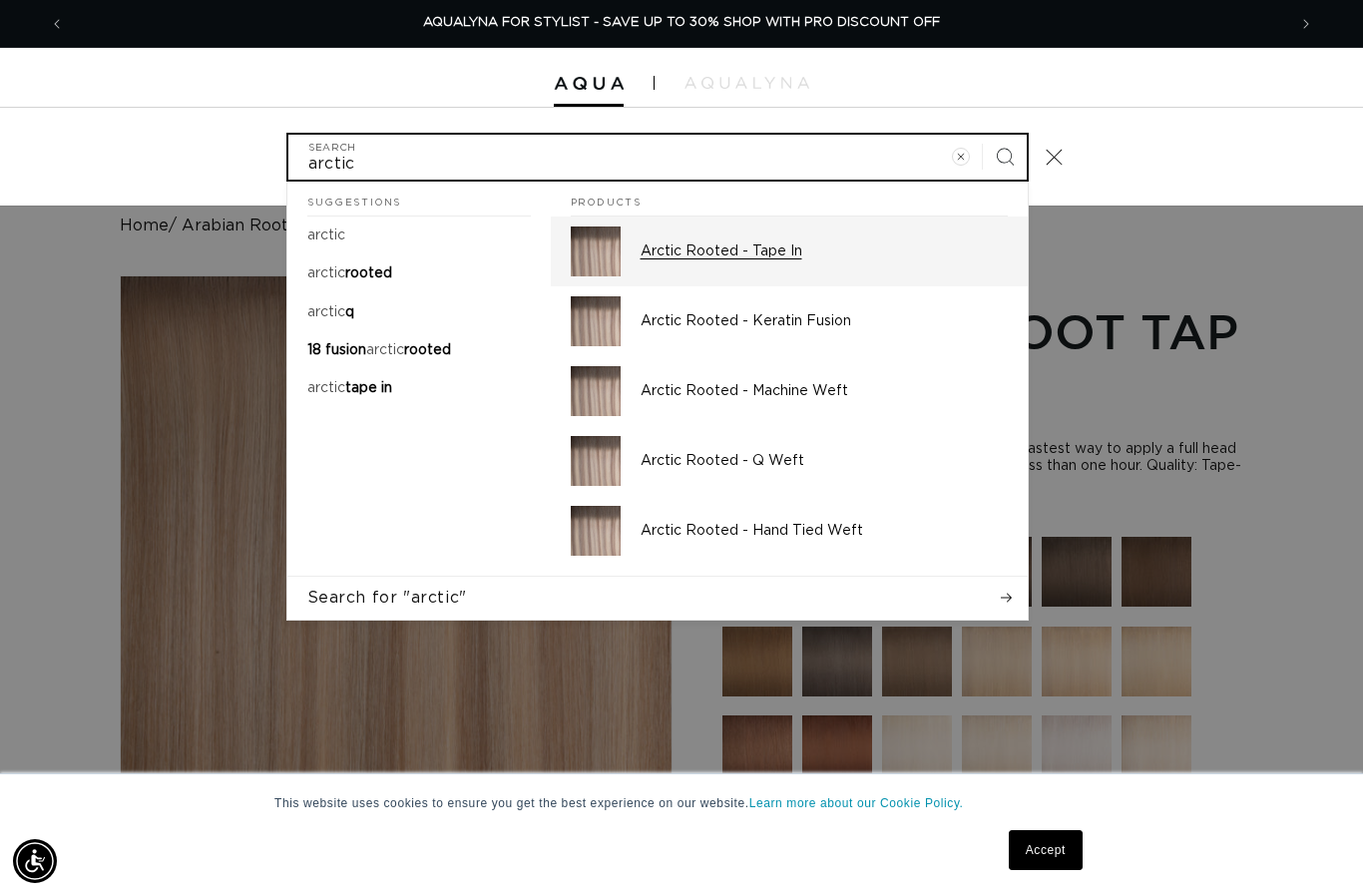 type on "arctic" 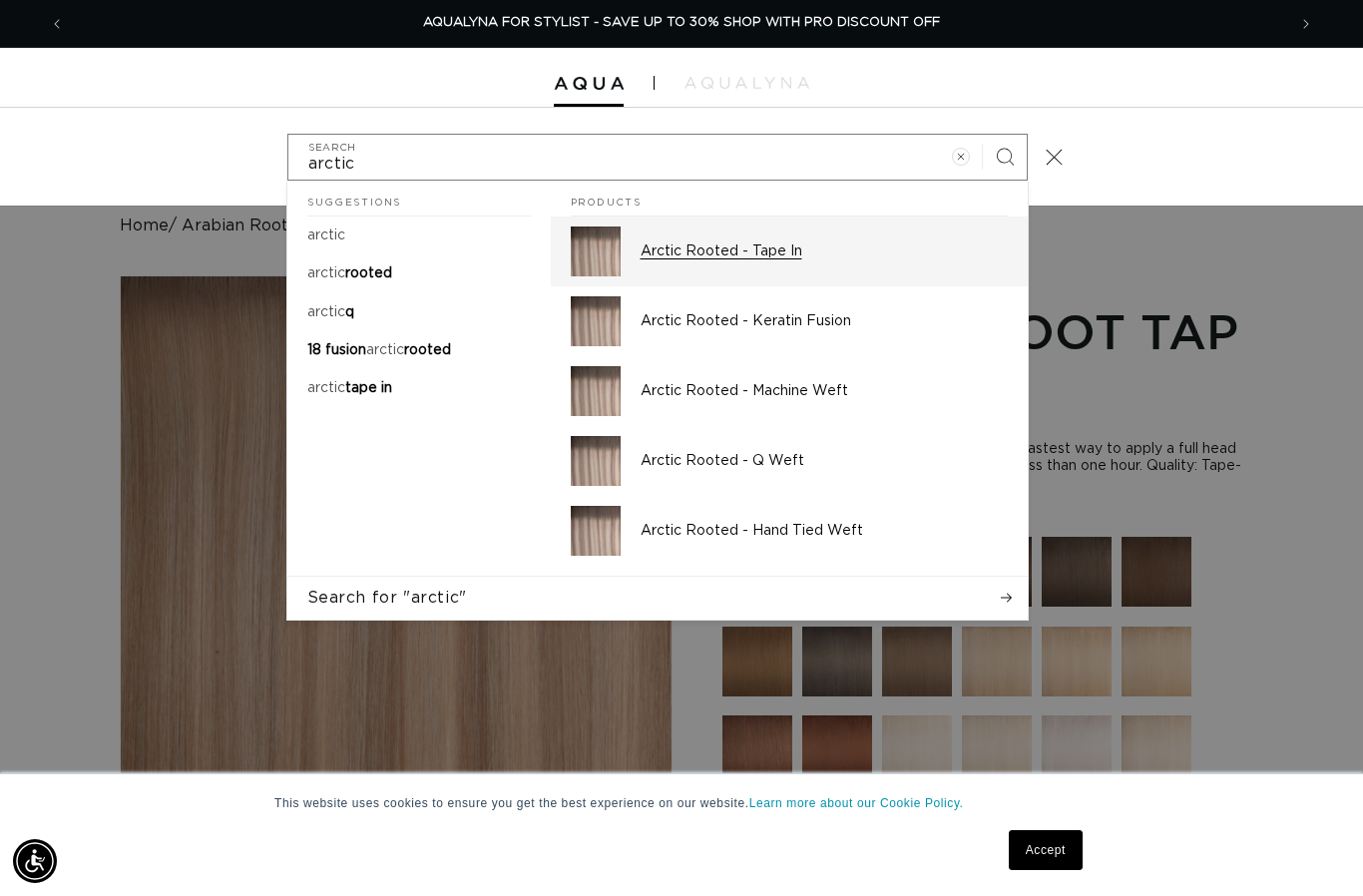 click on "Arctic Rooted - Tape In" at bounding box center [824, 251] 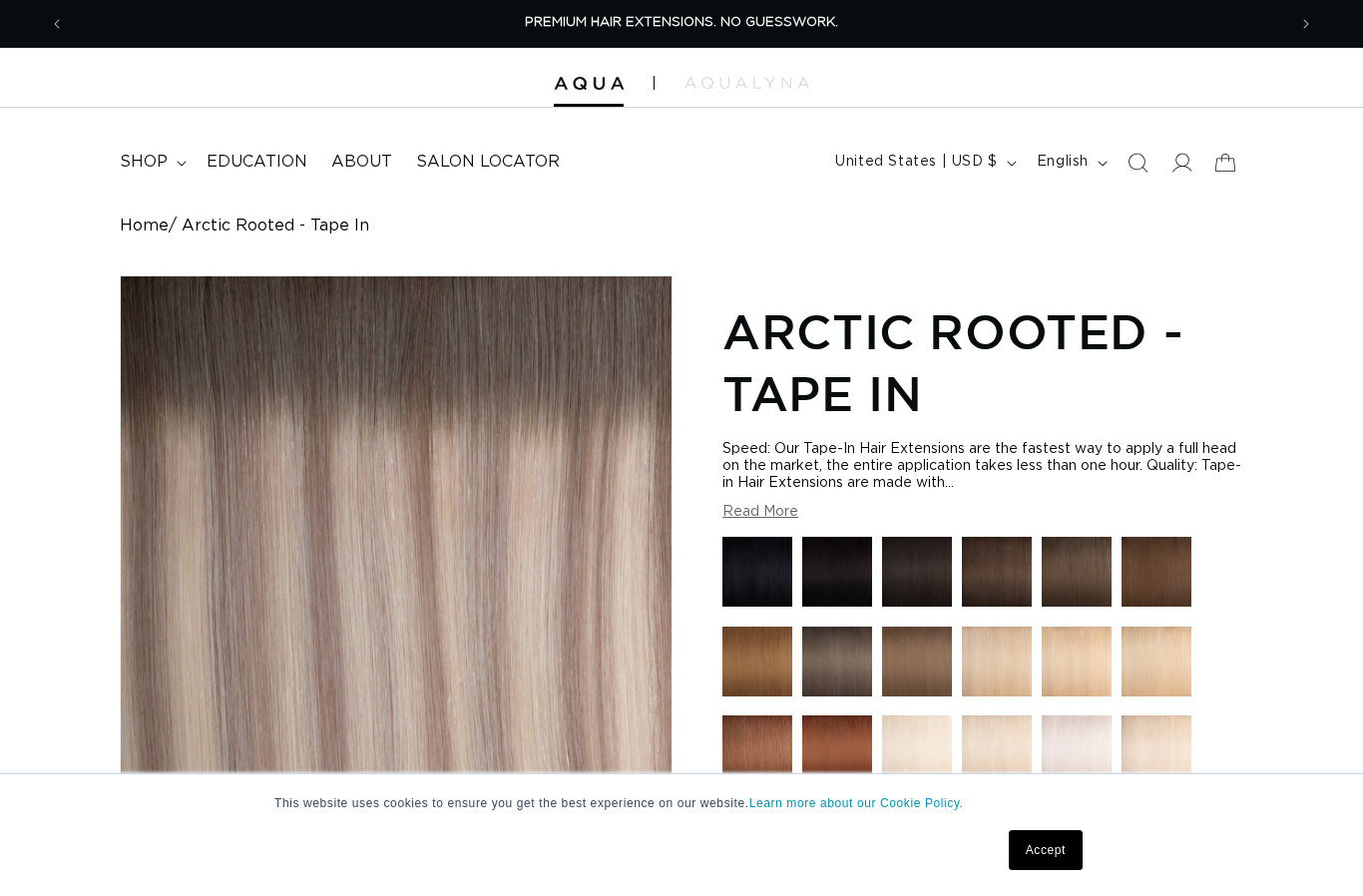 scroll, scrollTop: 0, scrollLeft: 0, axis: both 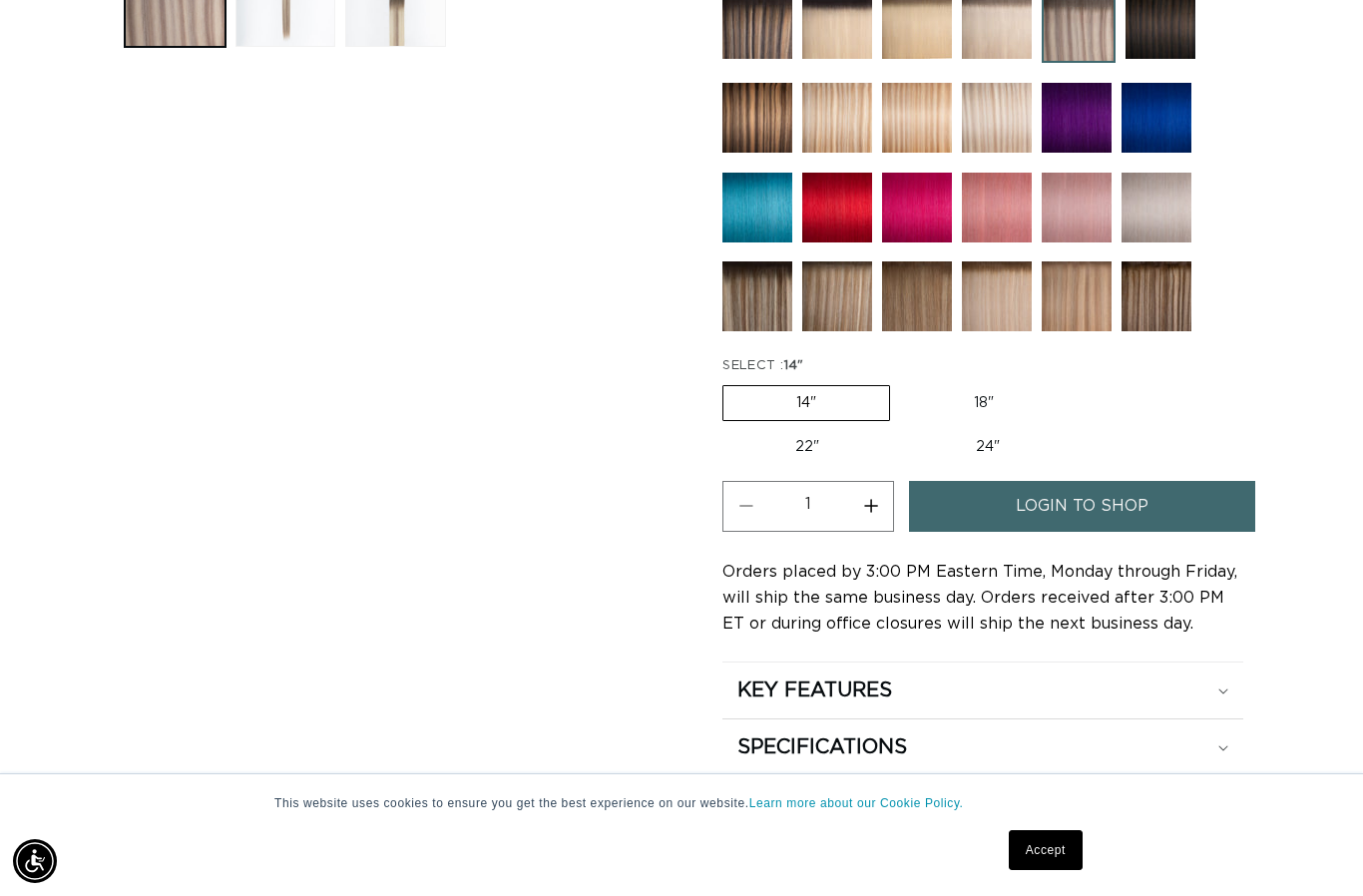click on "18" Variant sold out or unavailable" at bounding box center (984, 403) 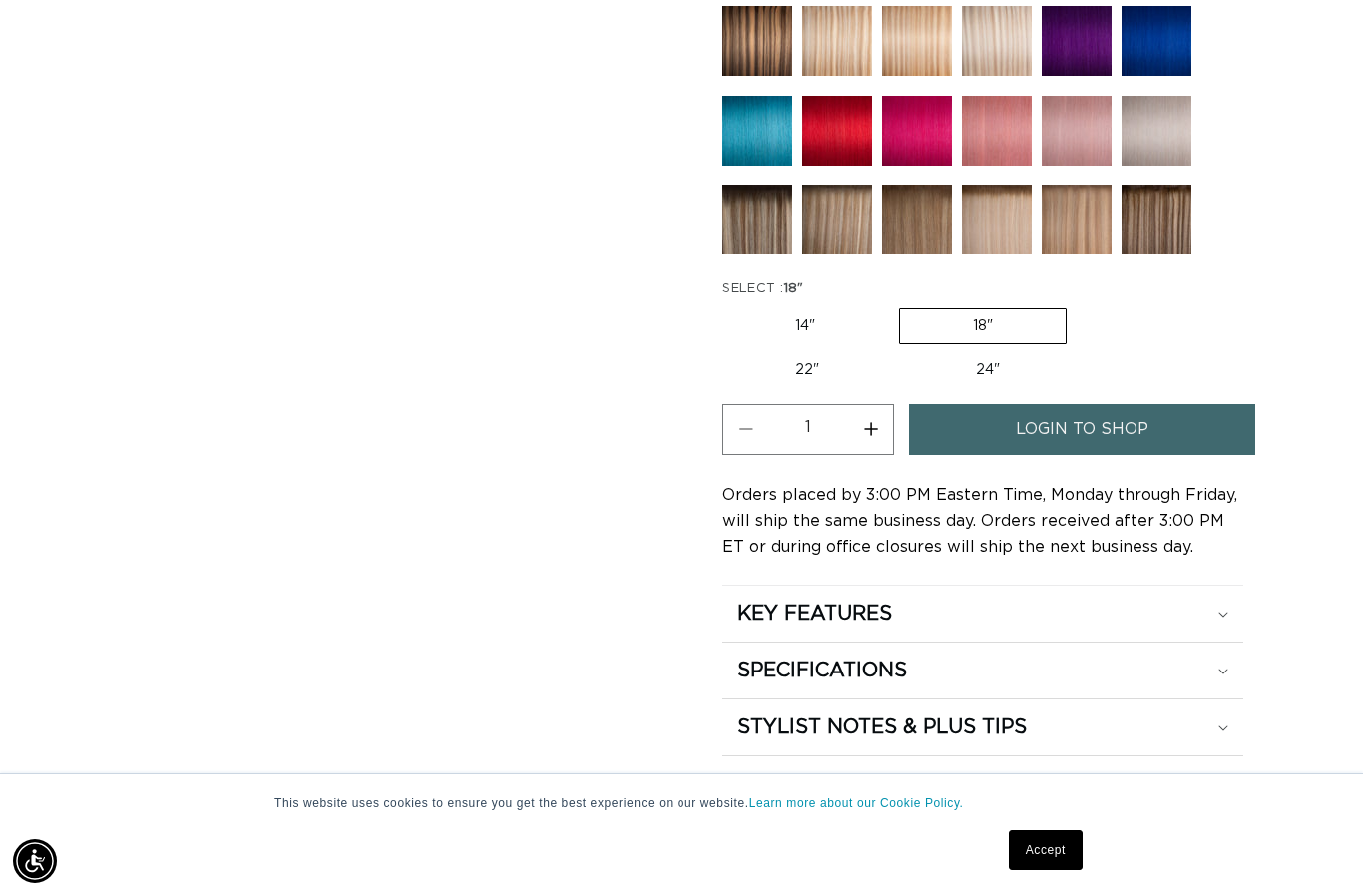scroll, scrollTop: 980, scrollLeft: 0, axis: vertical 